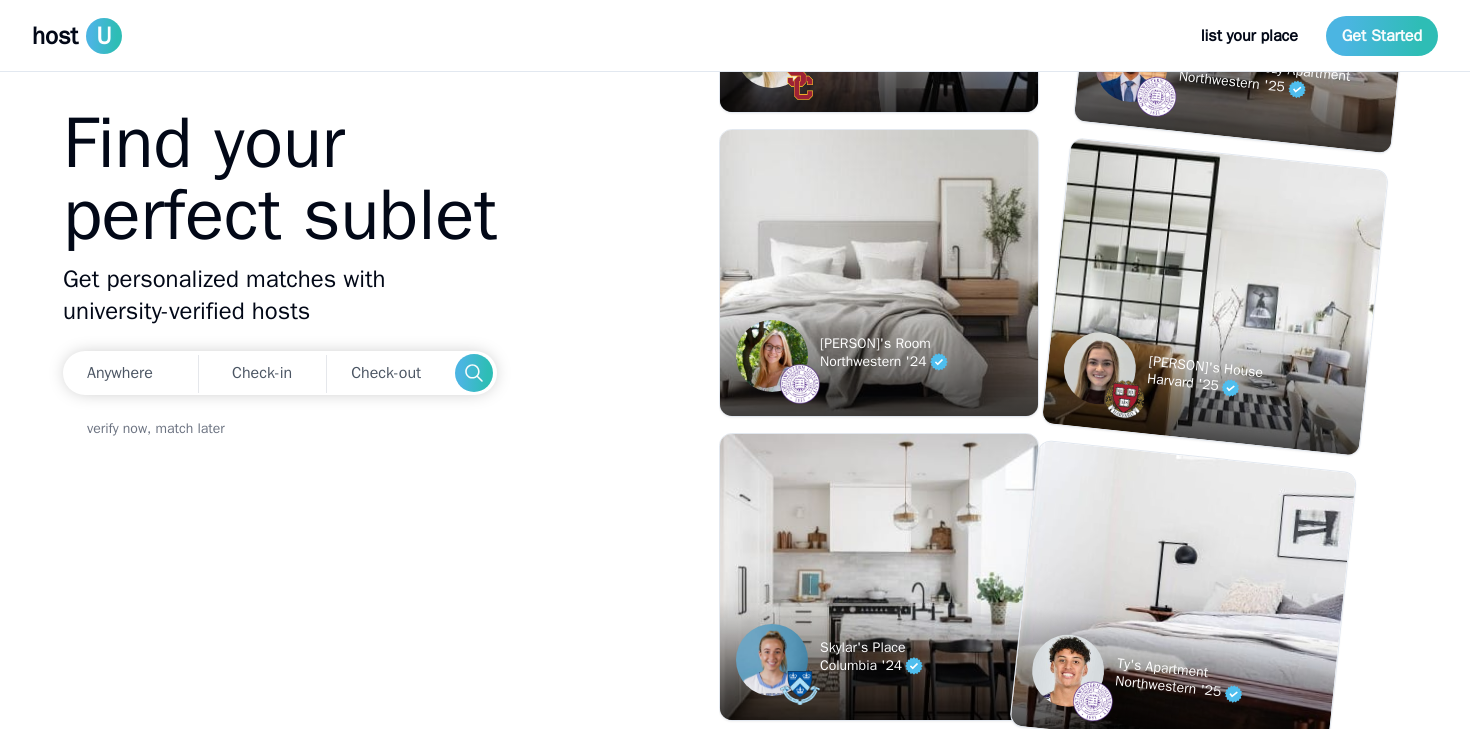 scroll, scrollTop: 0, scrollLeft: 0, axis: both 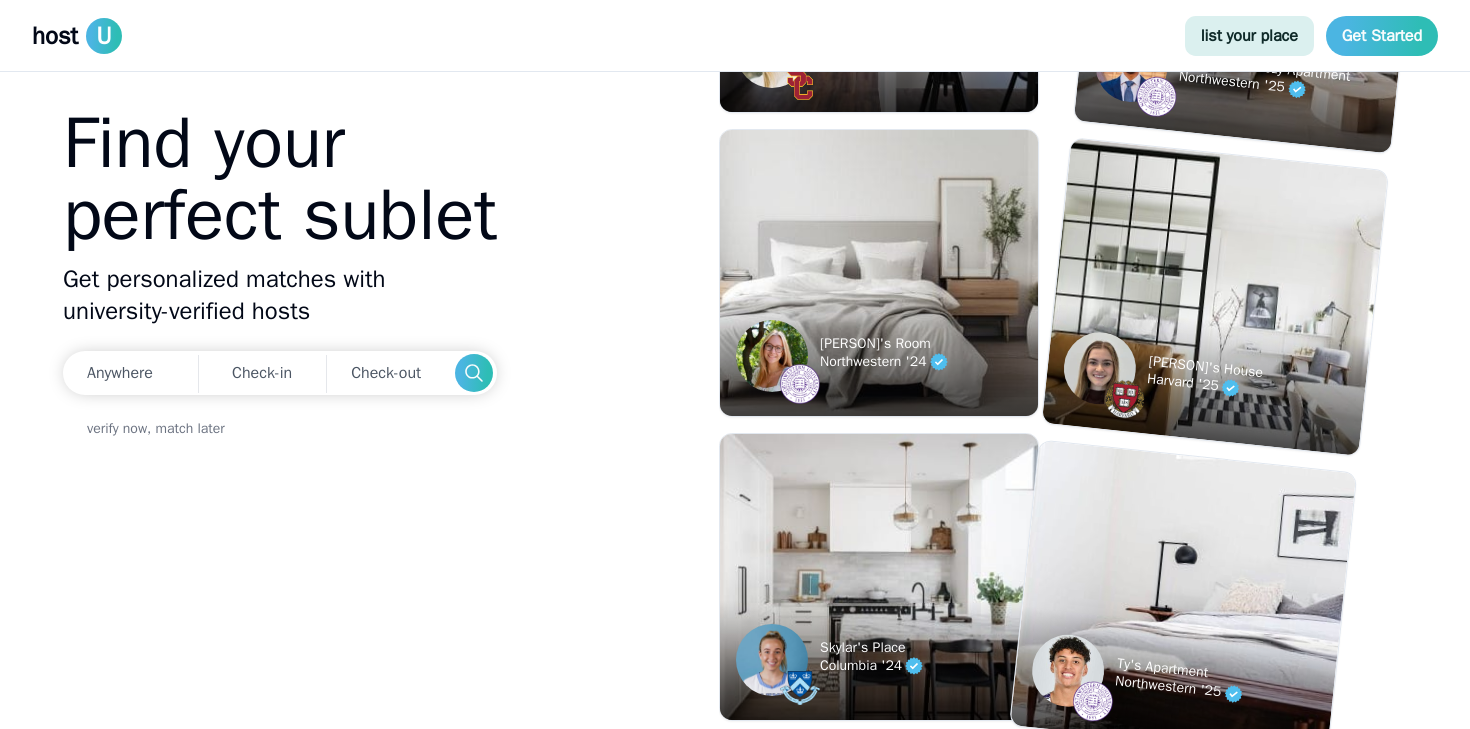 click on "list your place" at bounding box center (1249, 36) 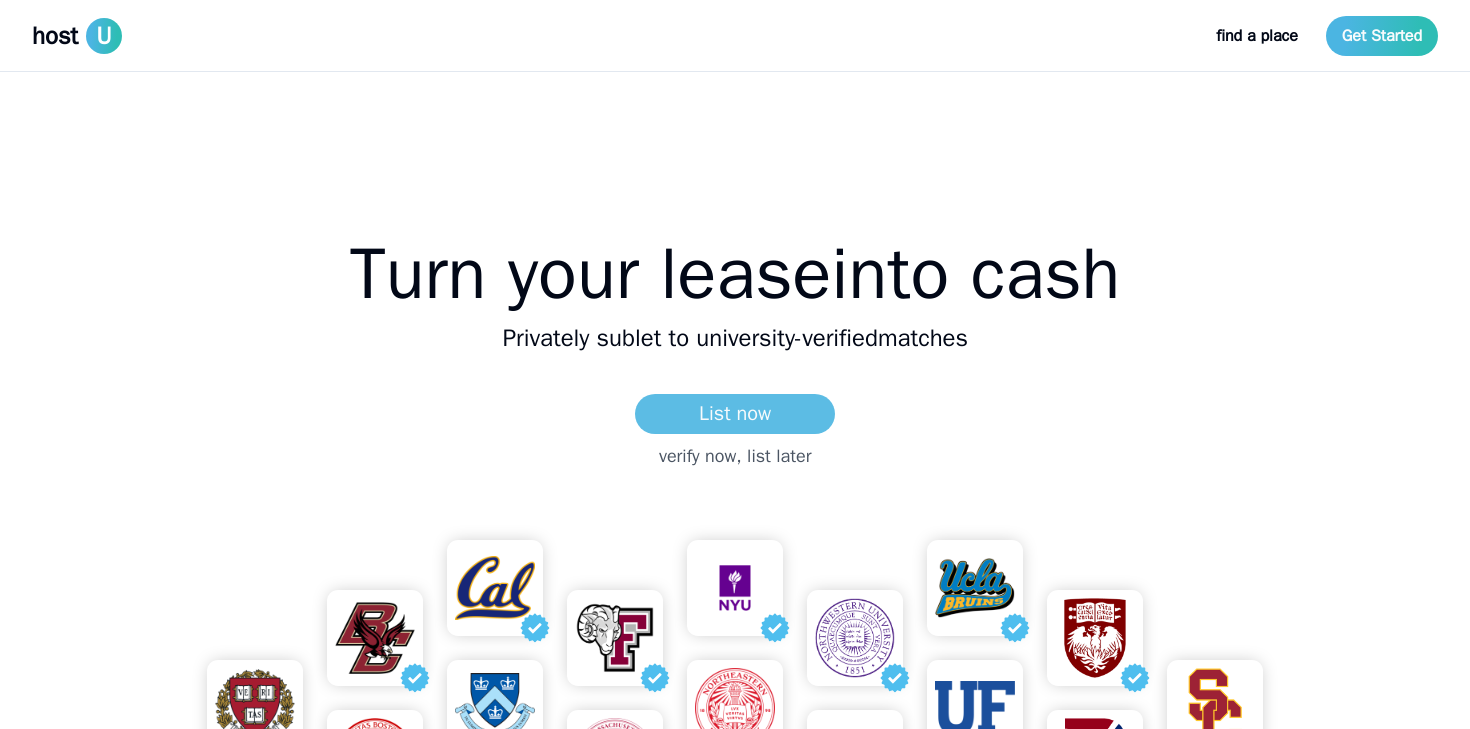 click on "List now" at bounding box center [735, 414] 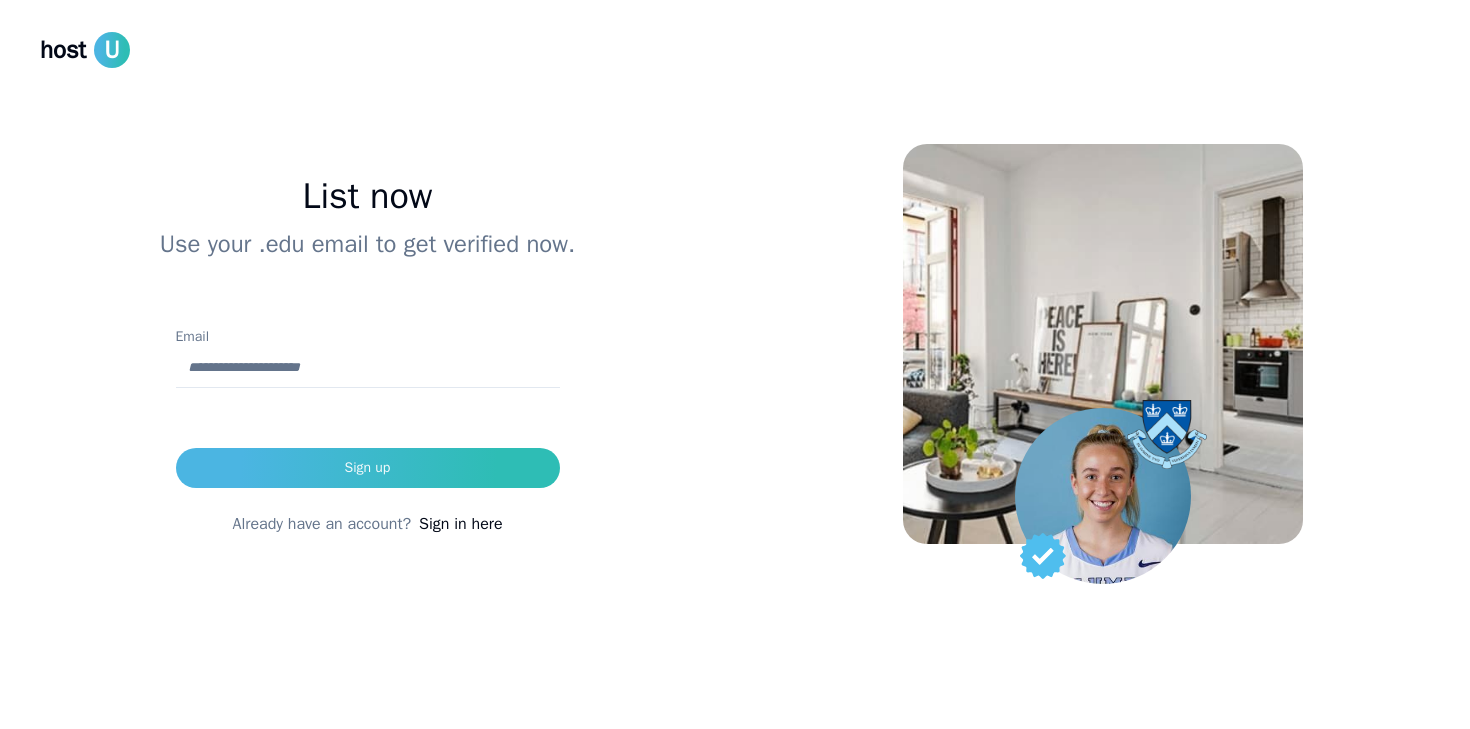 type on "**********" 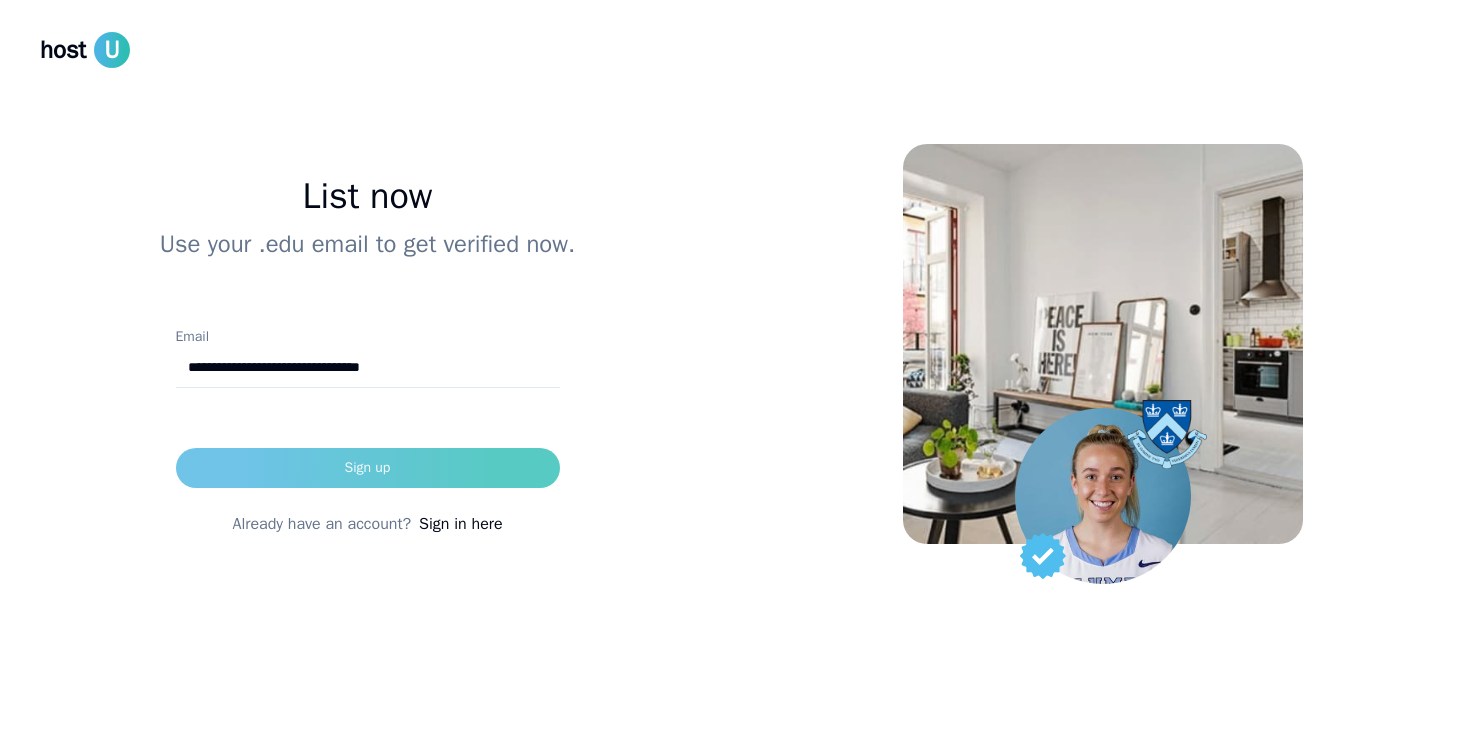 click on "Sign up" at bounding box center [368, 468] 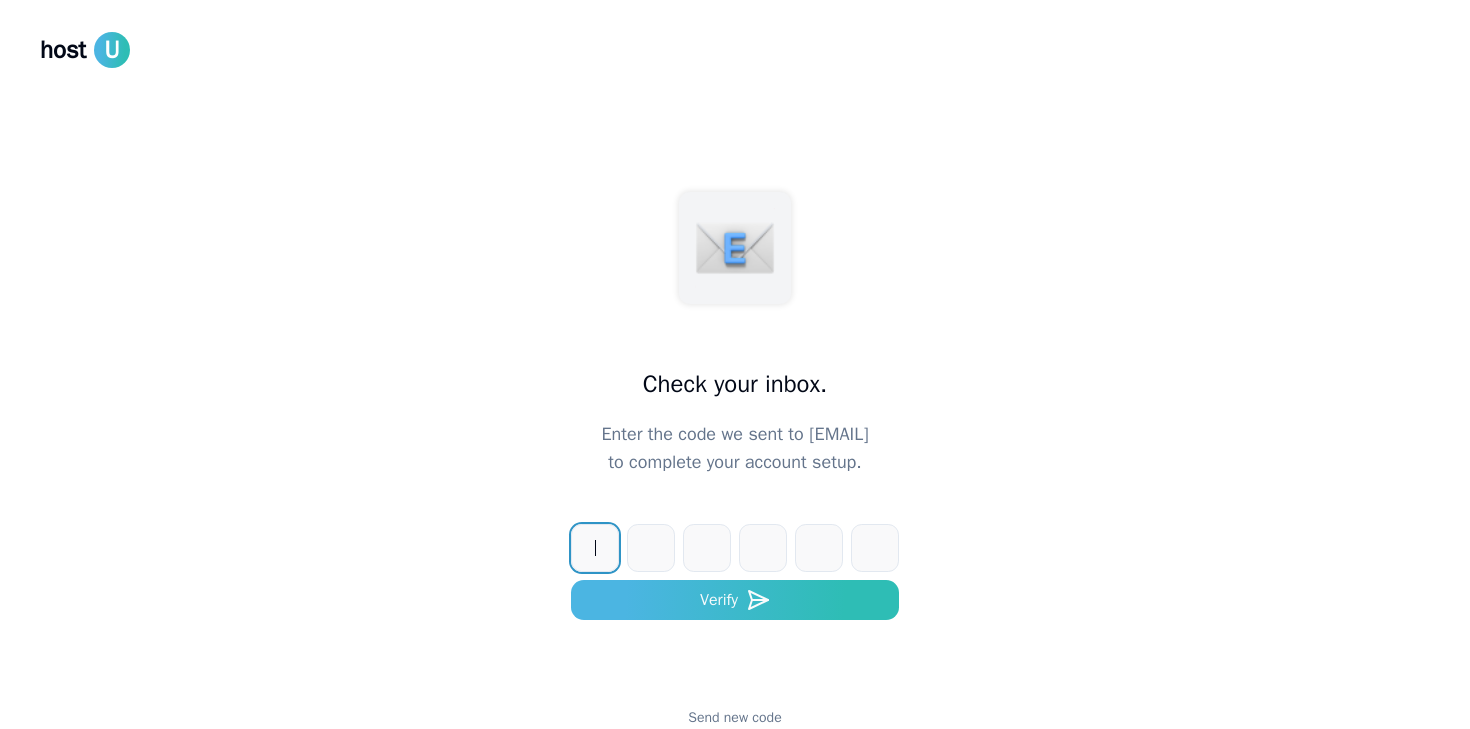 paste on "******" 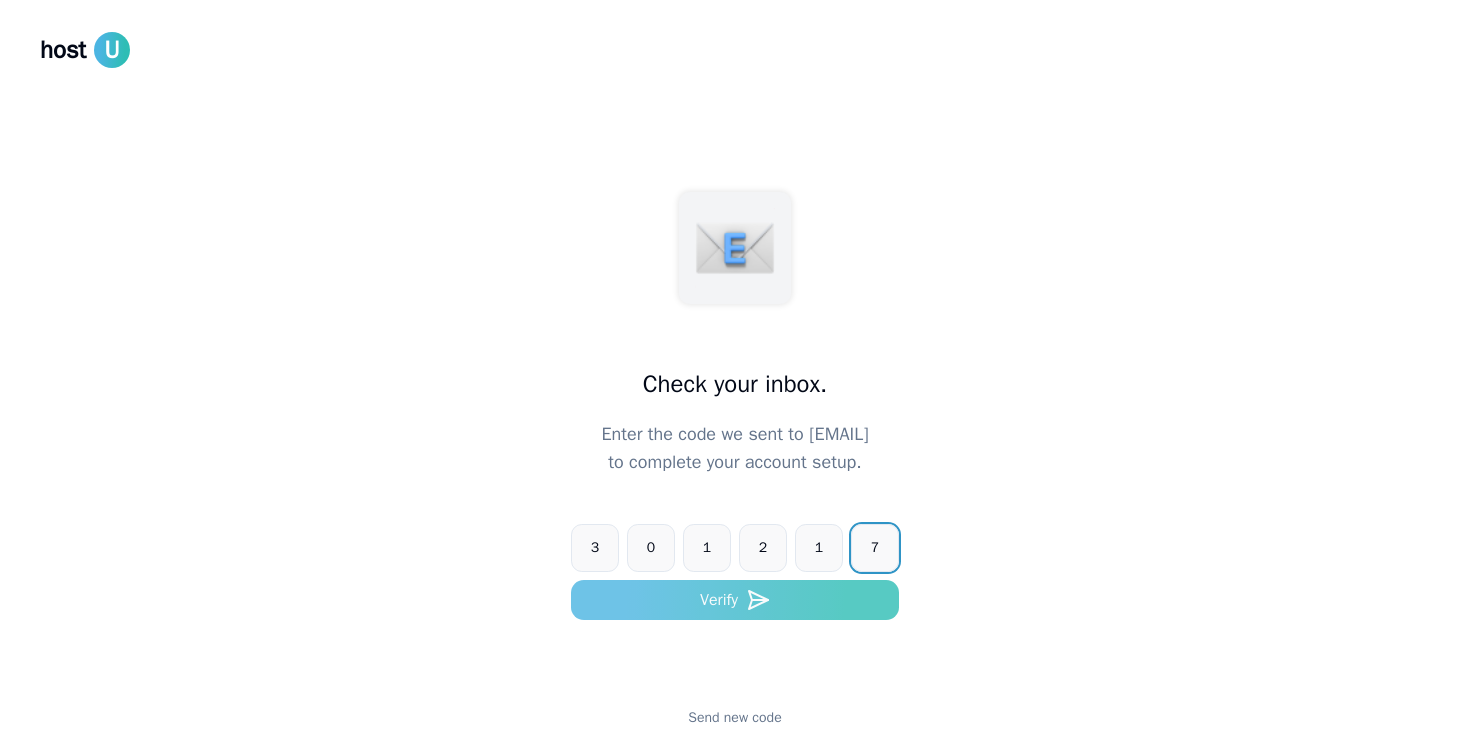 click 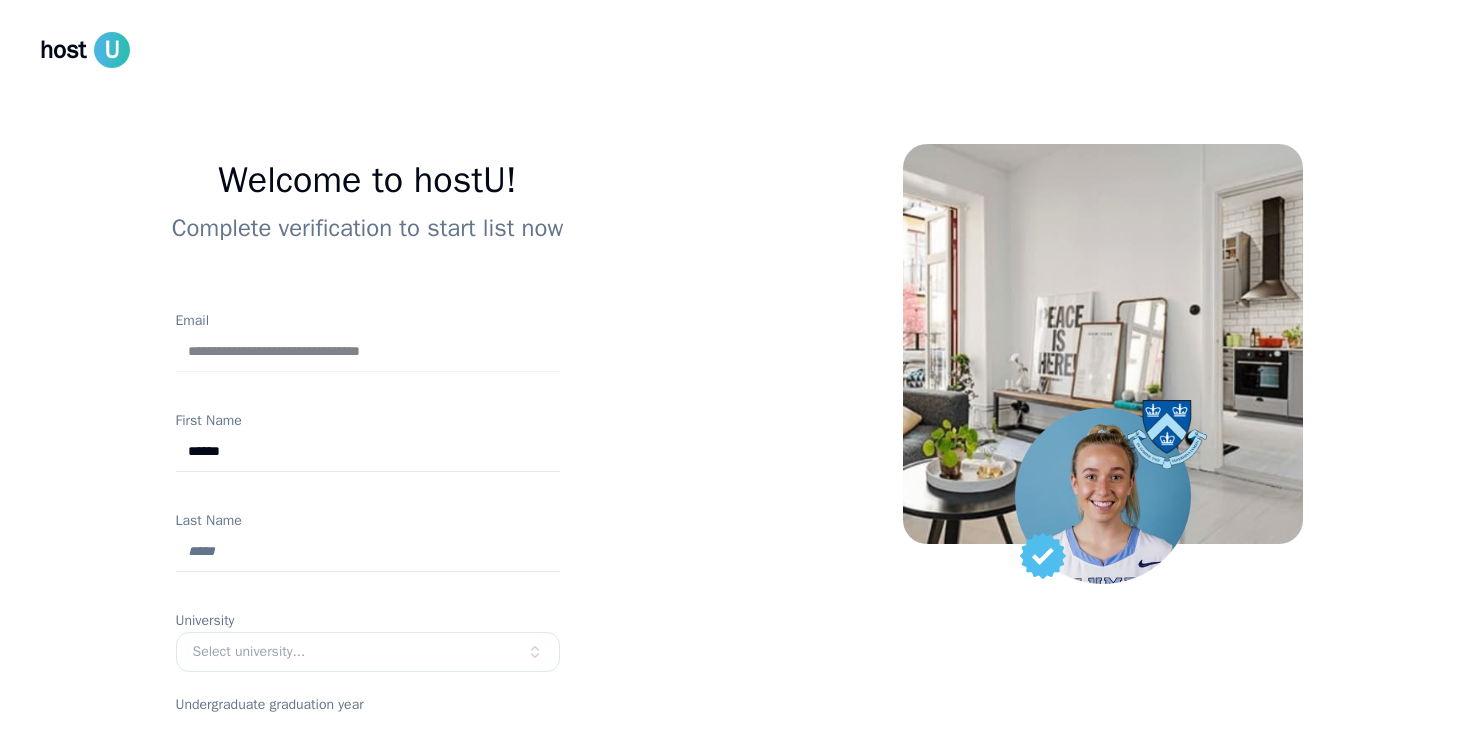 type on "******" 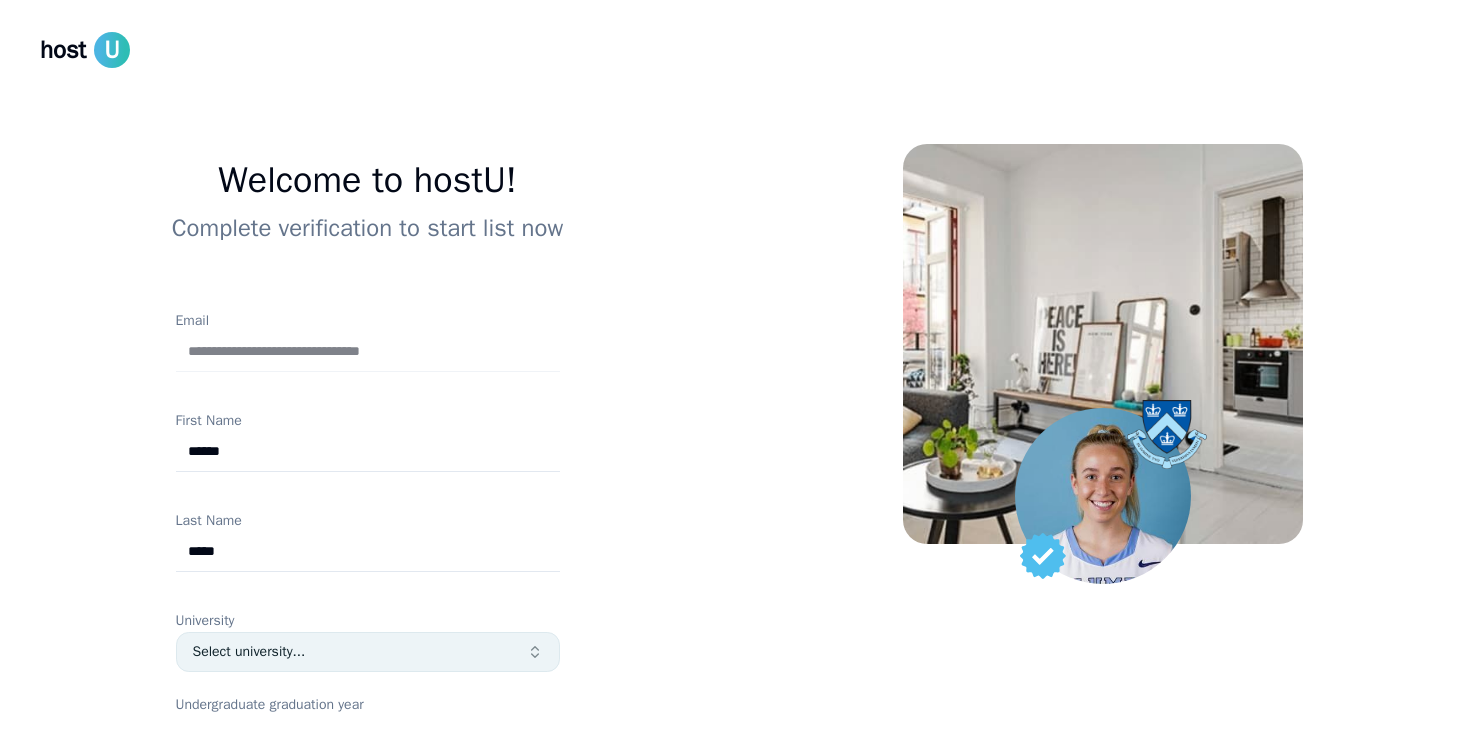 type on "*****" 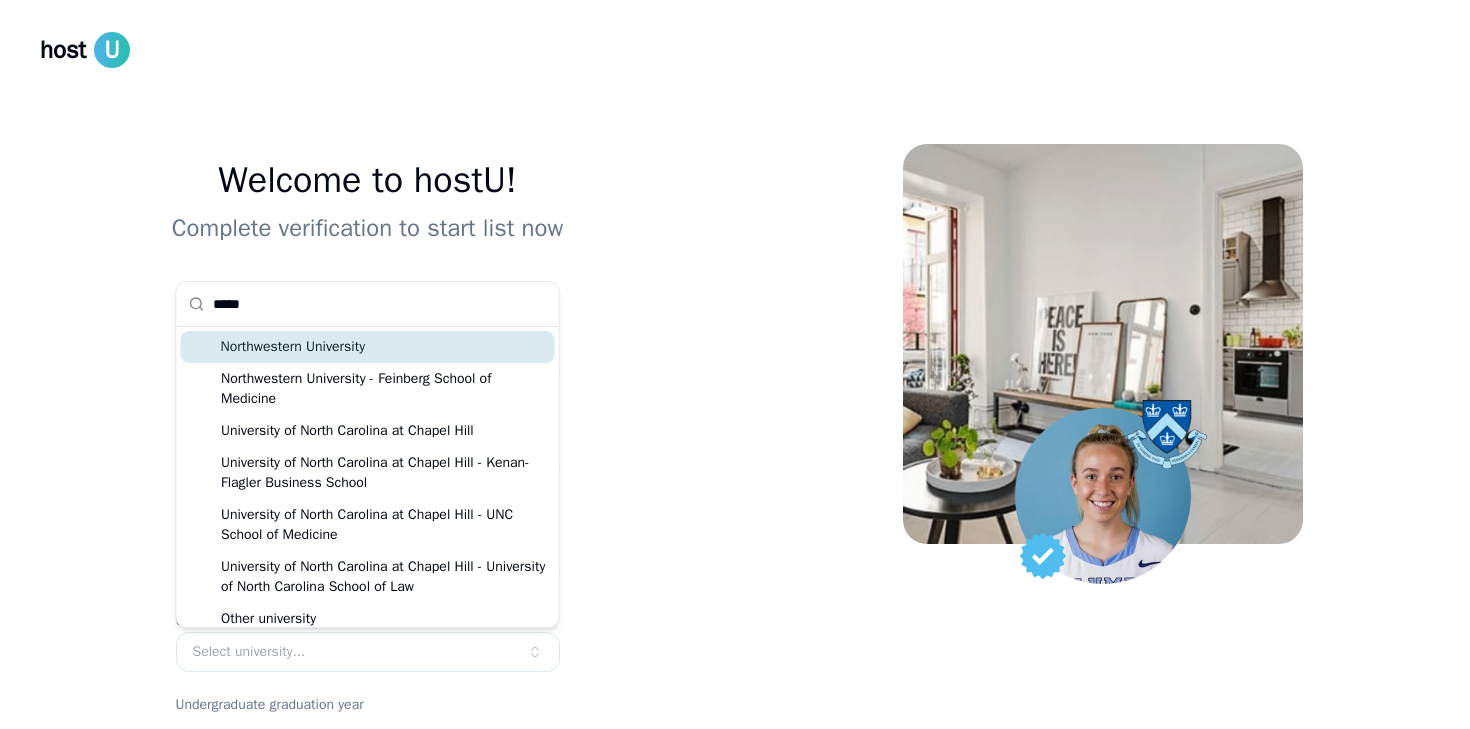 type on "*****" 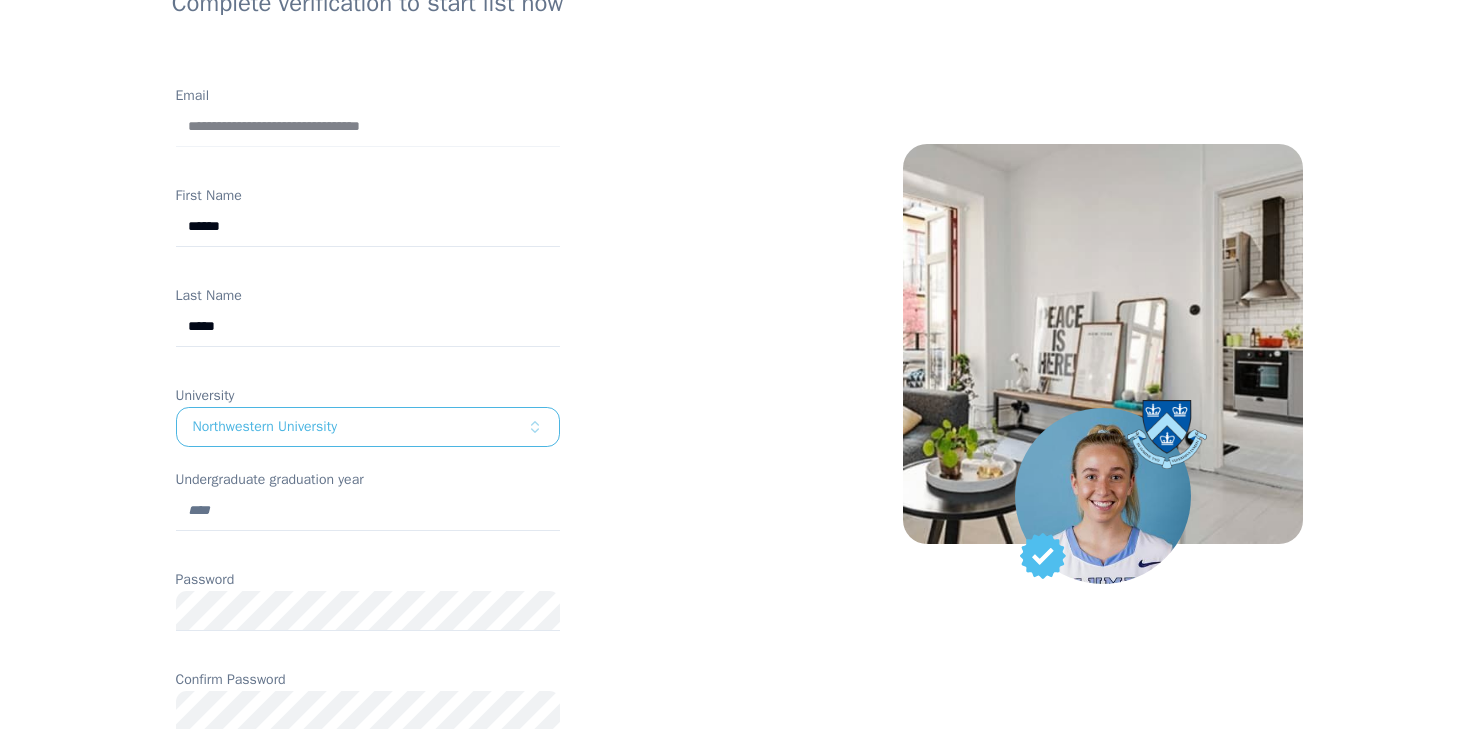 scroll, scrollTop: 266, scrollLeft: 0, axis: vertical 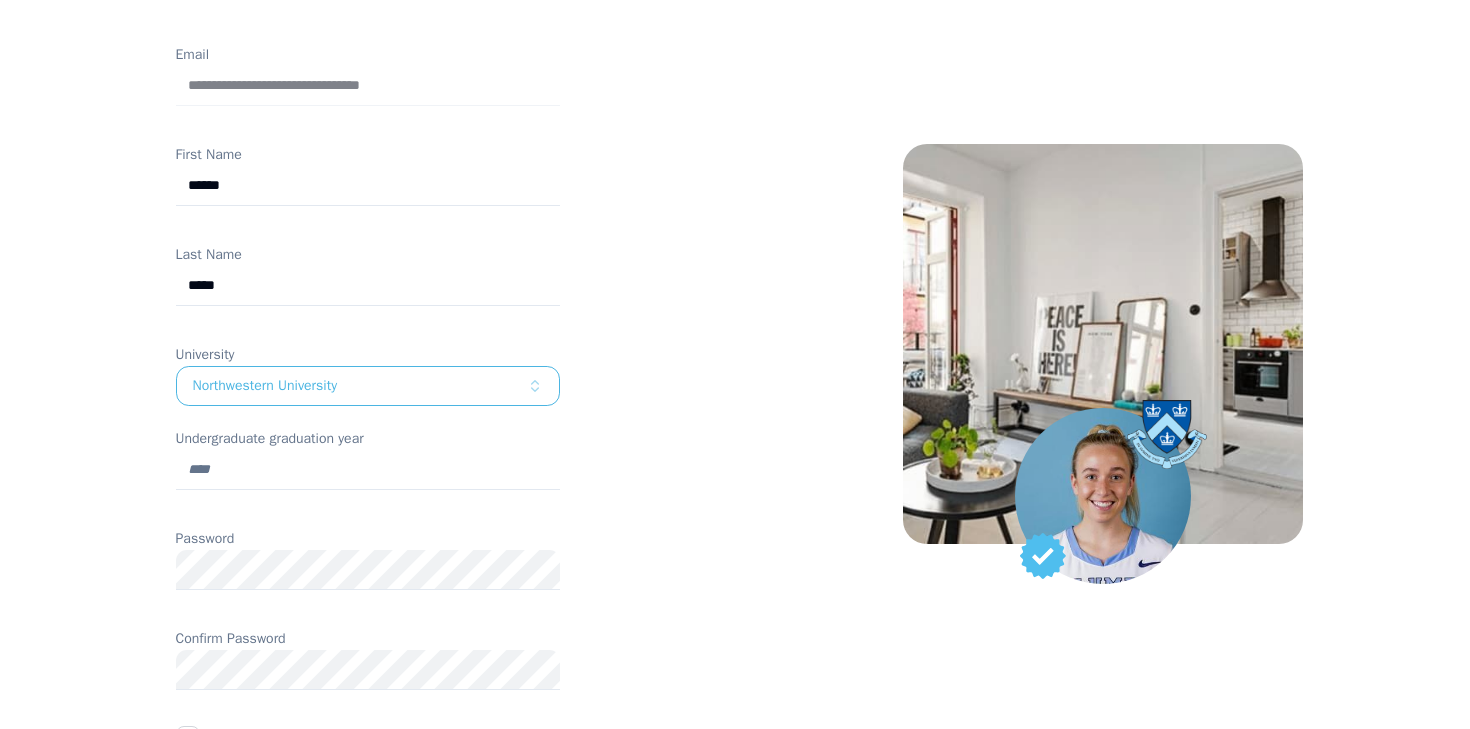click on "Undergraduate graduation year" at bounding box center (368, 470) 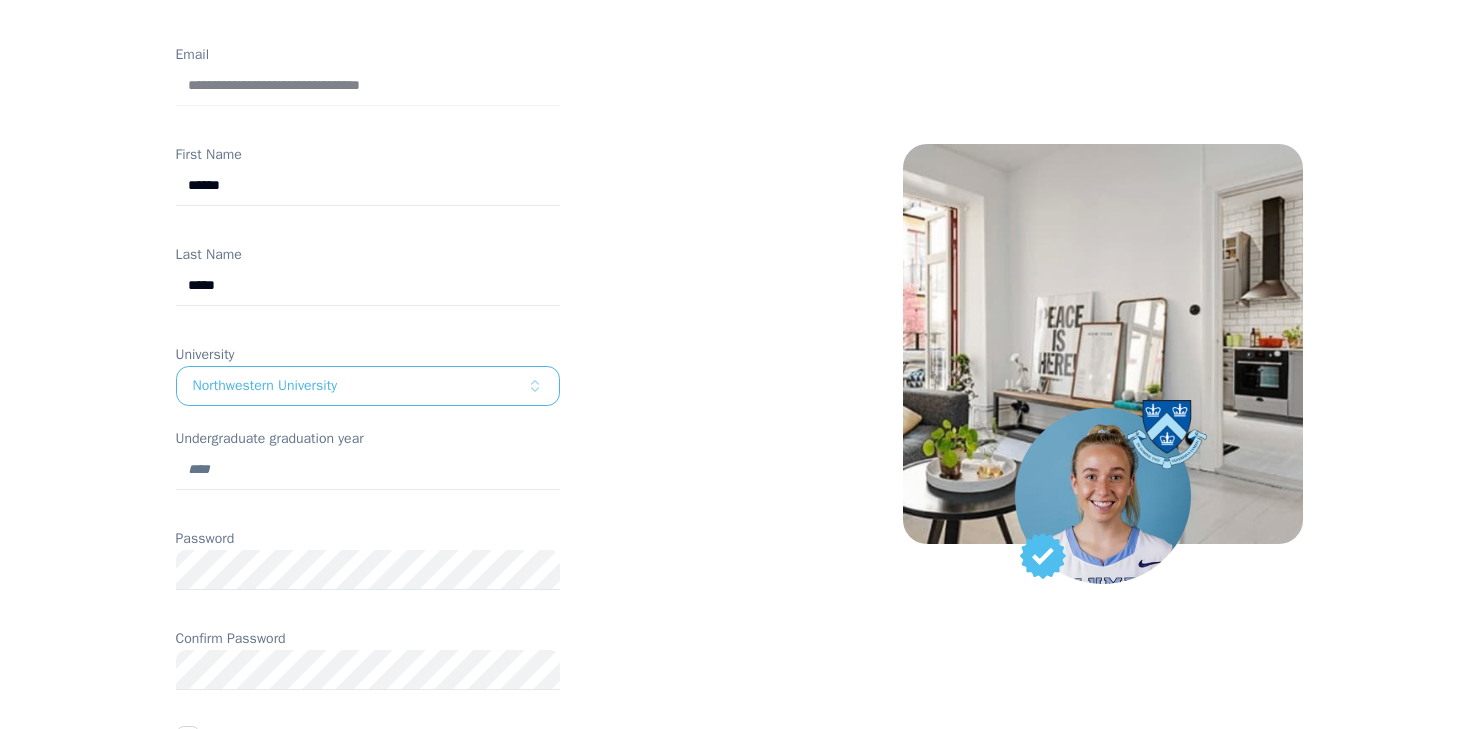 type on "****" 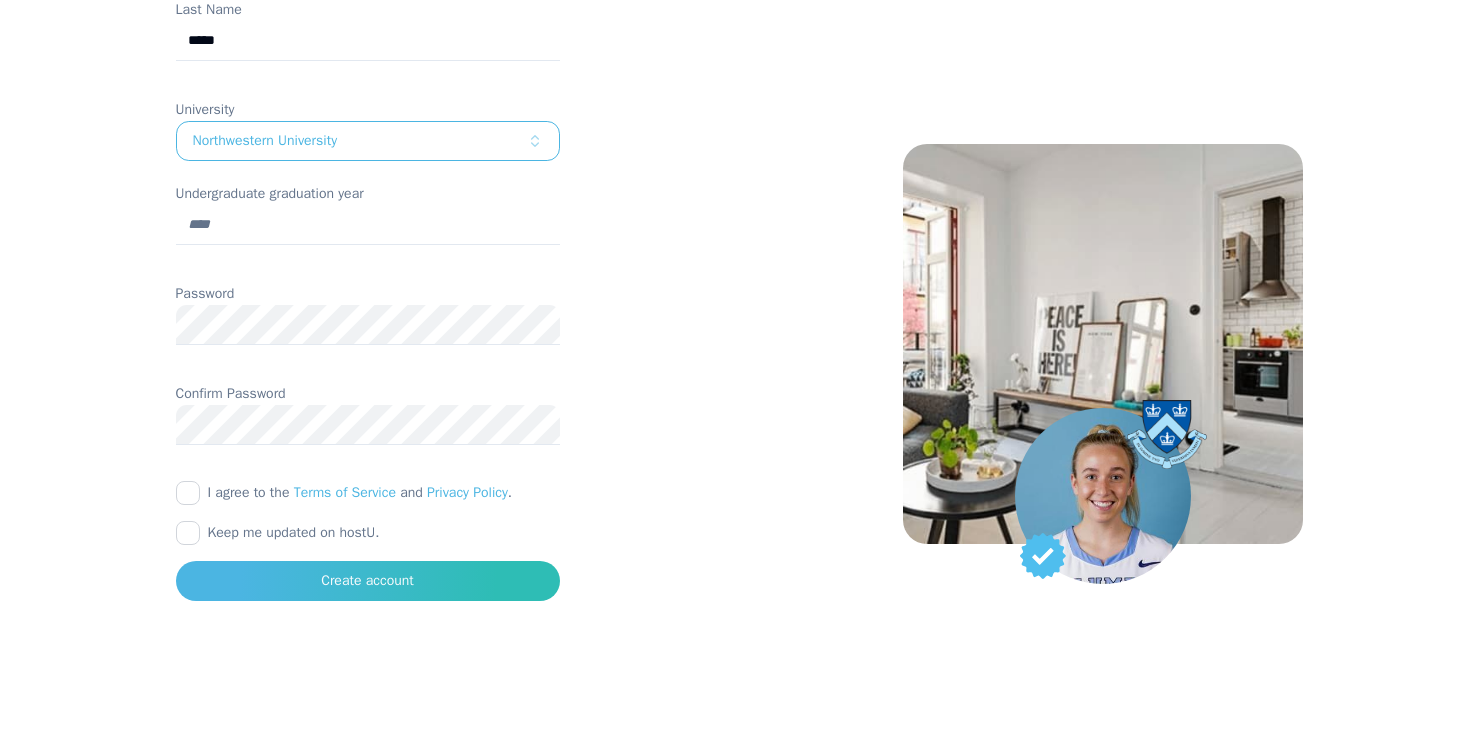 scroll, scrollTop: 509, scrollLeft: 0, axis: vertical 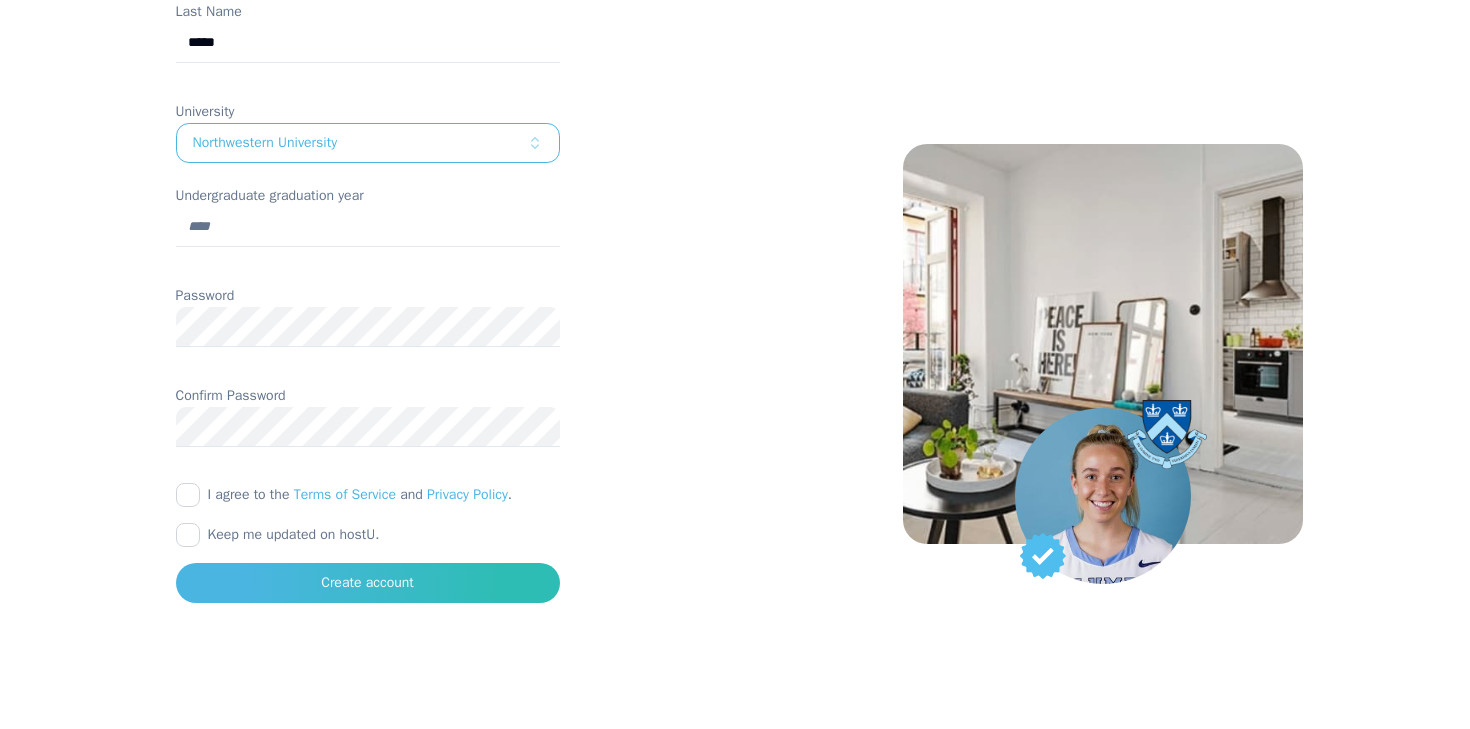 click on "I agree to the   Terms of Service   and   Privacy Policy ." at bounding box center [188, 495] 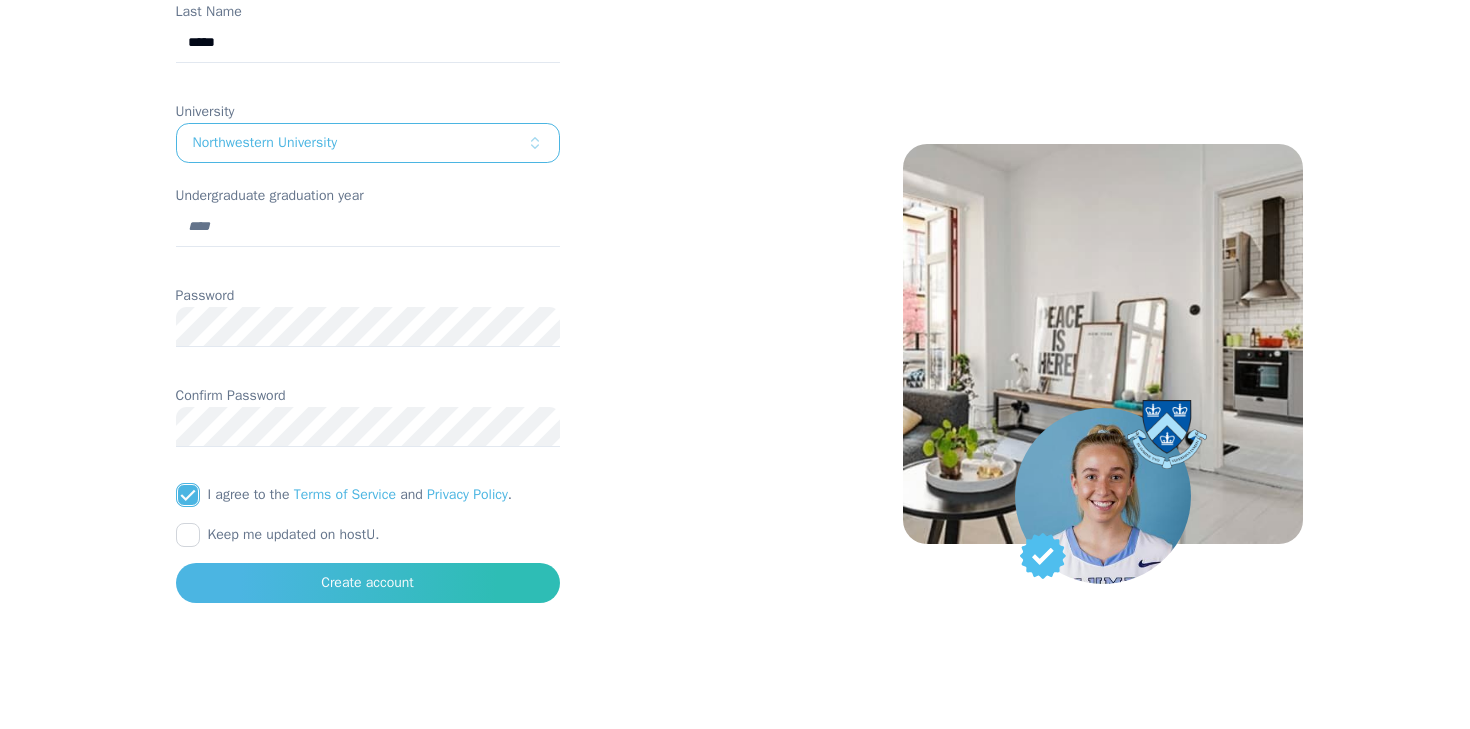 click on "Keep me updated on hostU." at bounding box center [188, 535] 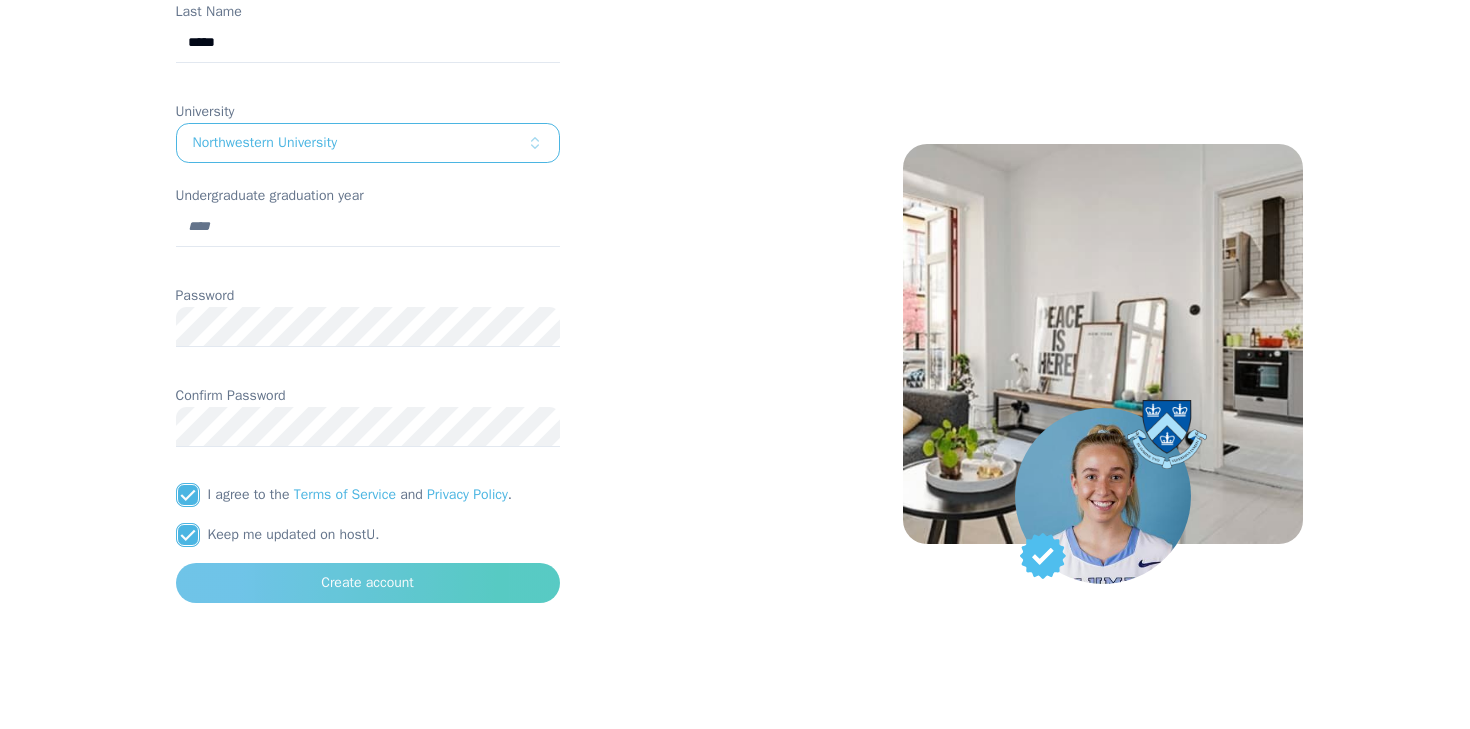 click on "Create account" at bounding box center (368, 583) 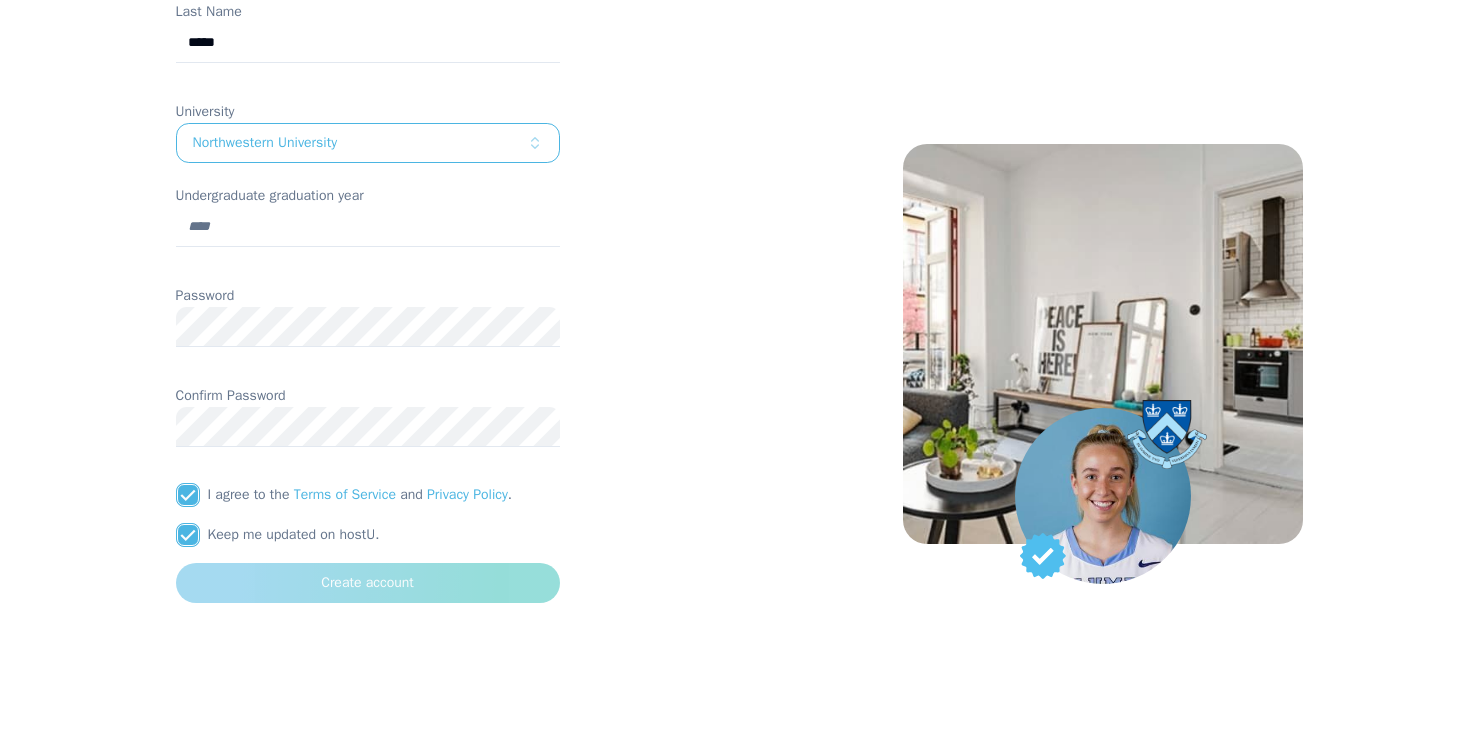 scroll, scrollTop: 135, scrollLeft: 0, axis: vertical 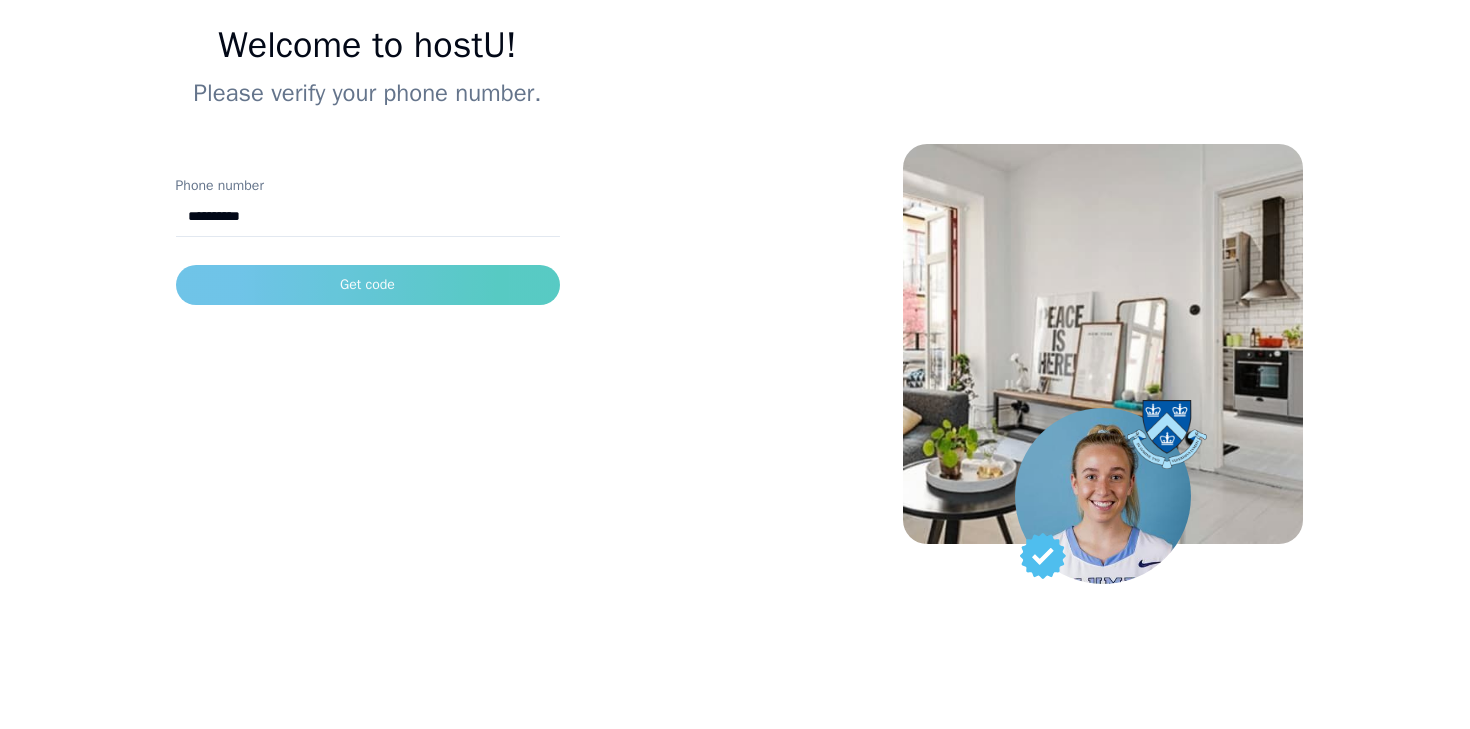 type on "**********" 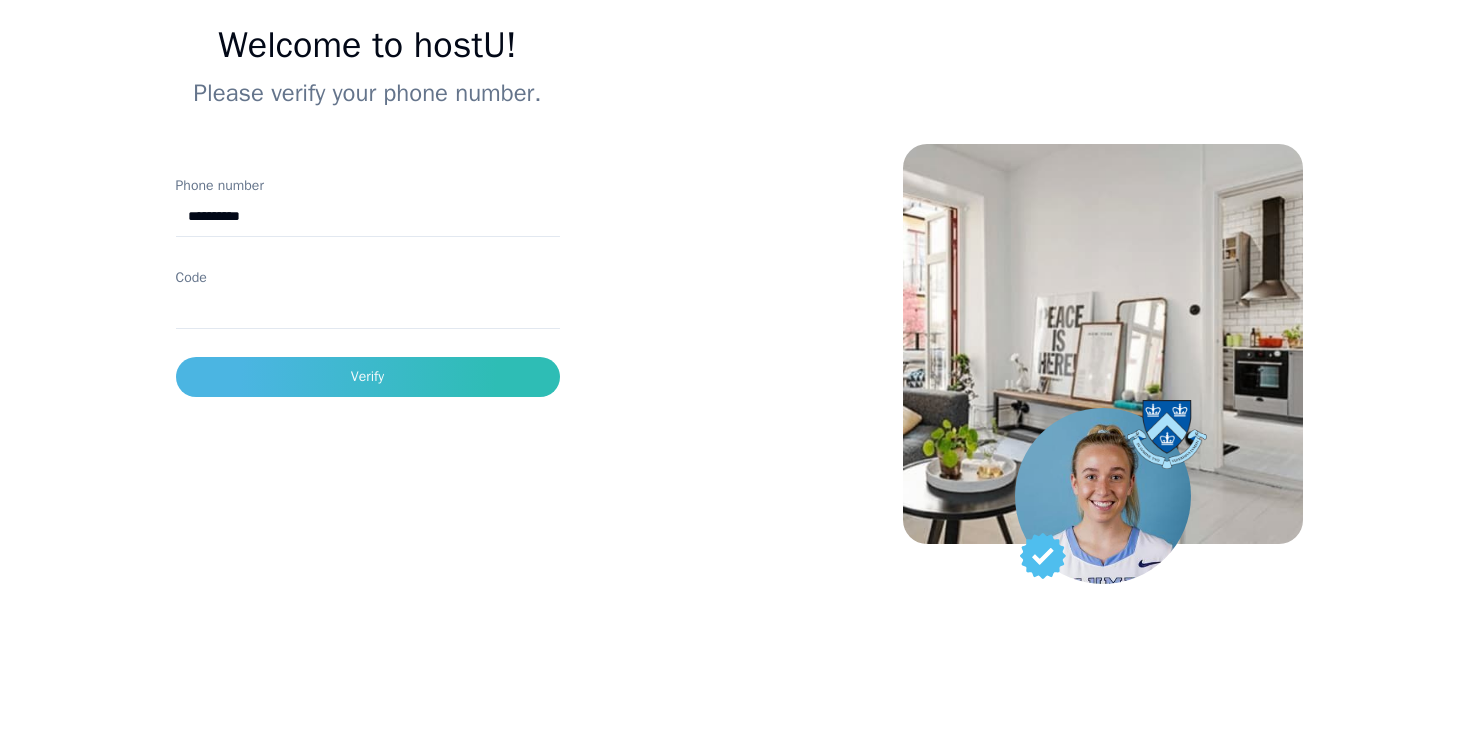 click on "Code" at bounding box center [368, 309] 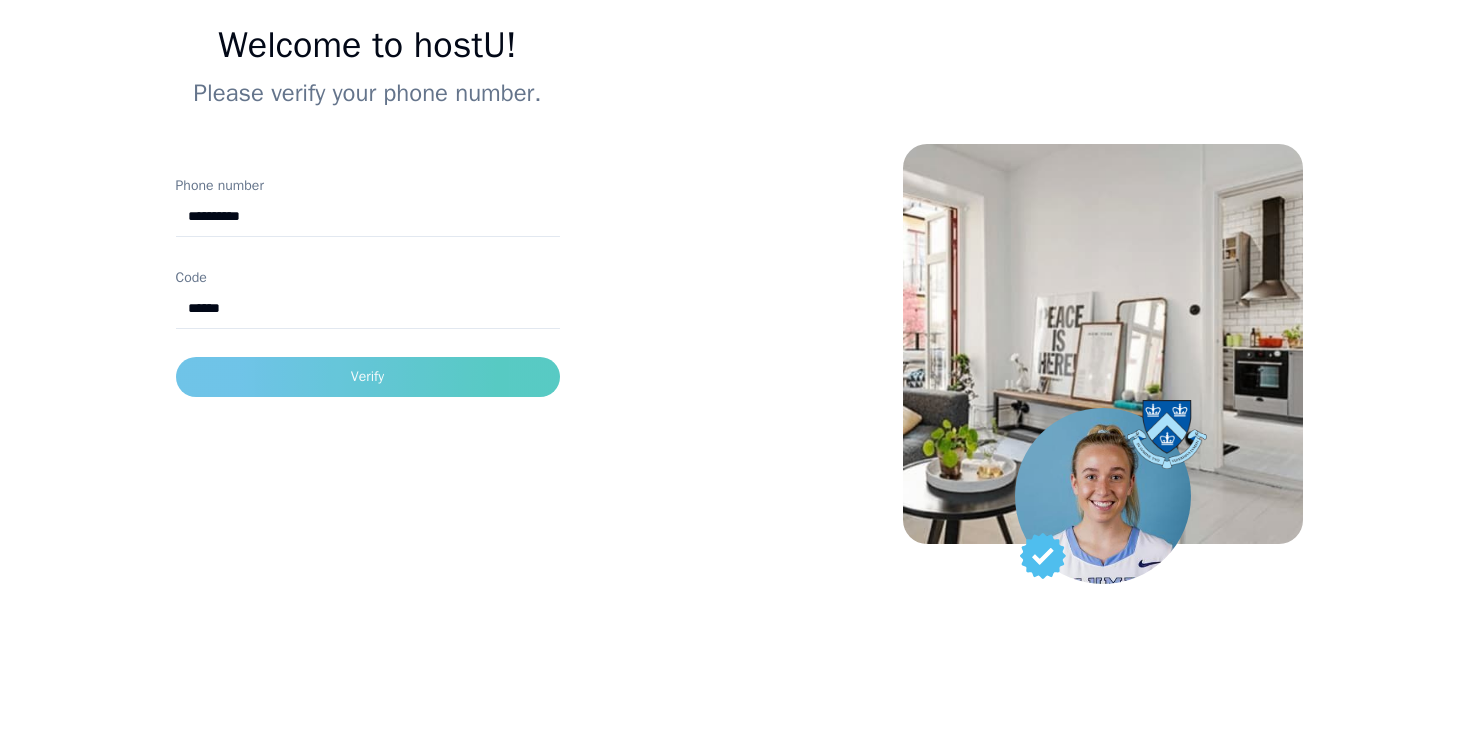 type on "******" 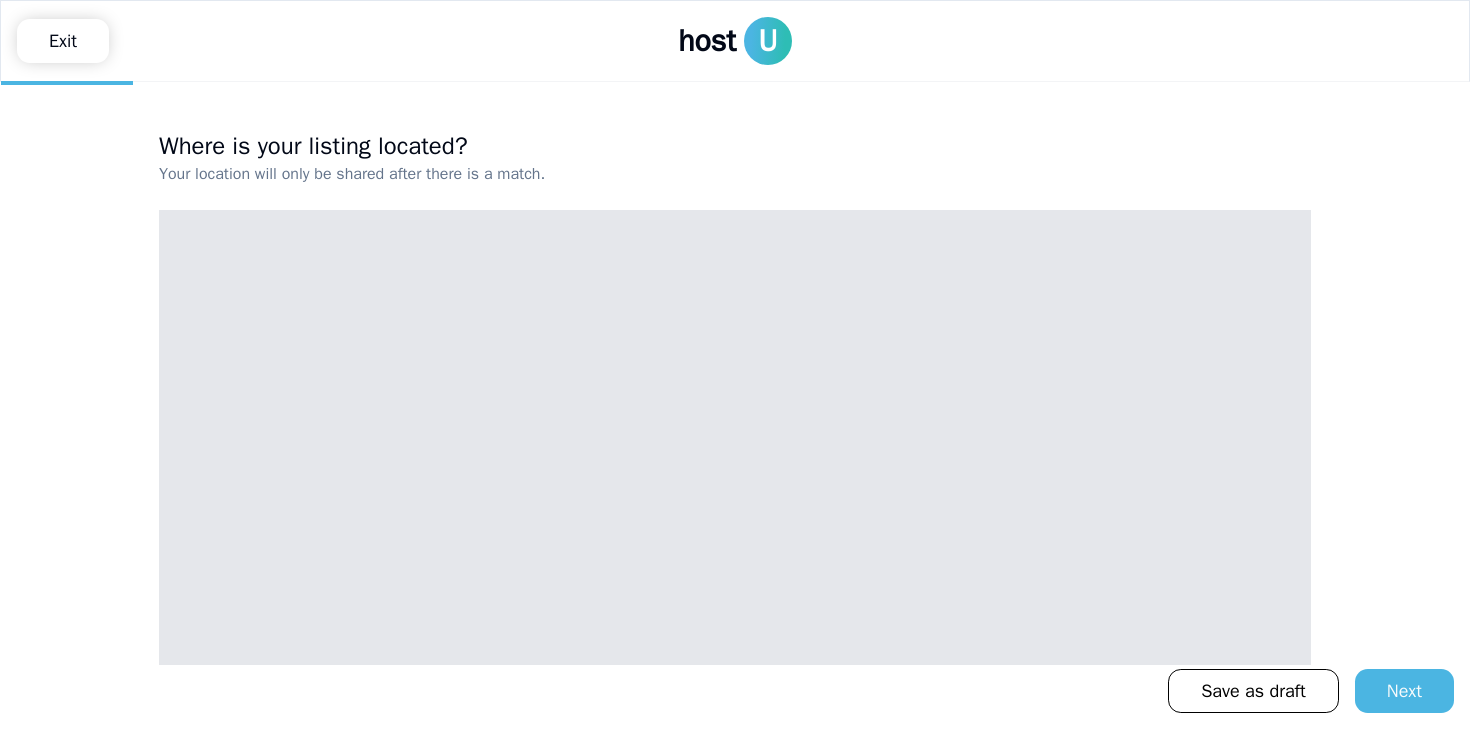 scroll, scrollTop: 0, scrollLeft: 0, axis: both 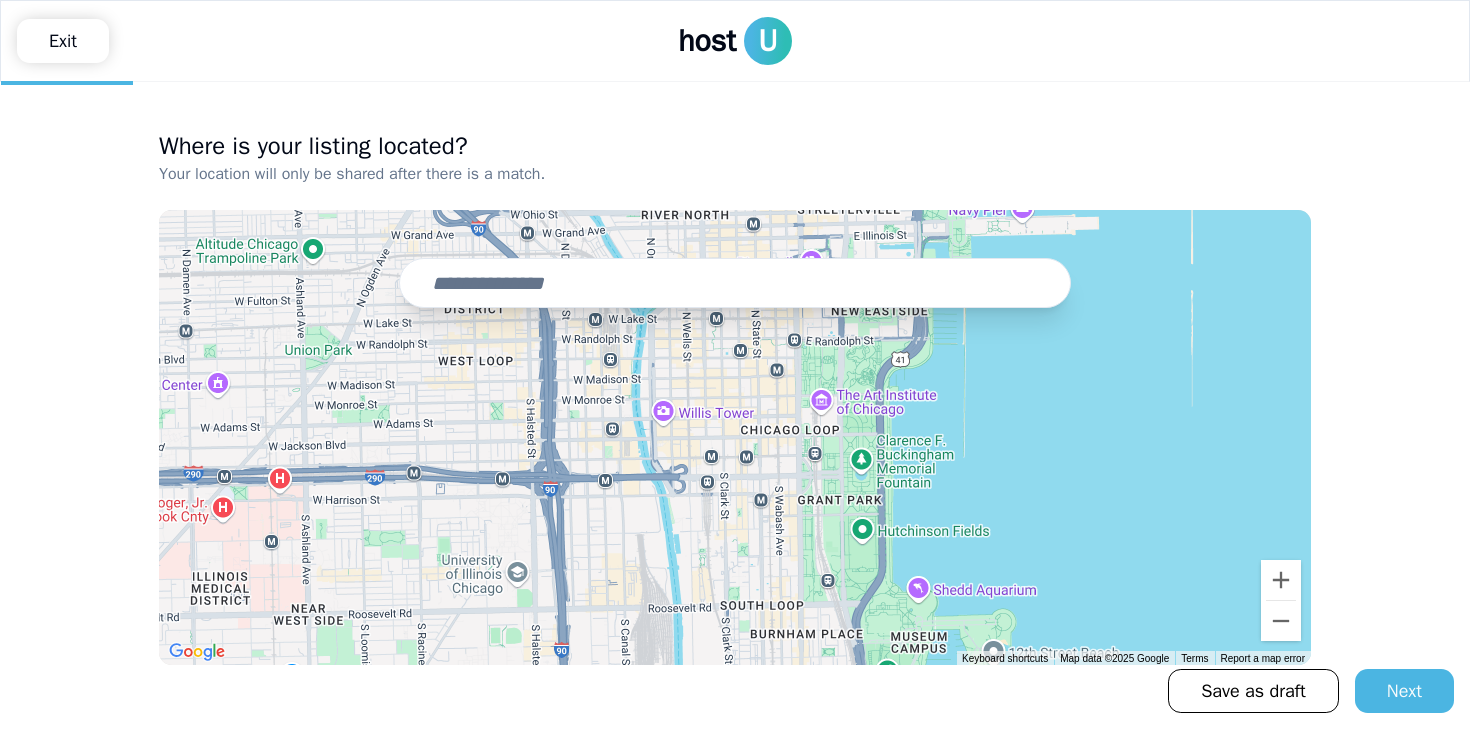 click at bounding box center (735, 283) 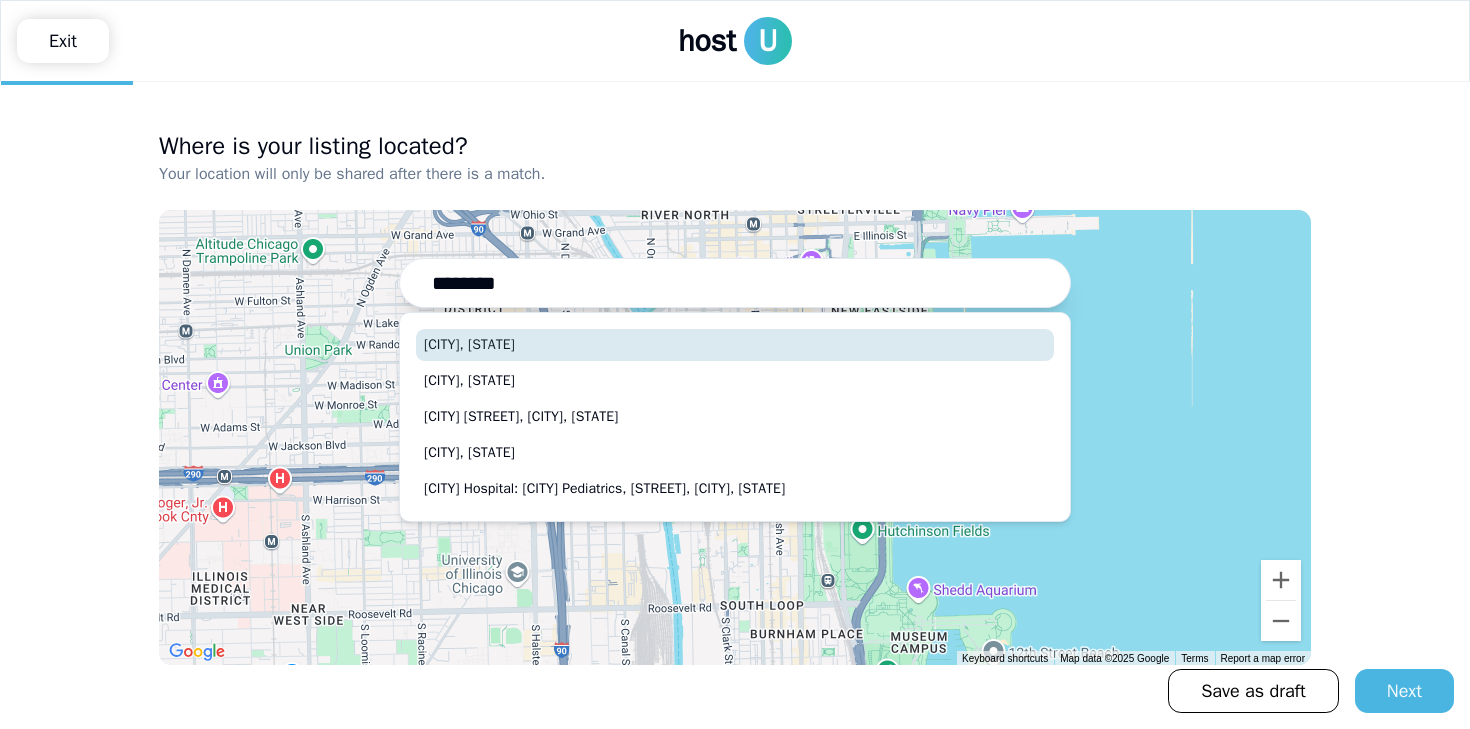 click on "Evanston, IL" at bounding box center [735, 345] 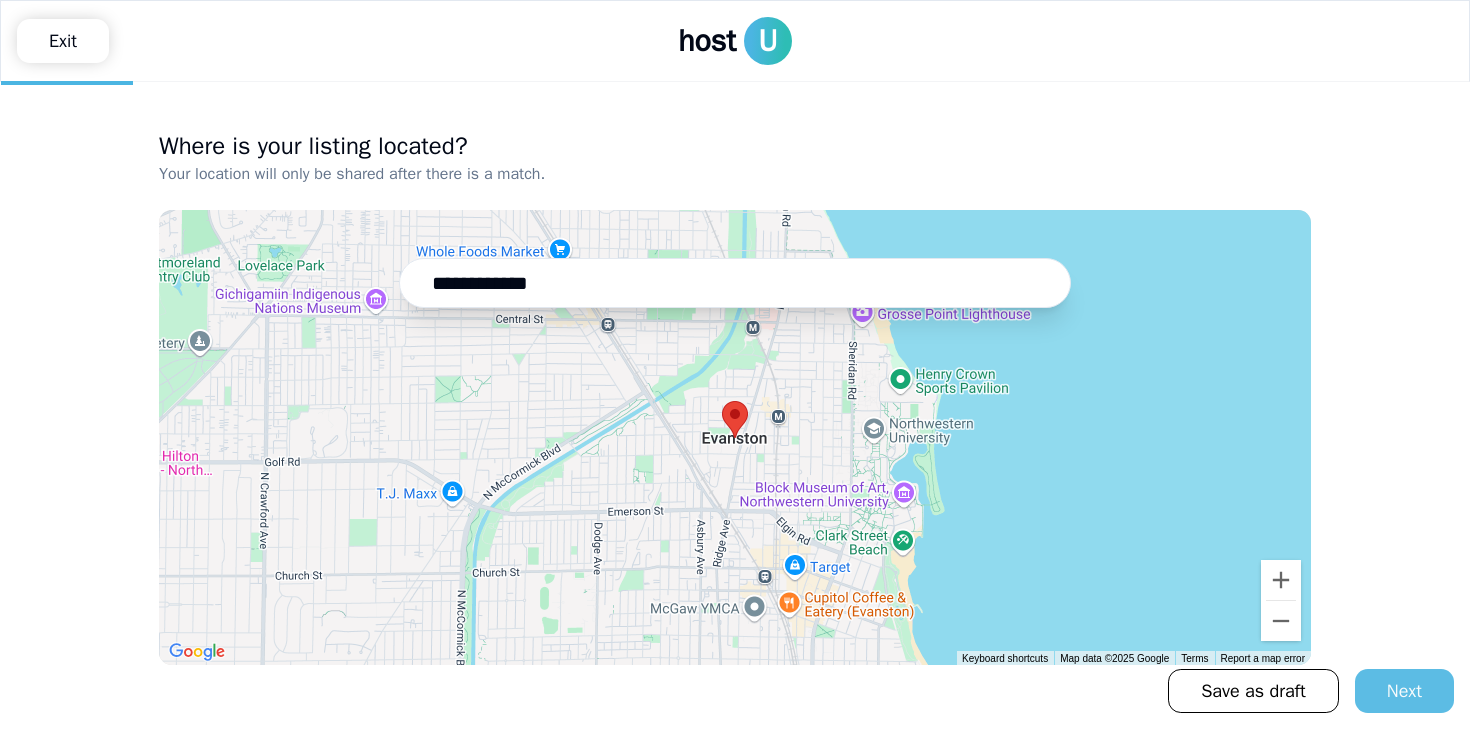 type on "**********" 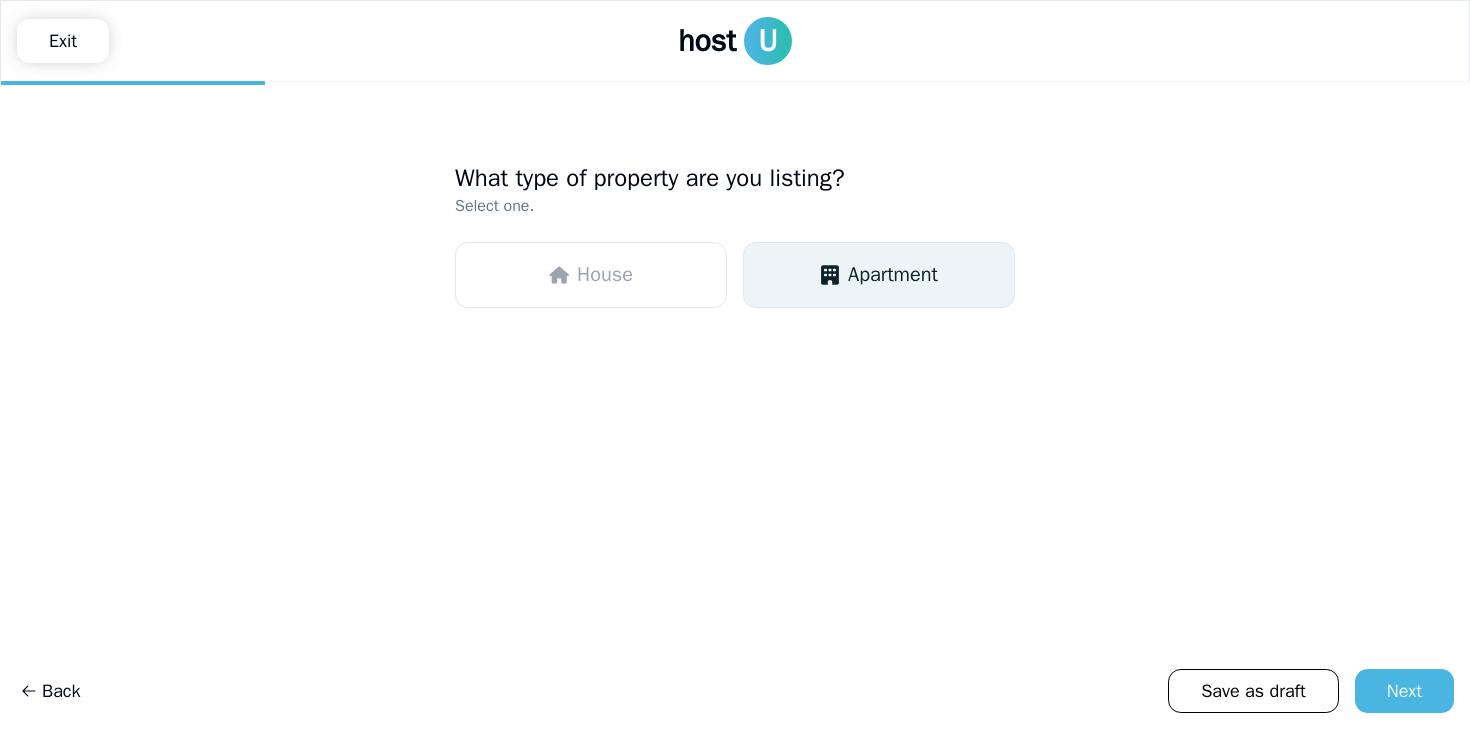 click on "Apartment" at bounding box center [879, 275] 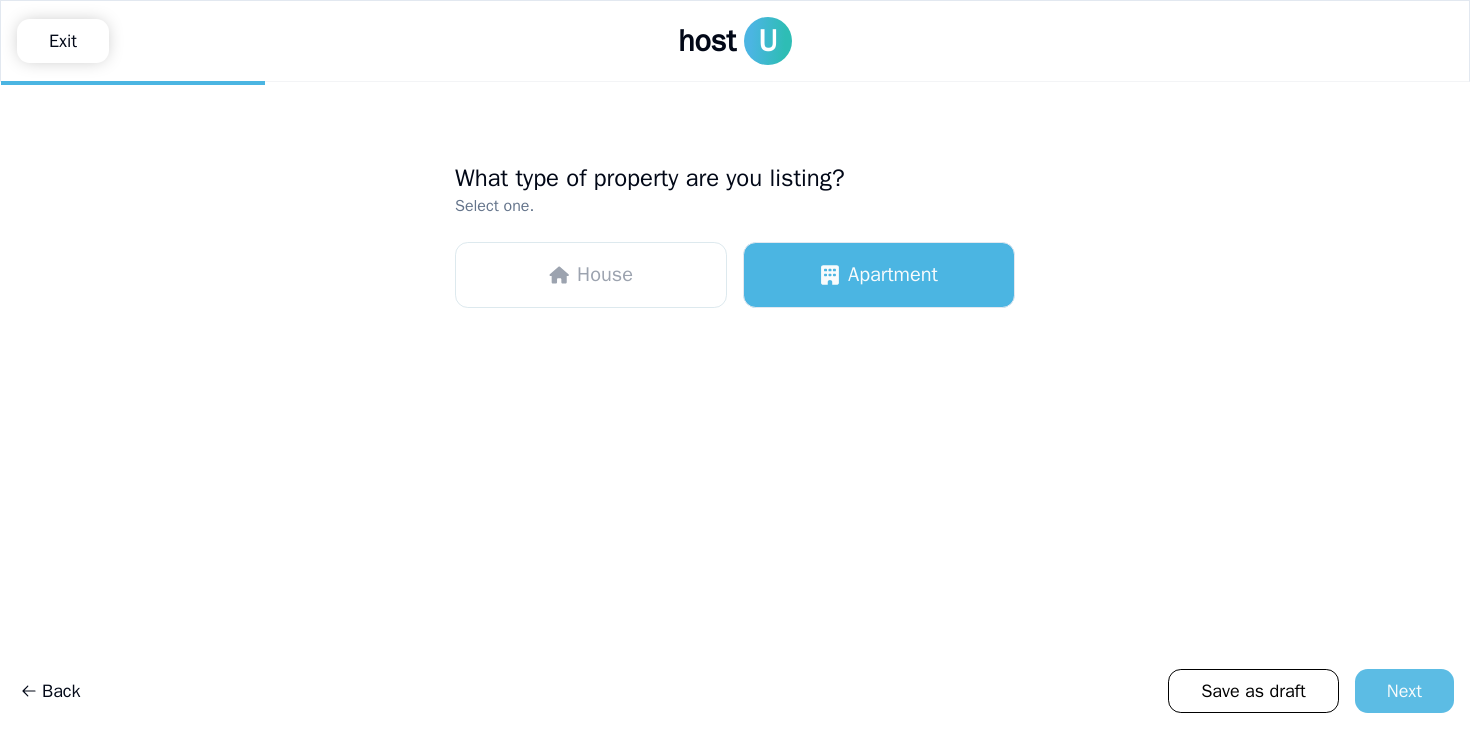 click on "Next" at bounding box center (1404, 691) 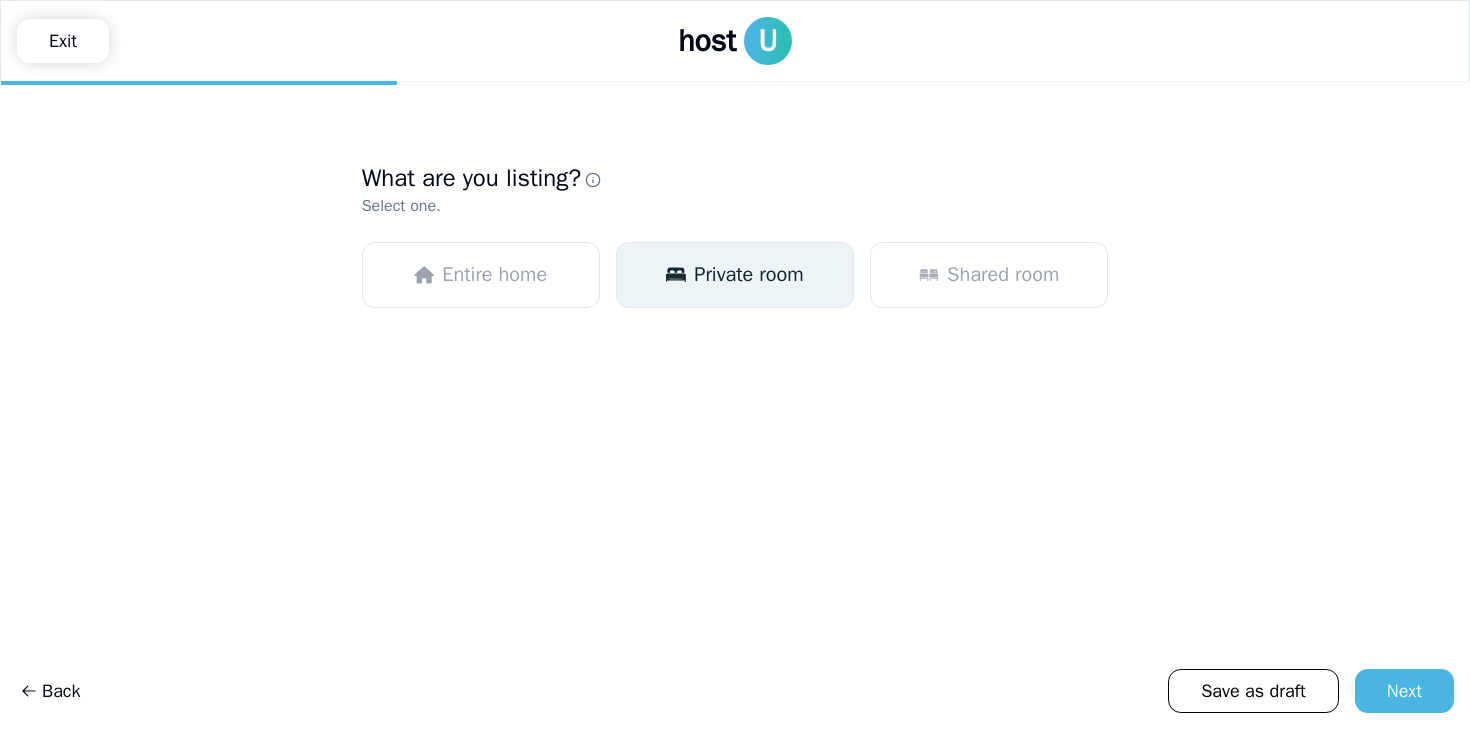 click on "Private room" at bounding box center [748, 275] 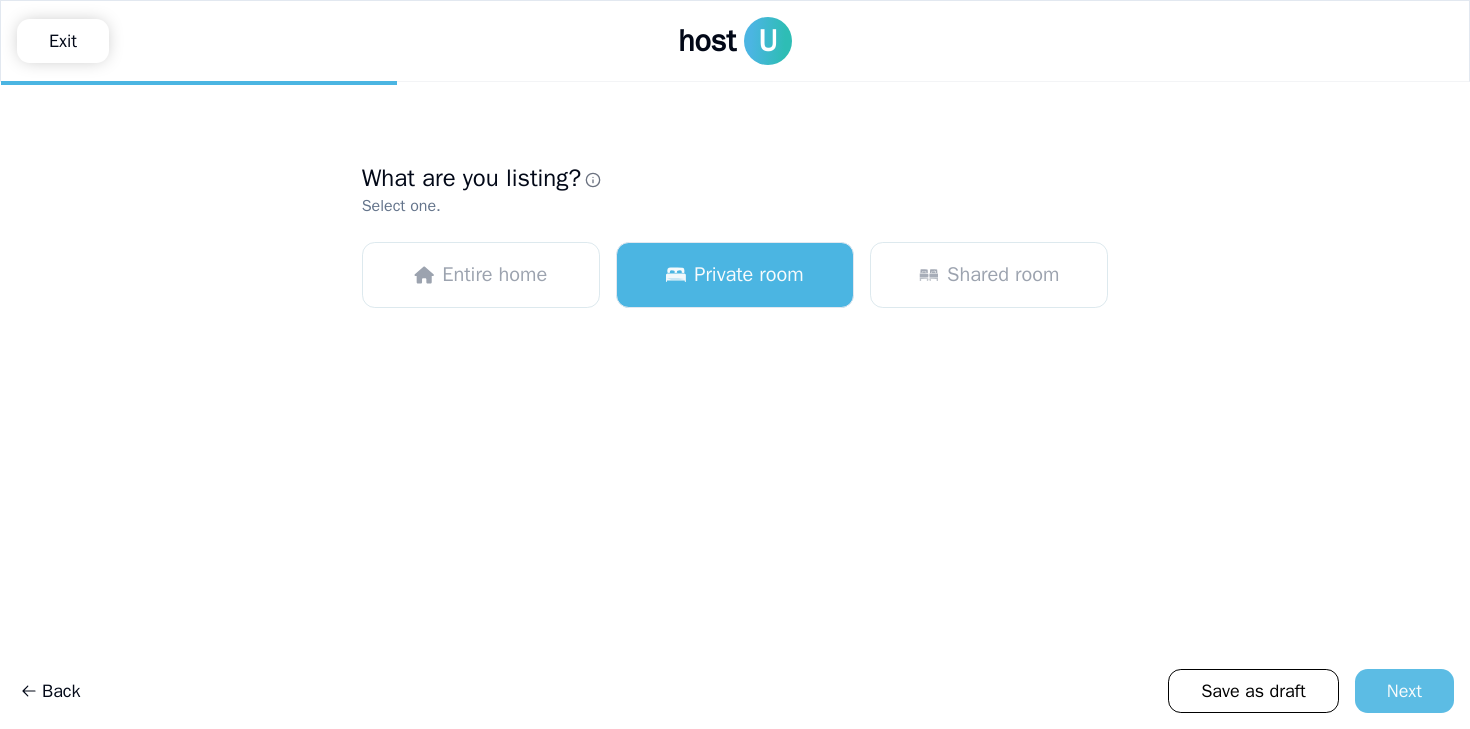 click on "Next" at bounding box center (1404, 691) 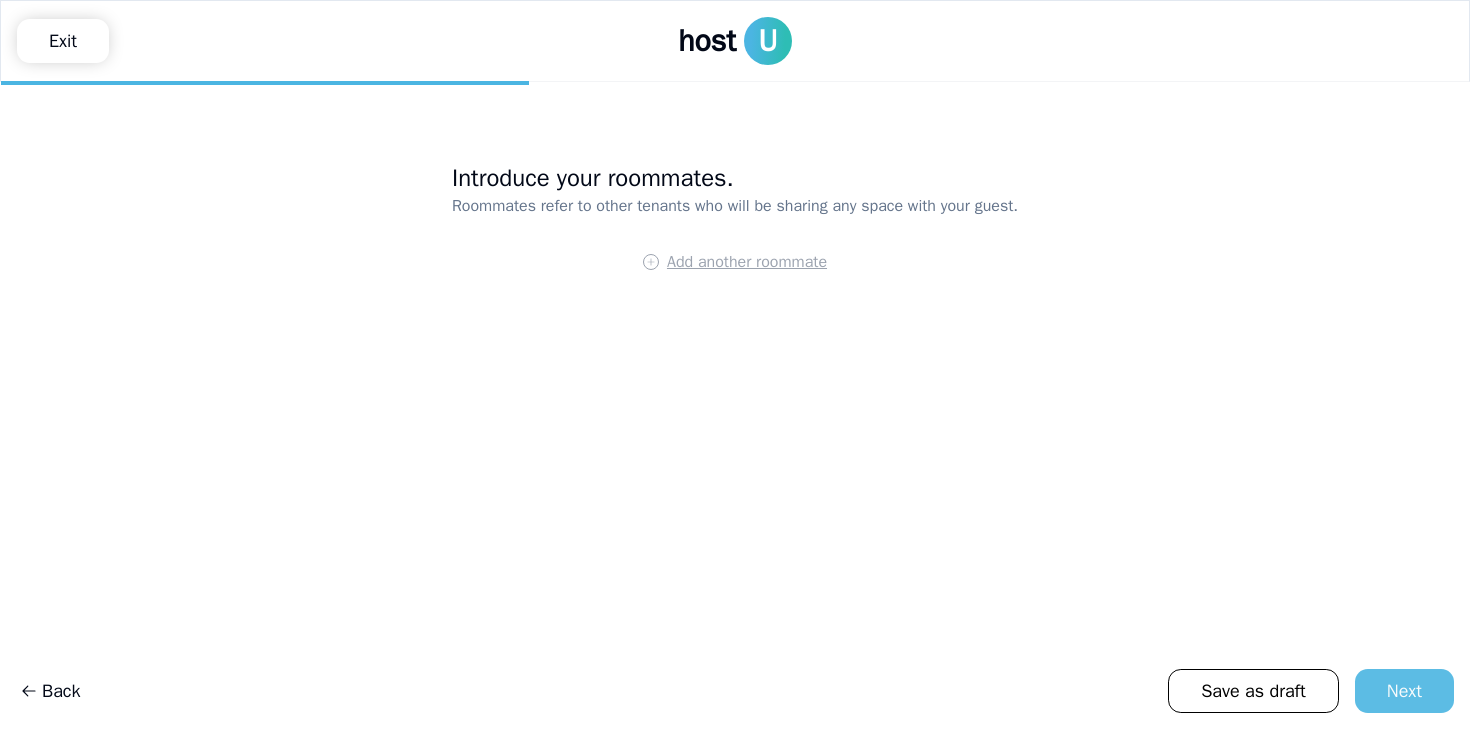 click on "Next" at bounding box center [1404, 691] 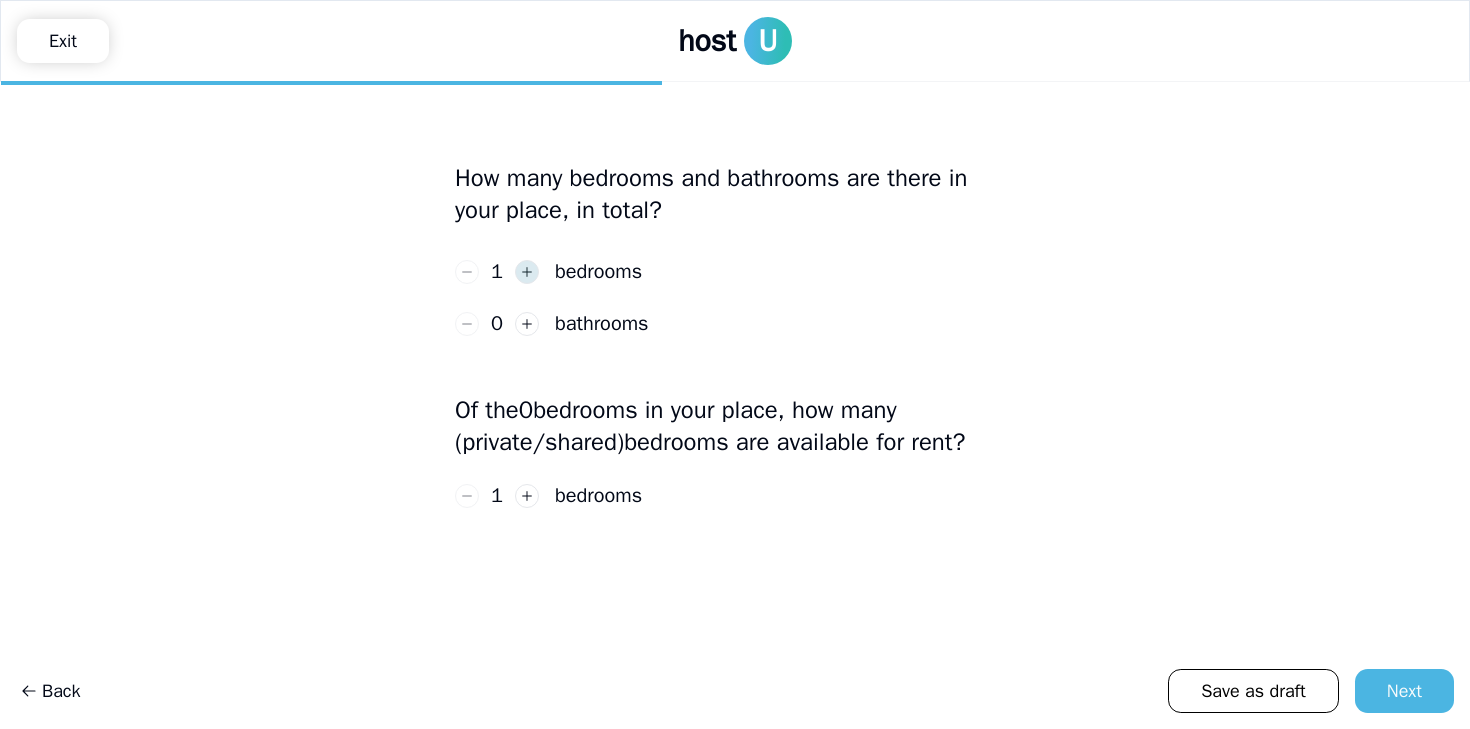 click 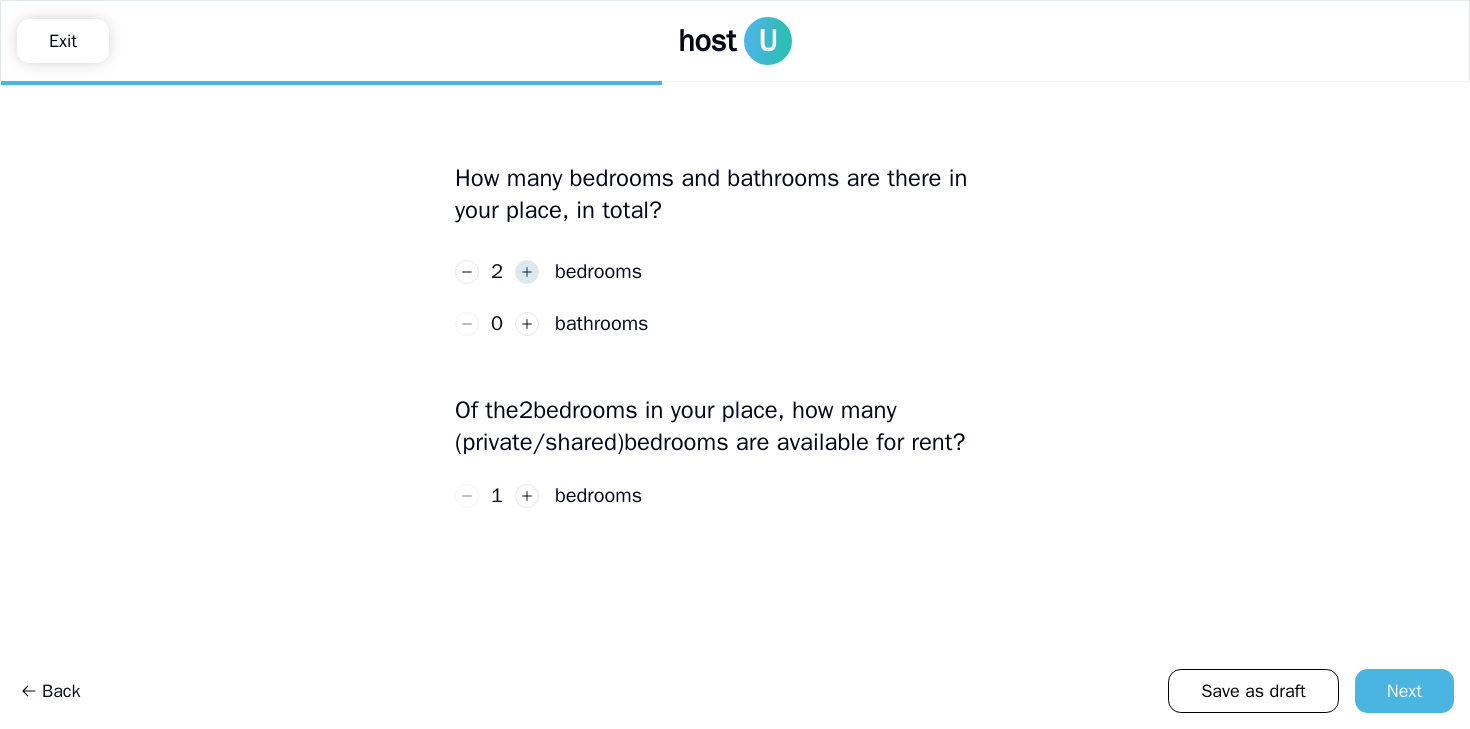 click 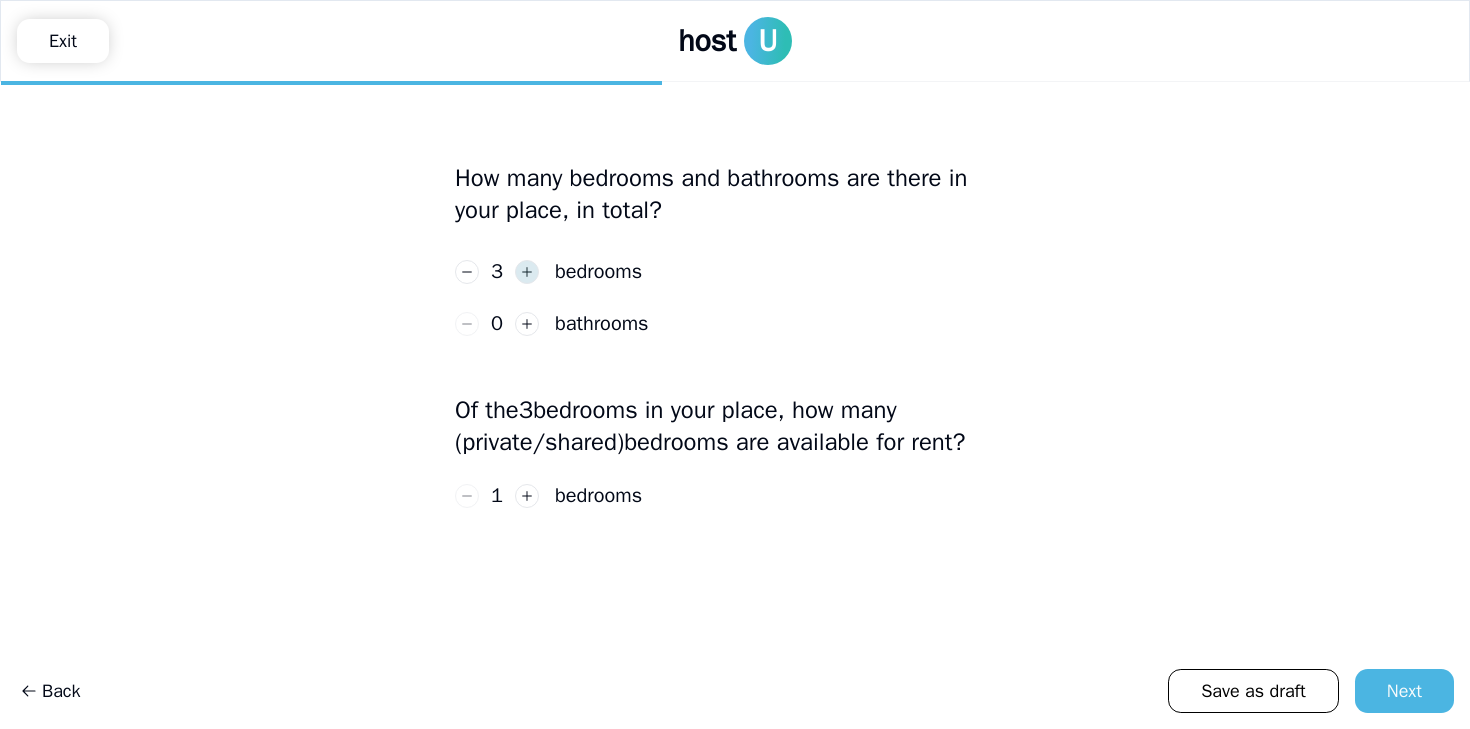 click 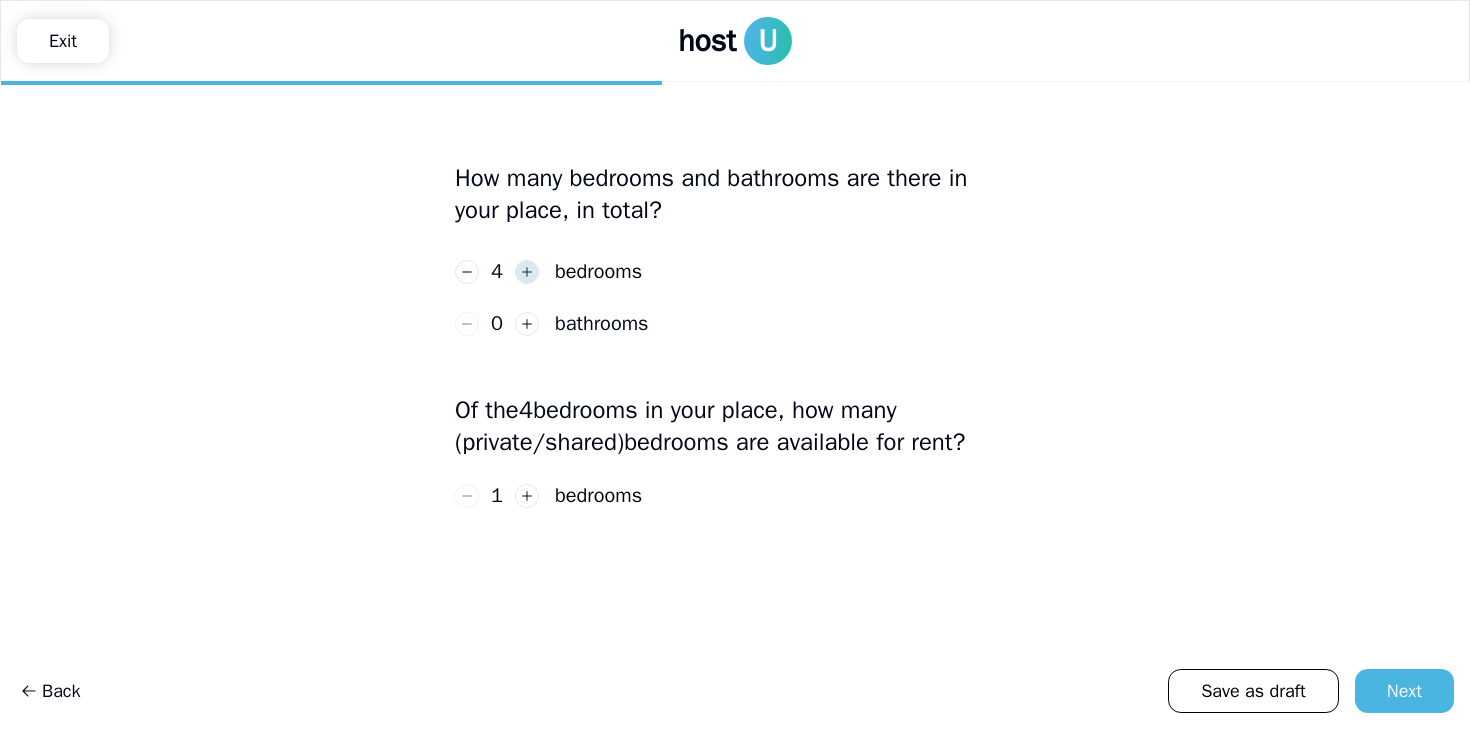 click 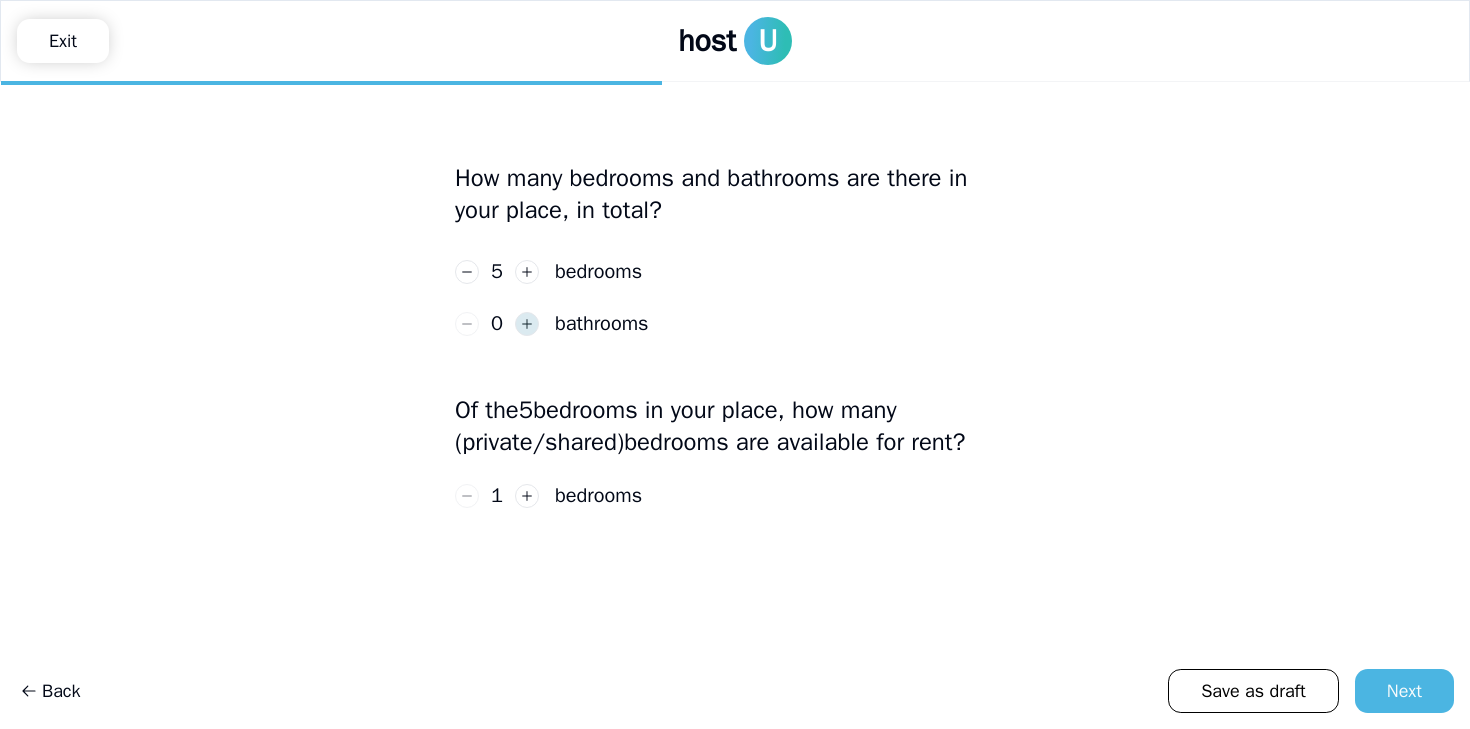 click 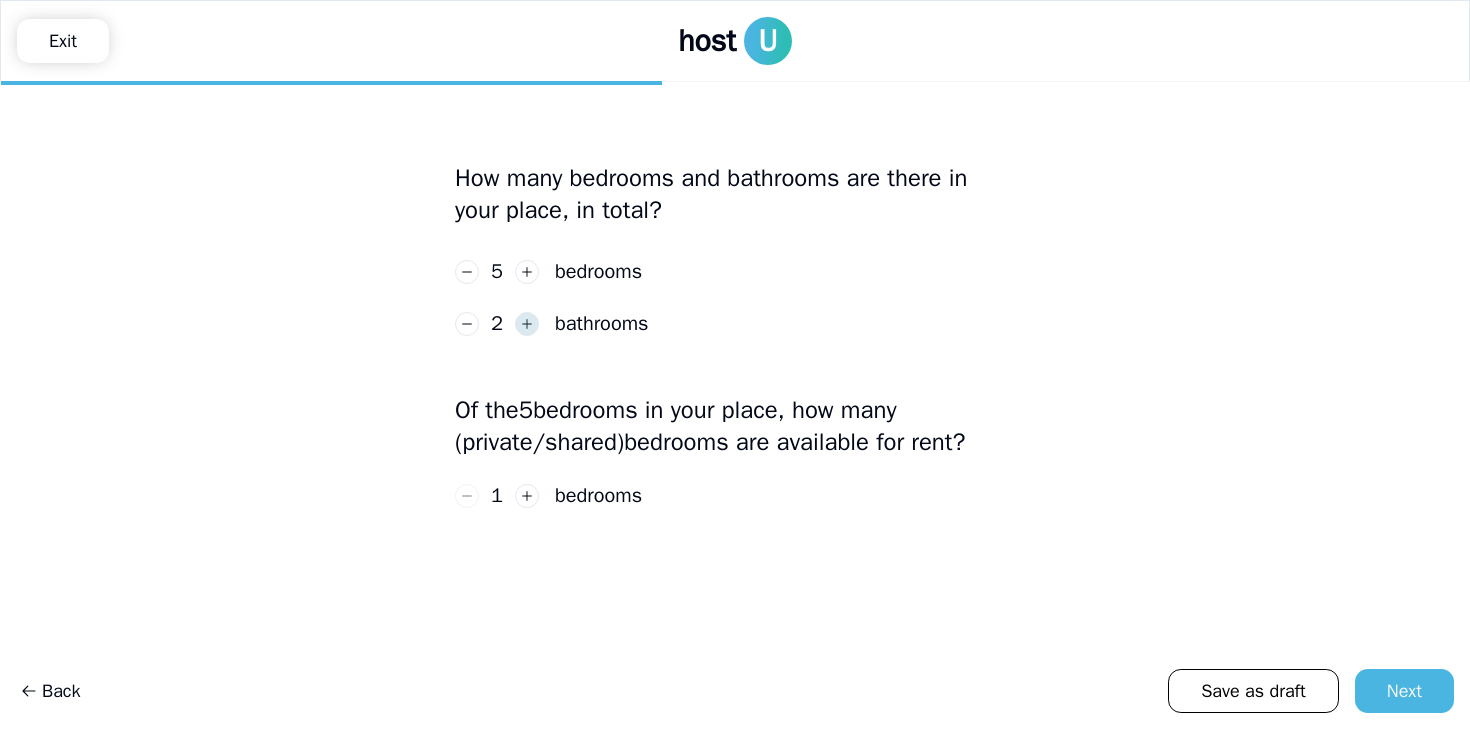 click 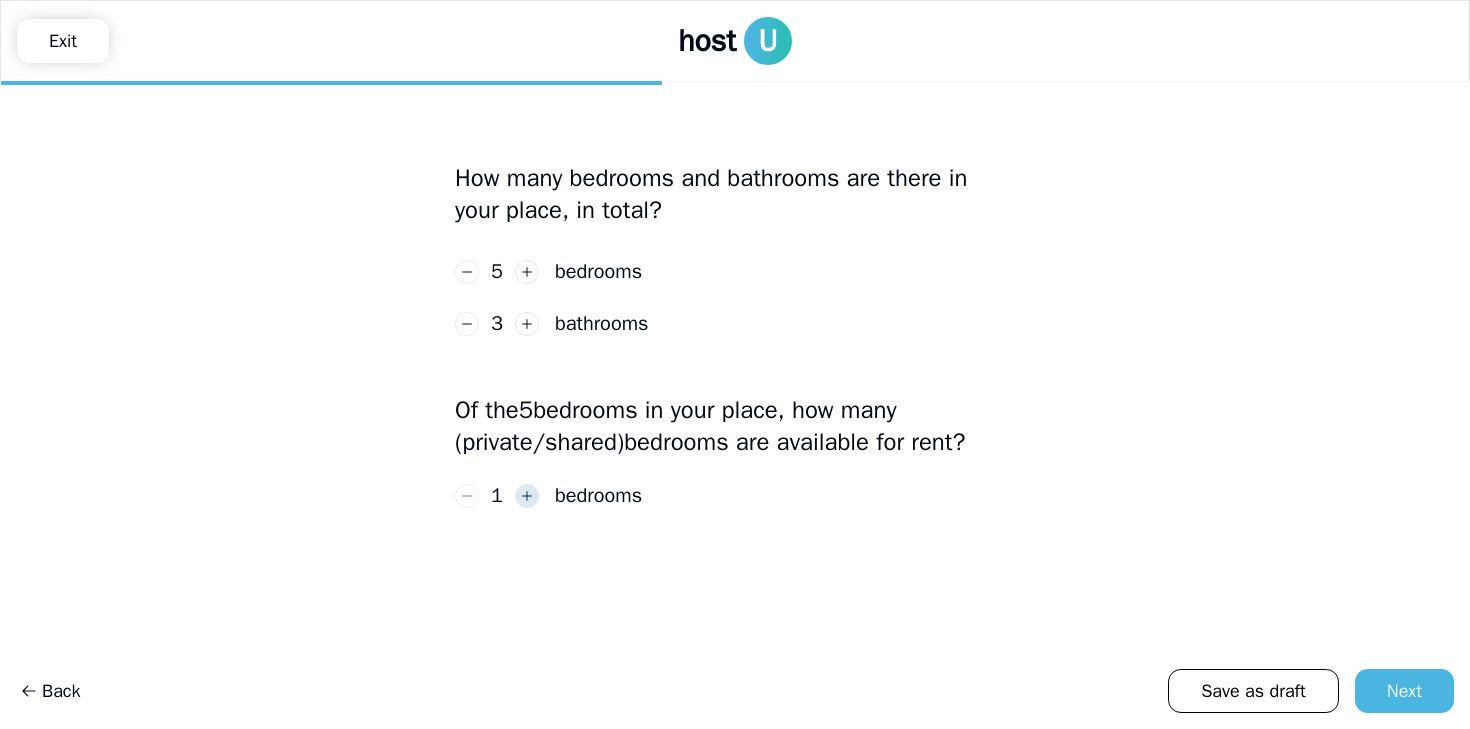 click 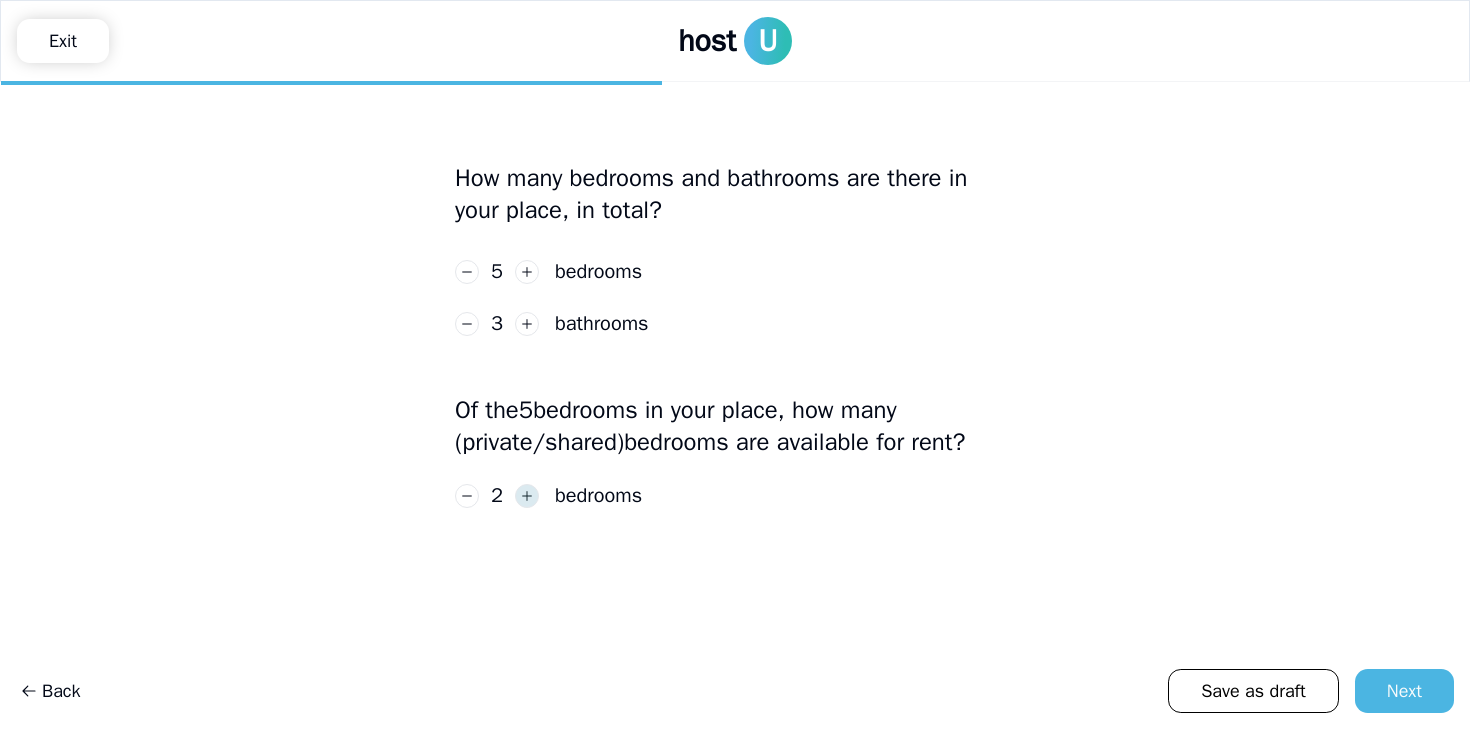 click 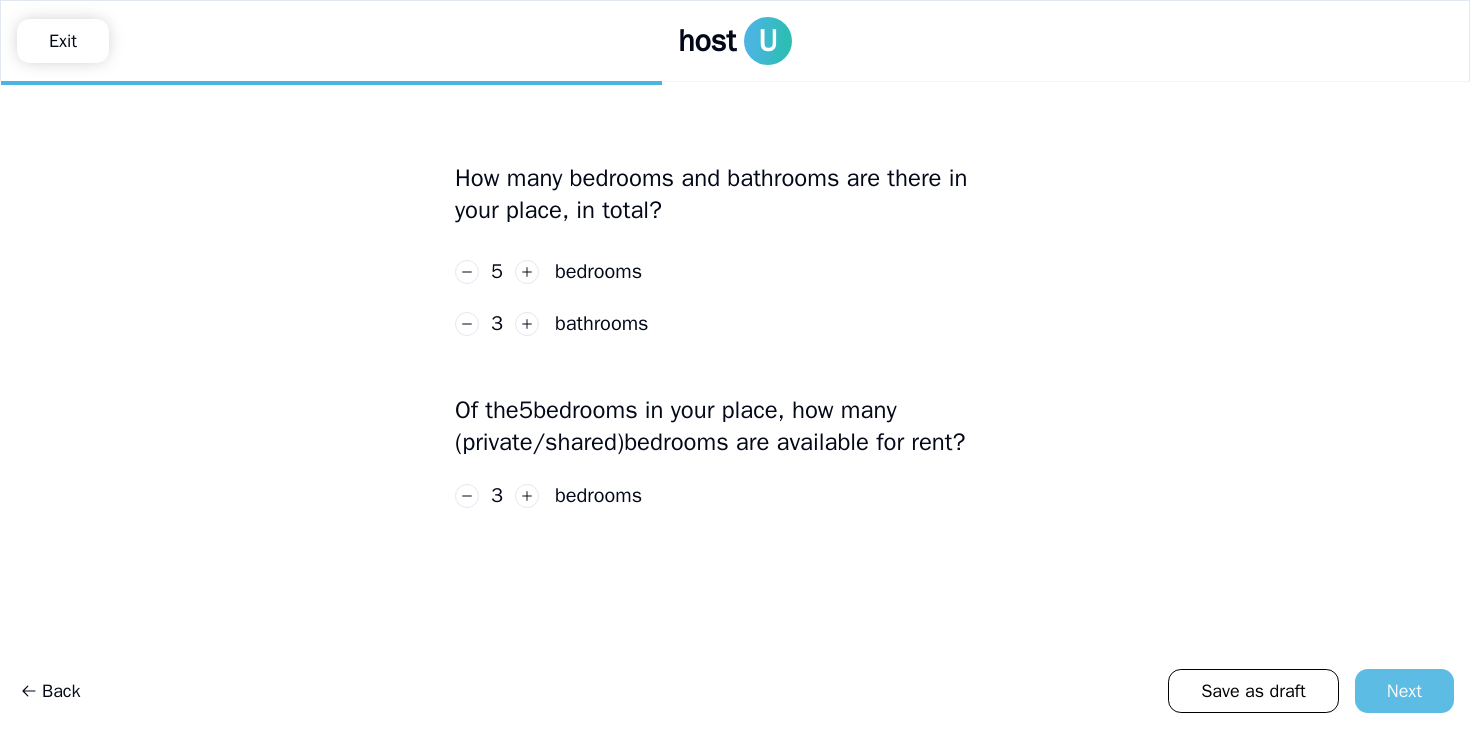 click on "Next" at bounding box center (1404, 691) 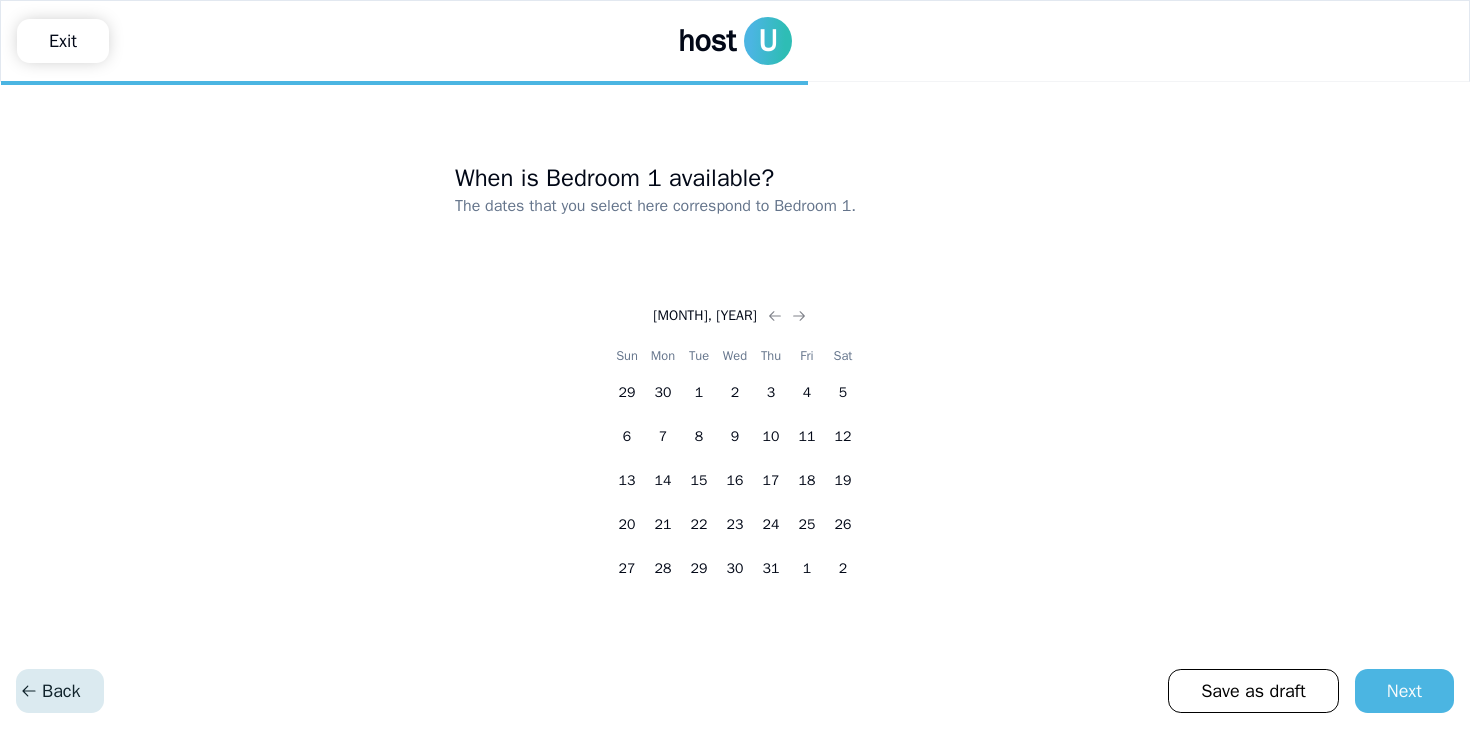 click on "Back" at bounding box center (50, 691) 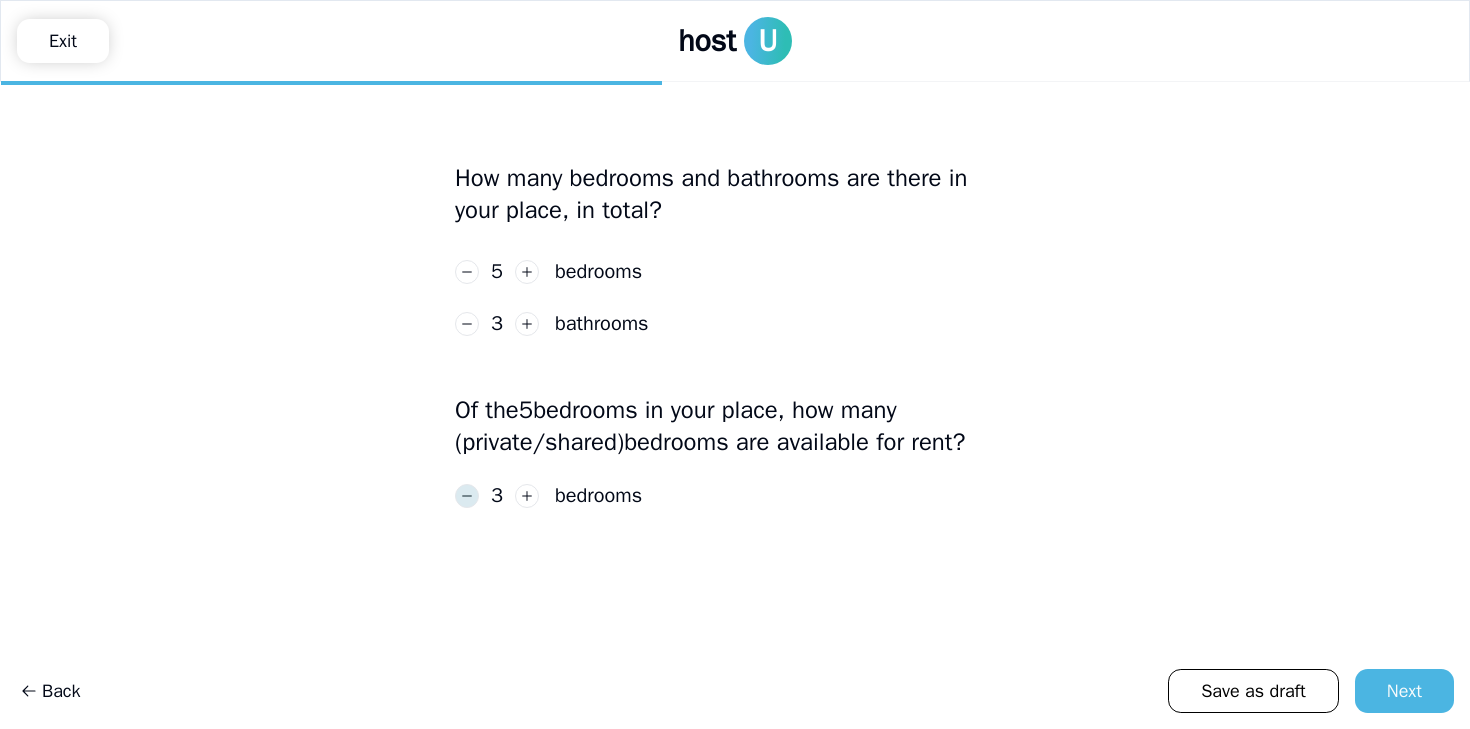 click 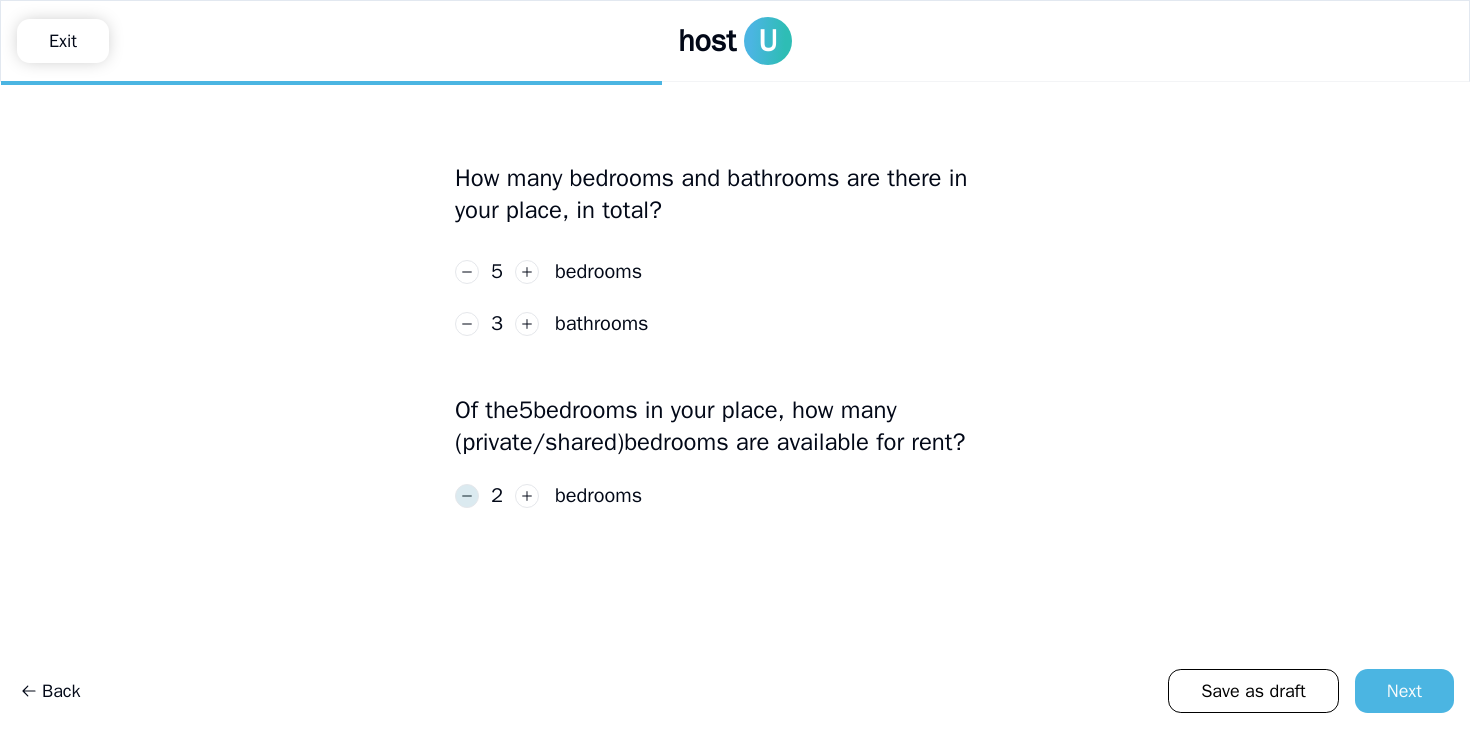 click 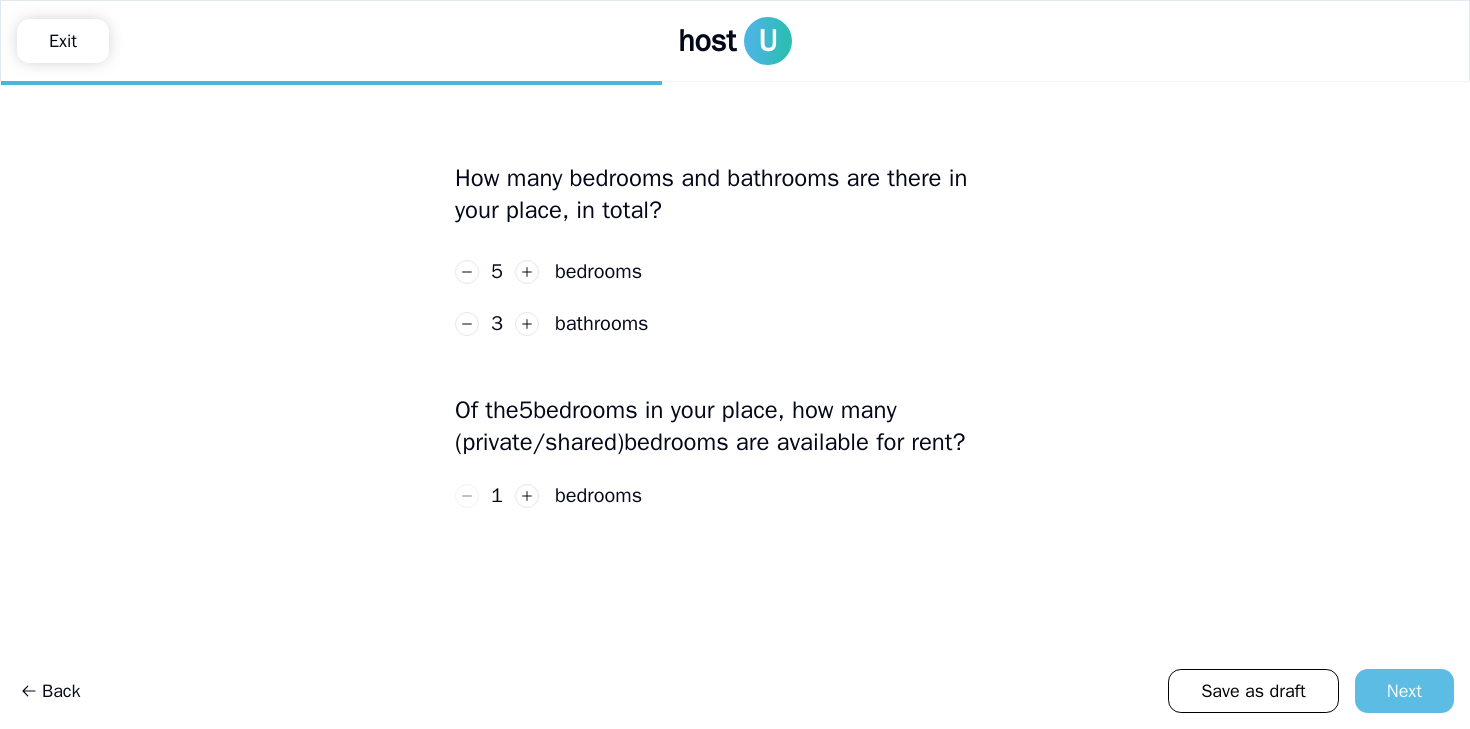 click on "Next" at bounding box center (1404, 691) 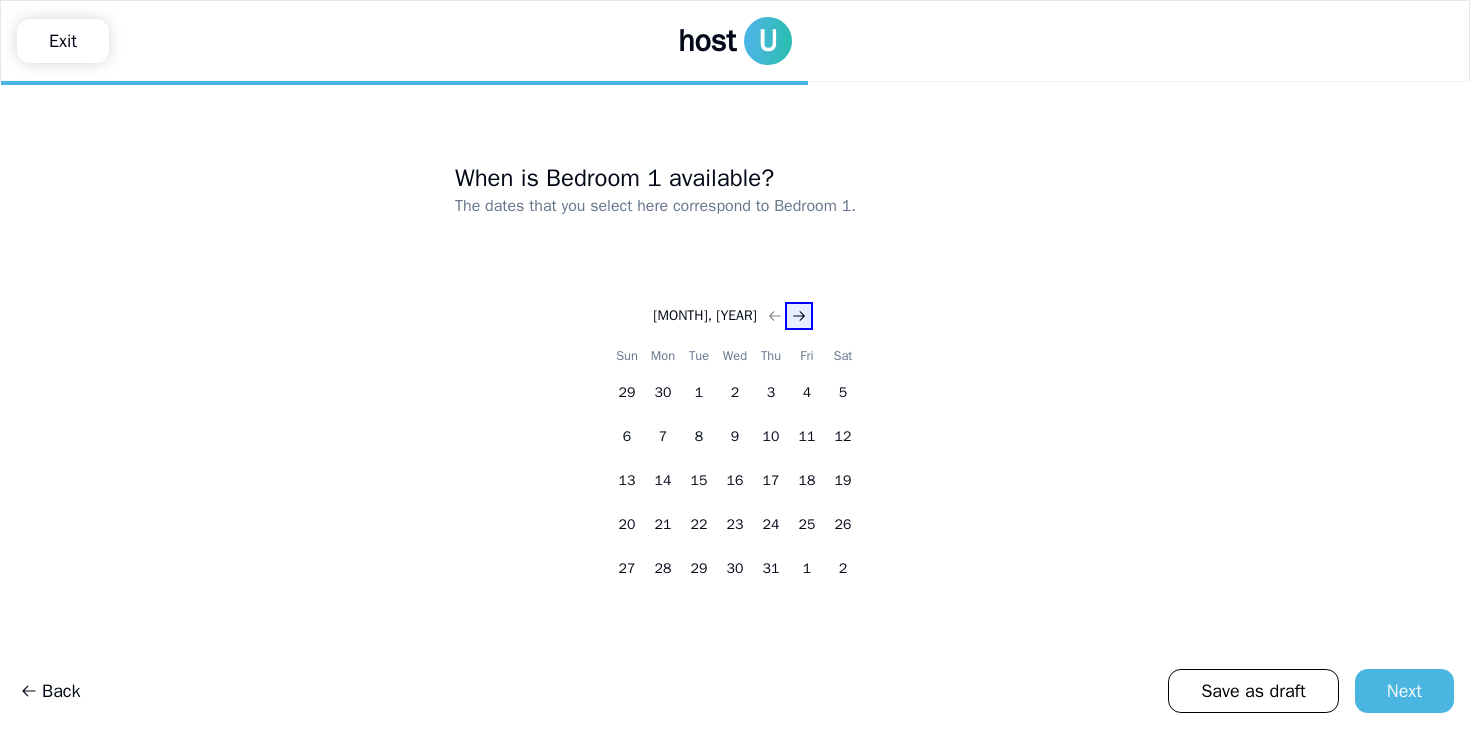 click 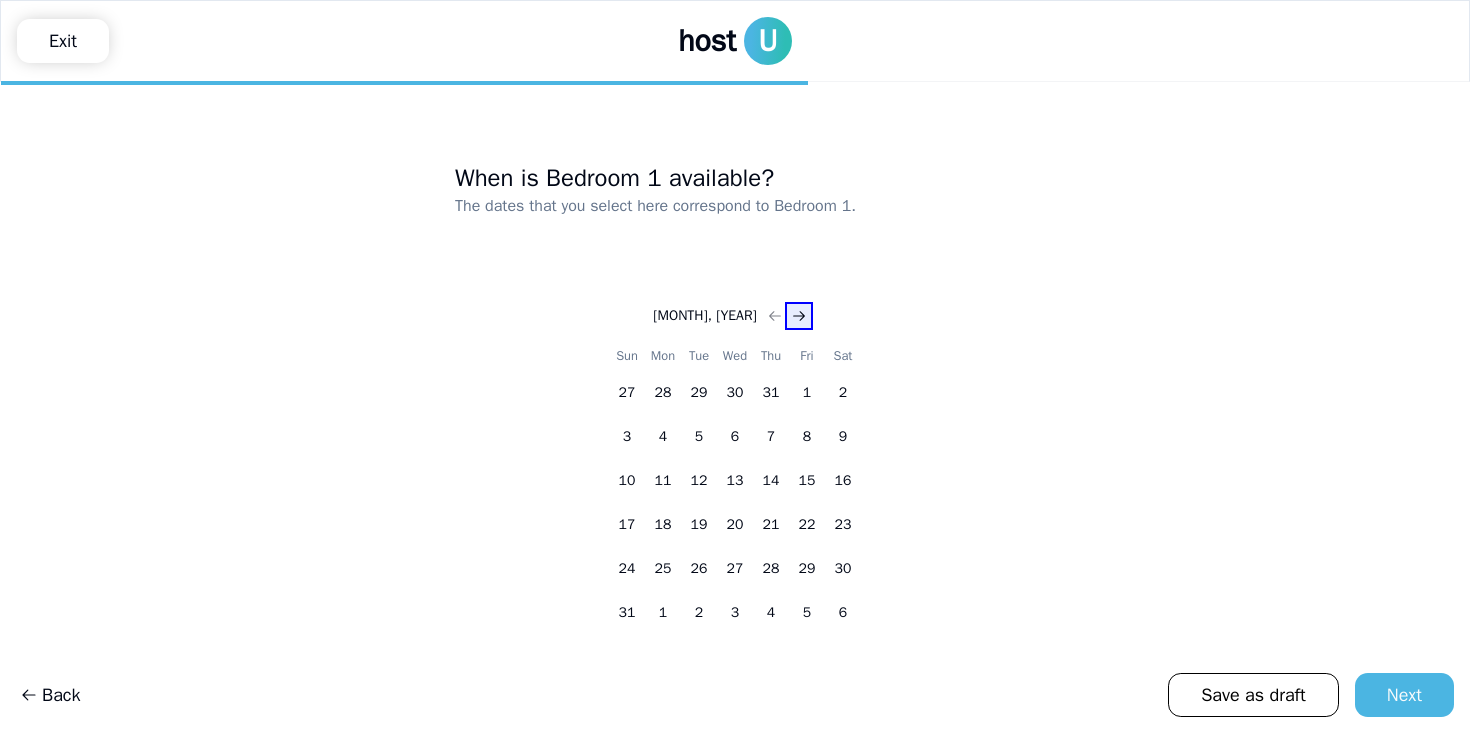 click 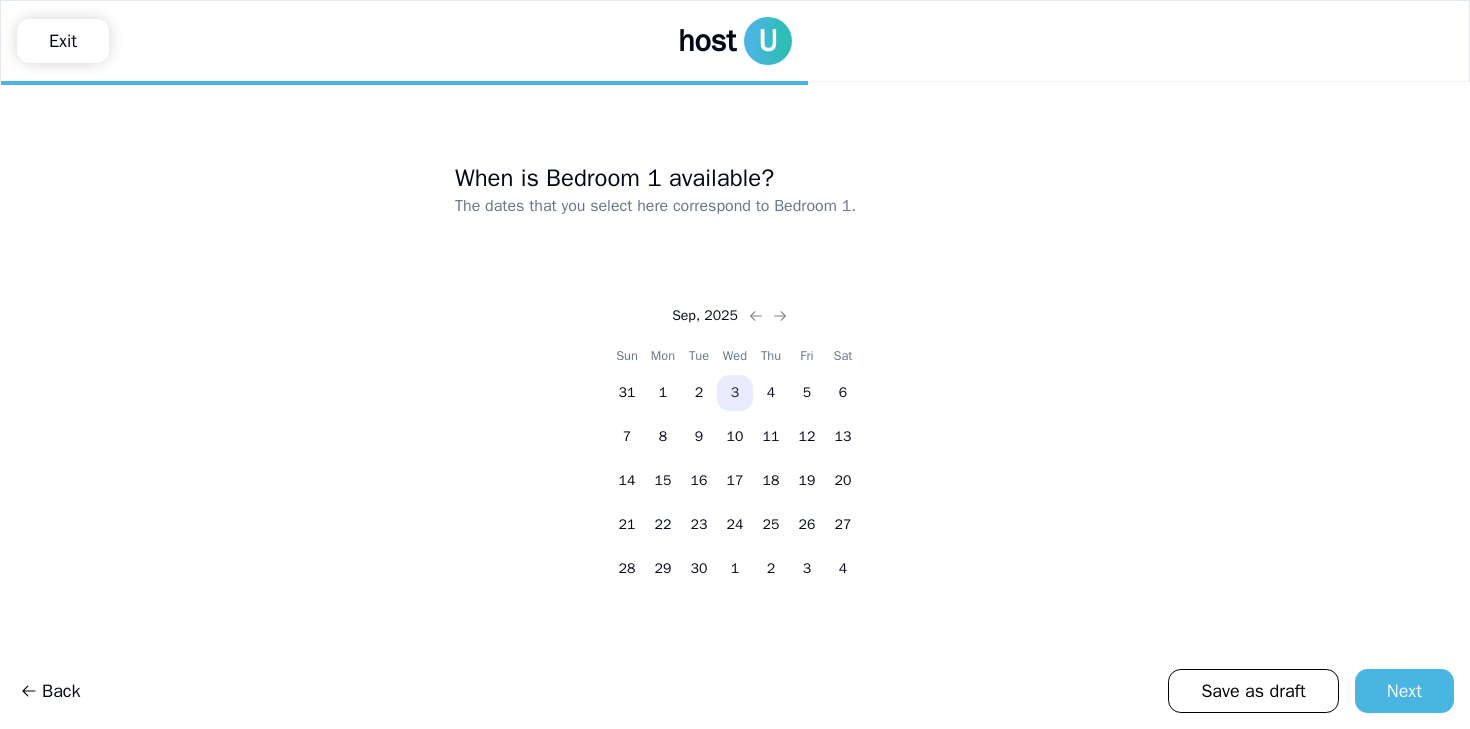 click on "3" at bounding box center [735, 393] 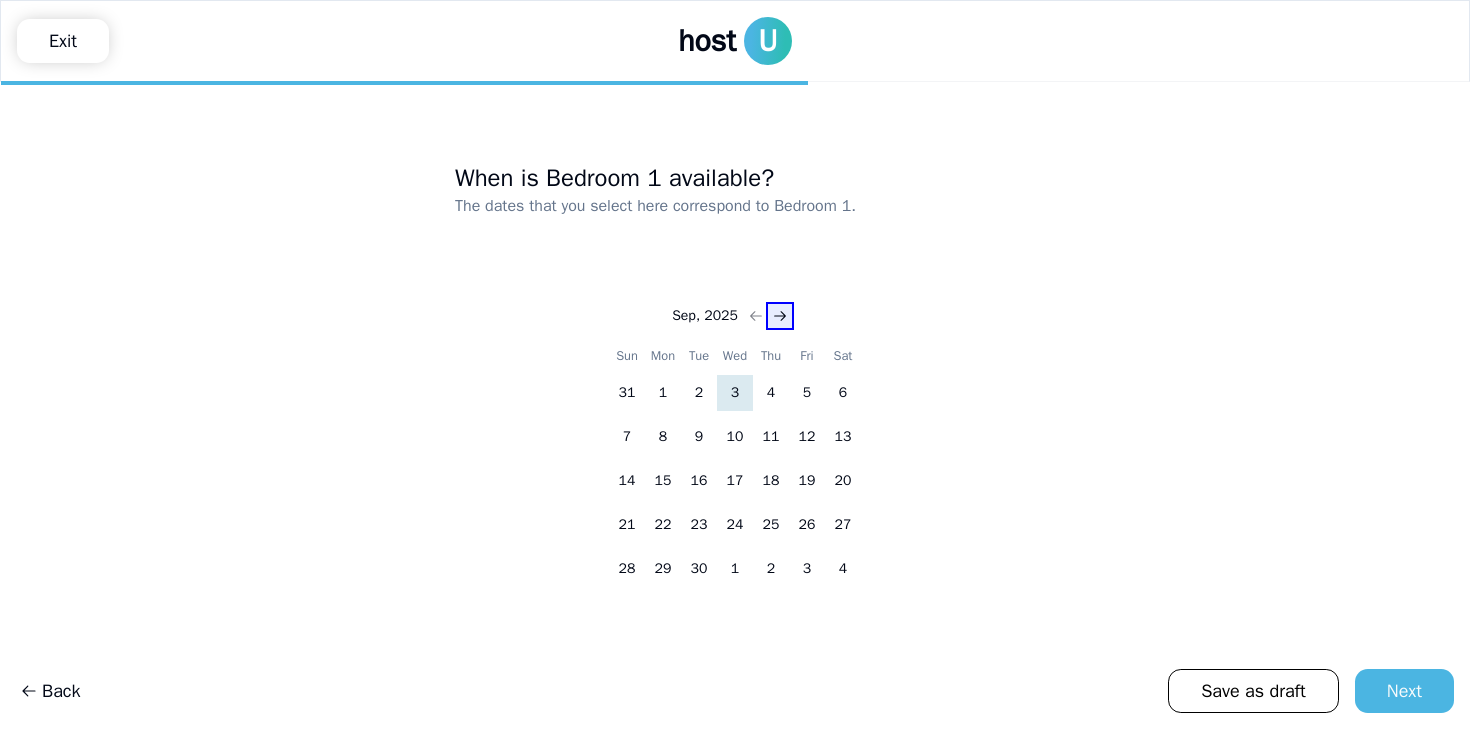click at bounding box center [780, 316] 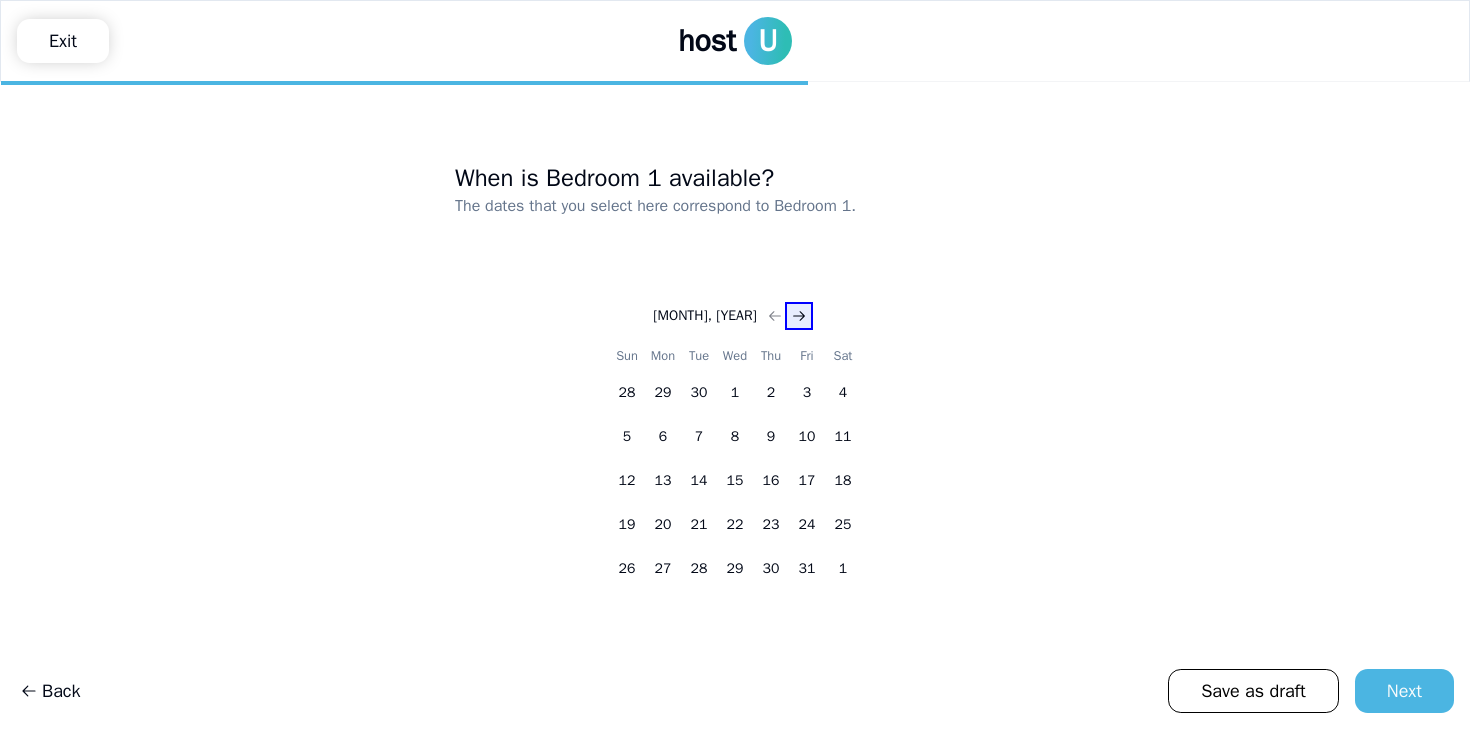click at bounding box center [799, 316] 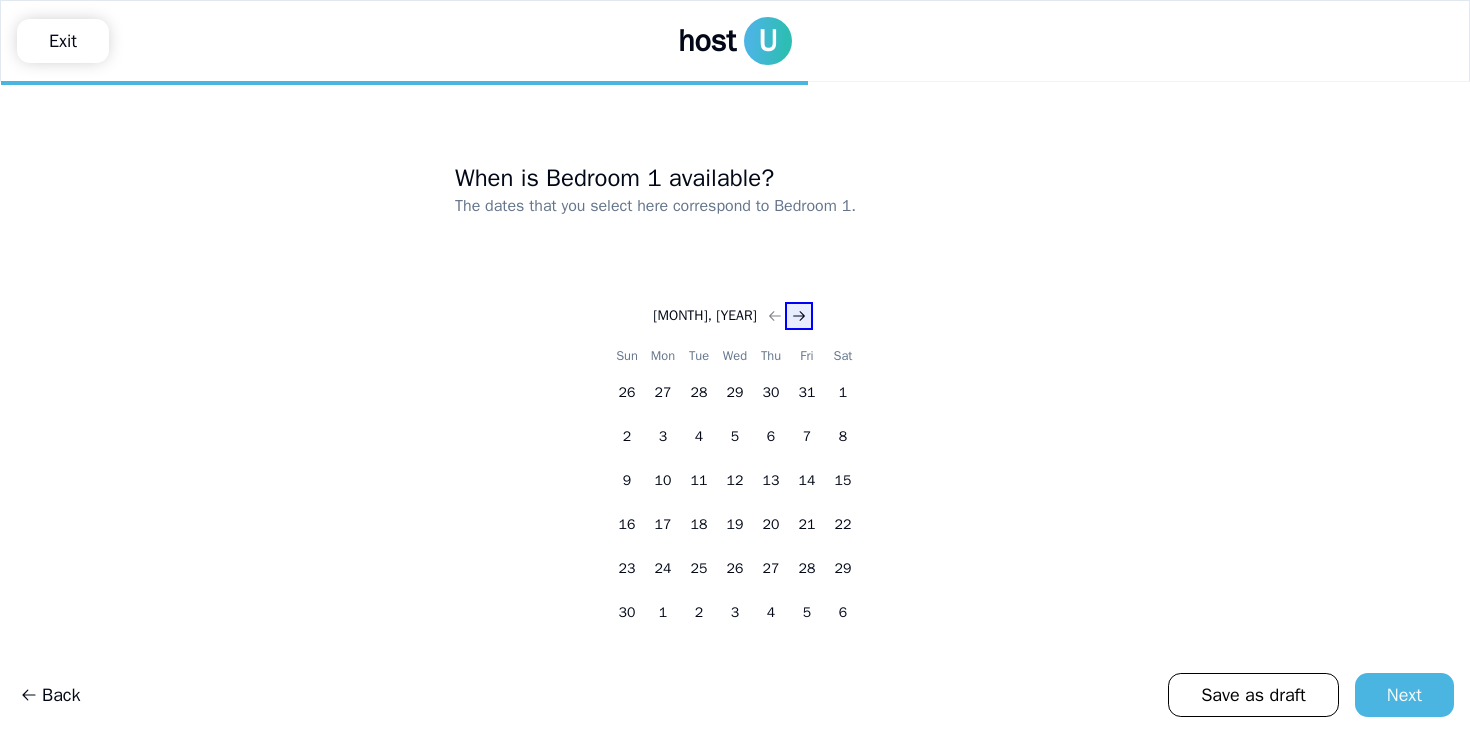 click at bounding box center (799, 316) 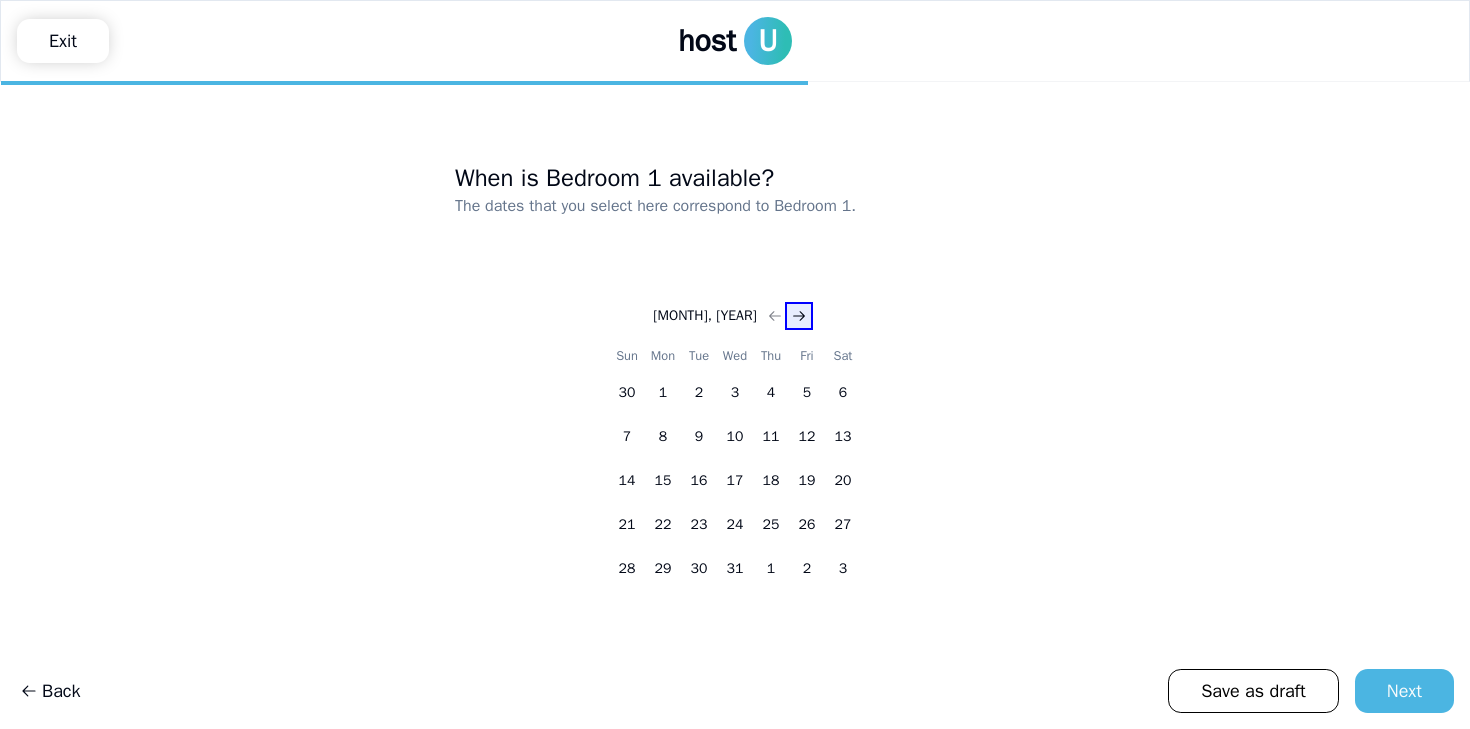 click at bounding box center [799, 316] 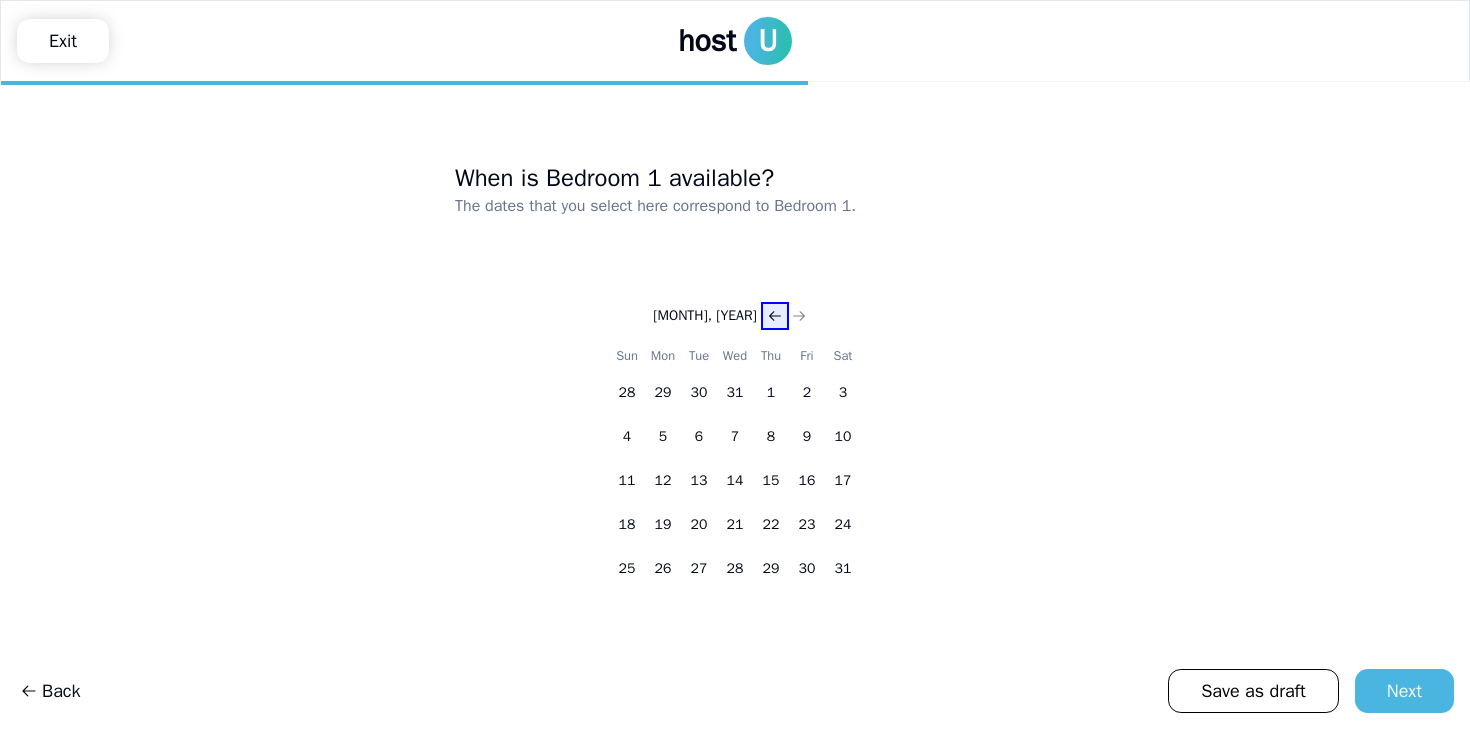 click at bounding box center (775, 316) 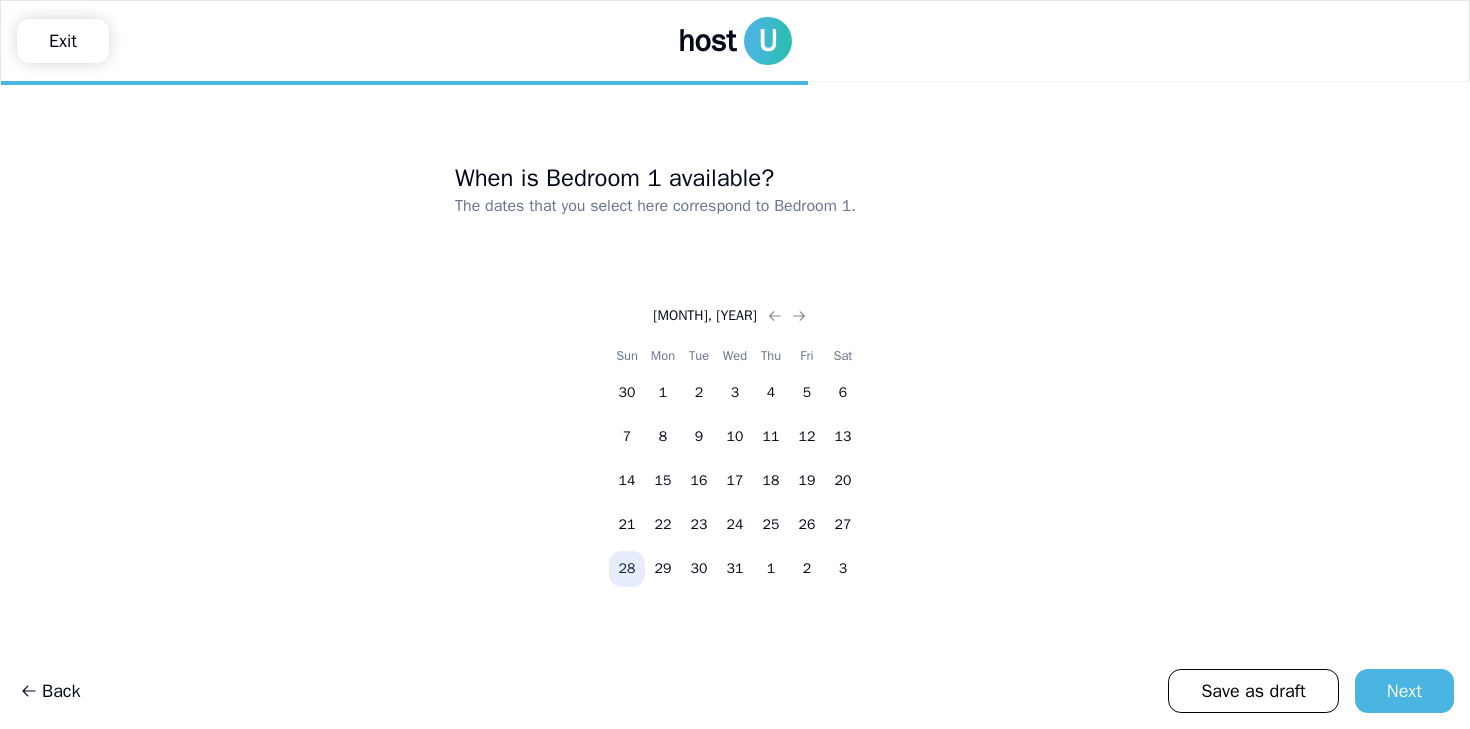 click on "28" at bounding box center [627, 569] 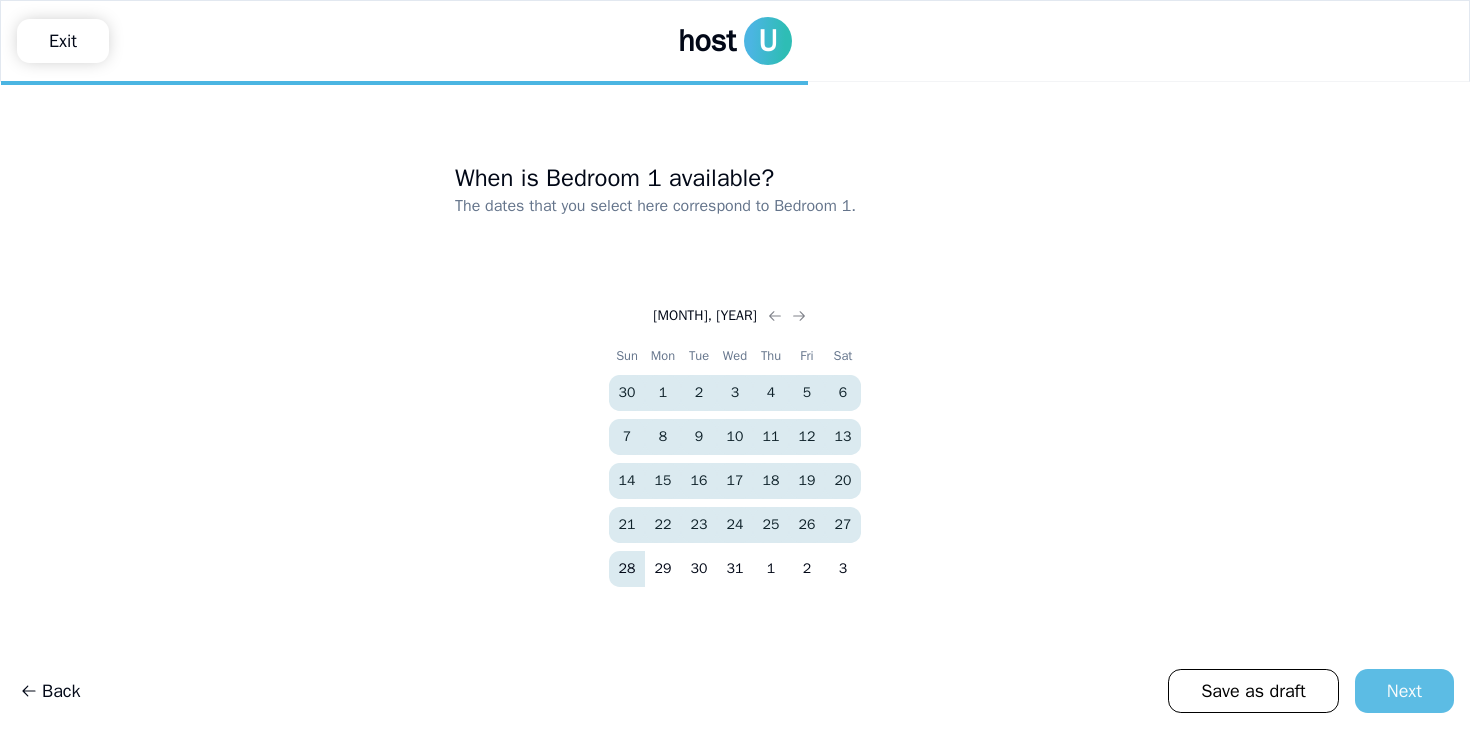 click on "Next" at bounding box center [1404, 691] 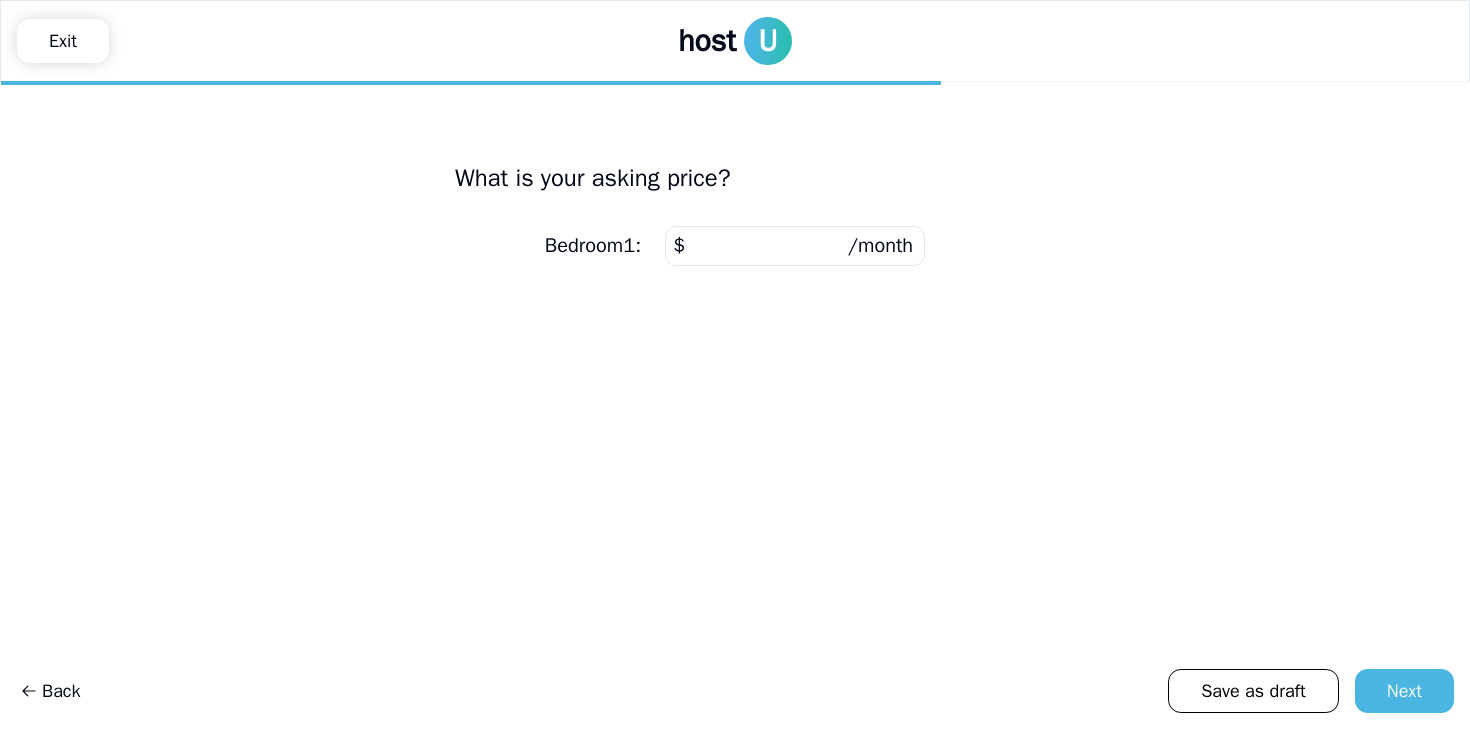 click at bounding box center [795, 246] 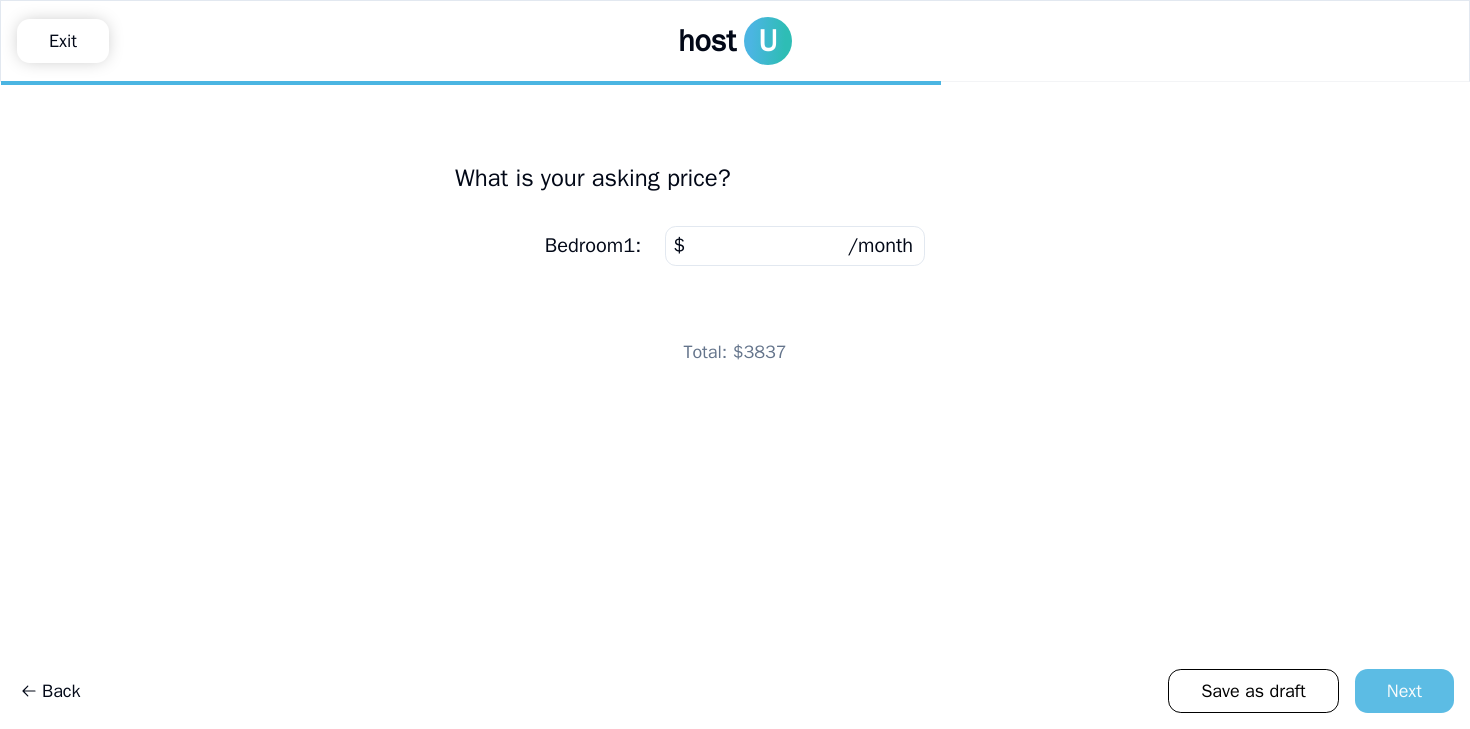 type on "****" 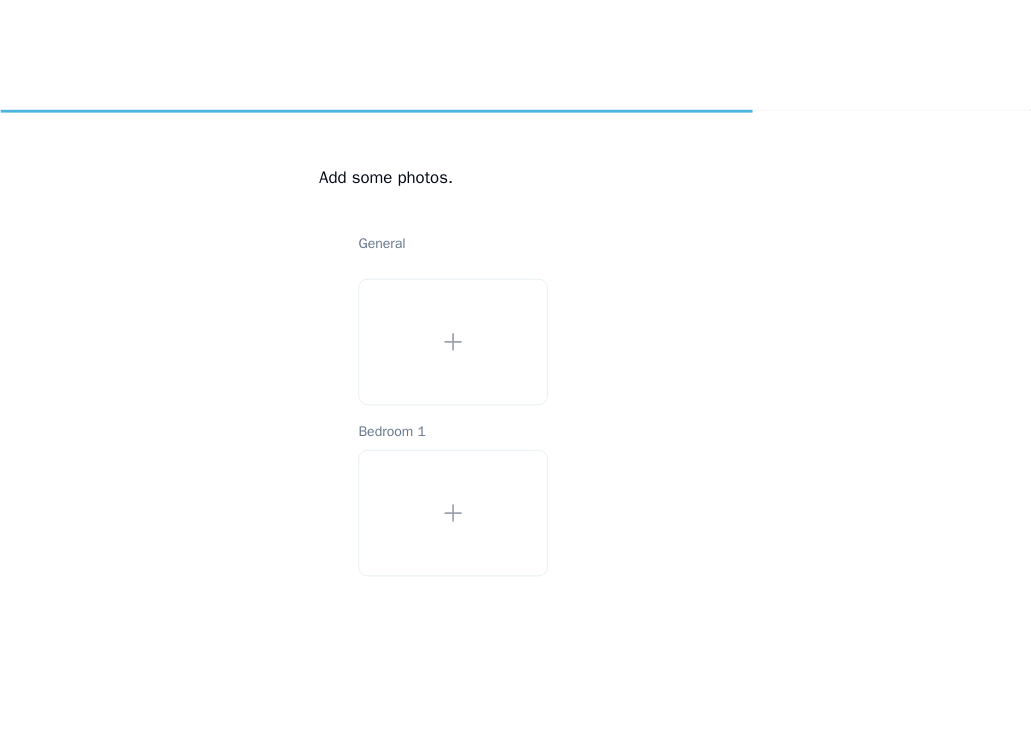 scroll, scrollTop: 141, scrollLeft: 0, axis: vertical 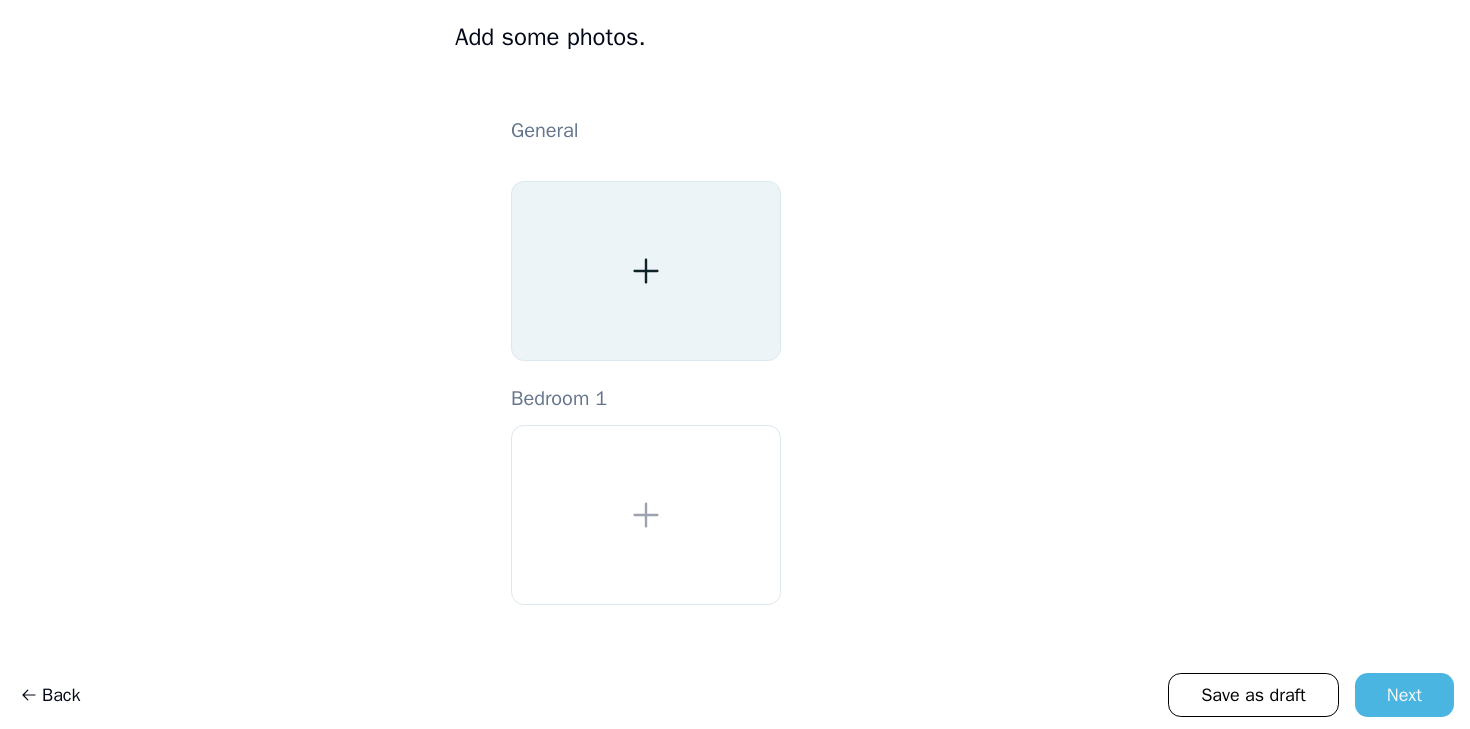 click at bounding box center (646, 271) 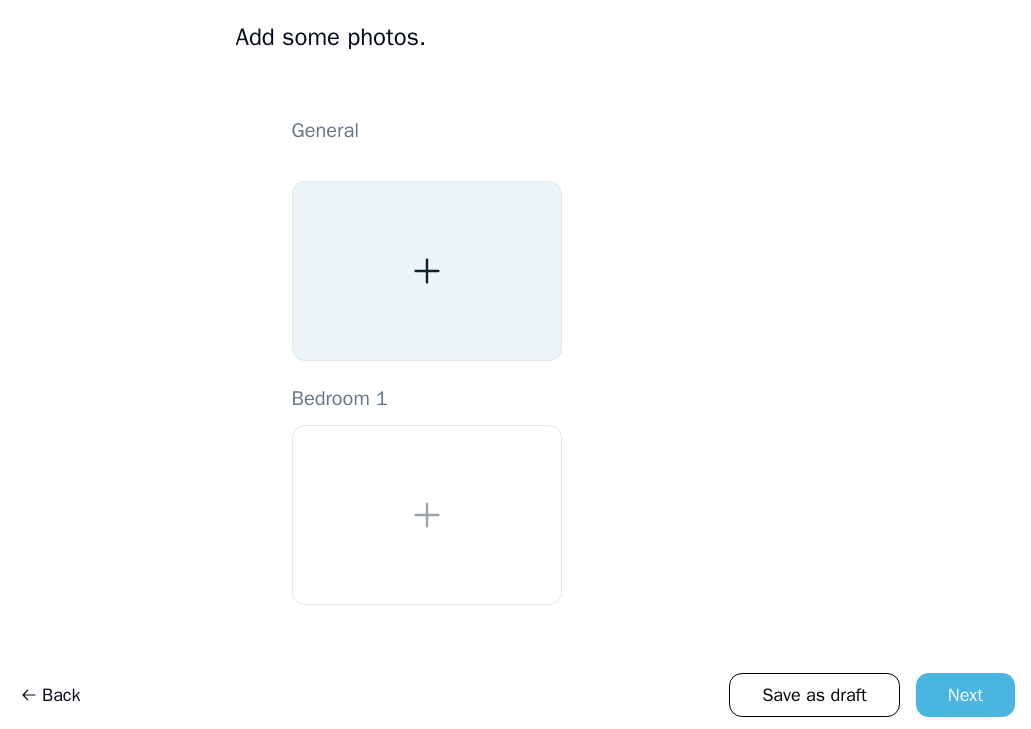 click at bounding box center [427, 271] 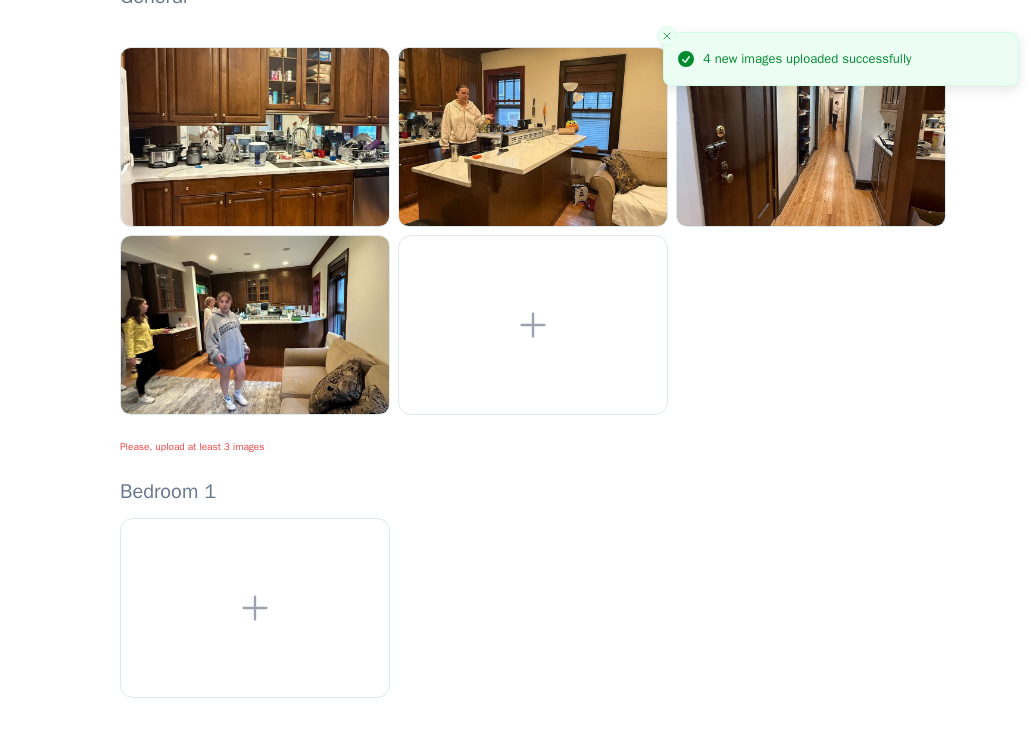 scroll, scrollTop: 321, scrollLeft: 0, axis: vertical 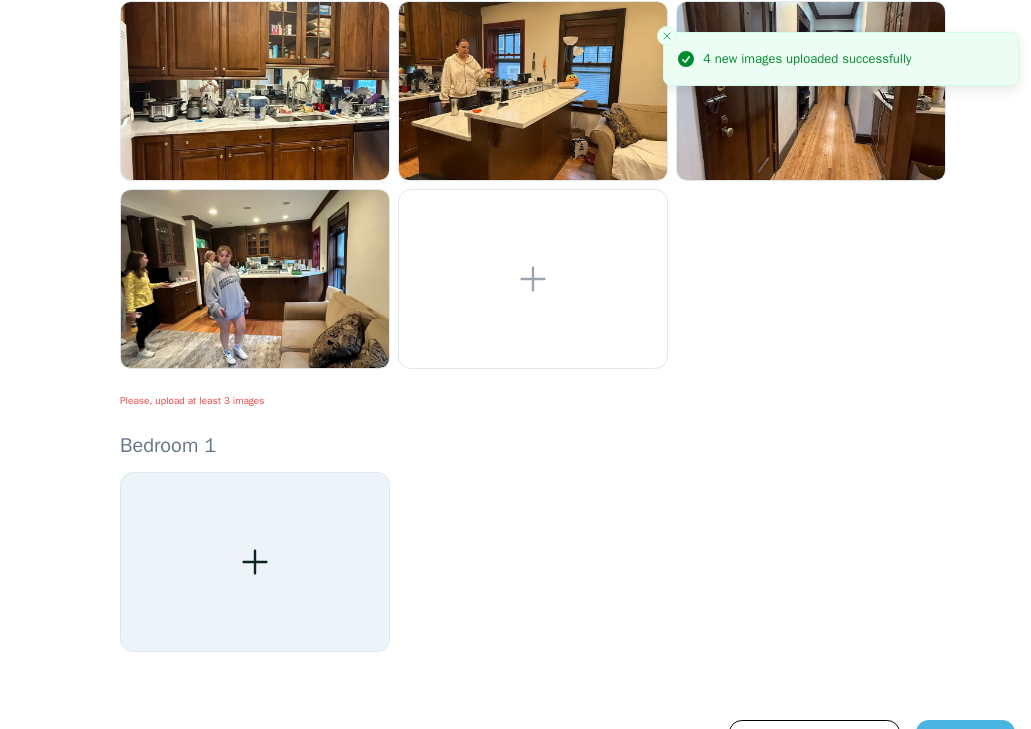 click at bounding box center (255, 562) 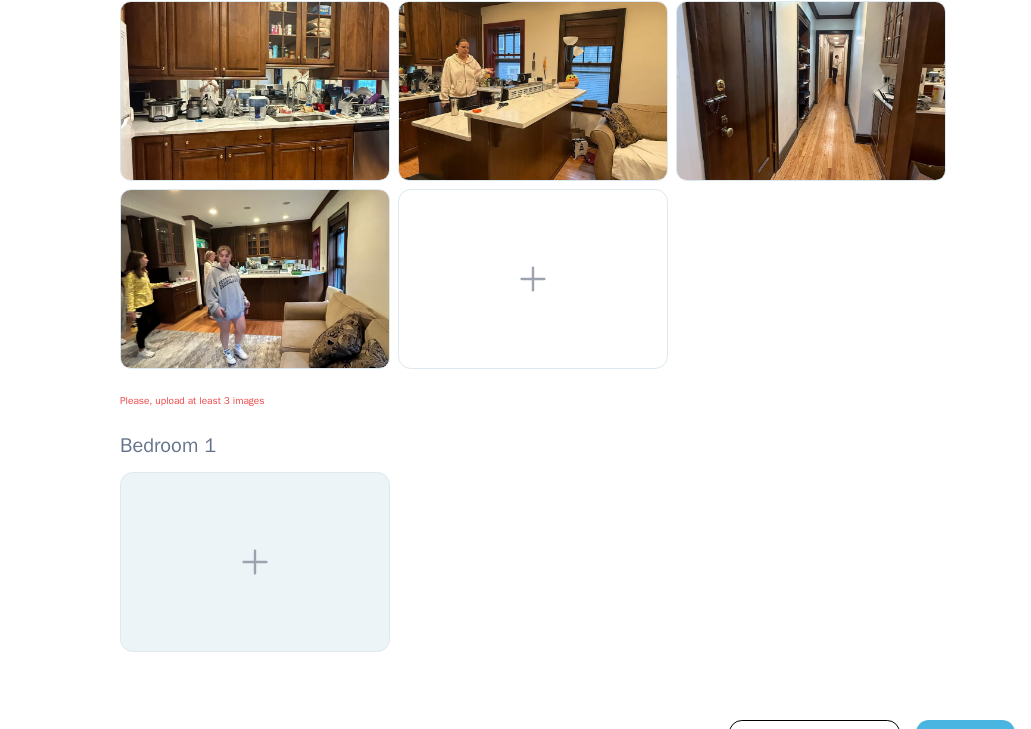 scroll, scrollTop: 372, scrollLeft: 0, axis: vertical 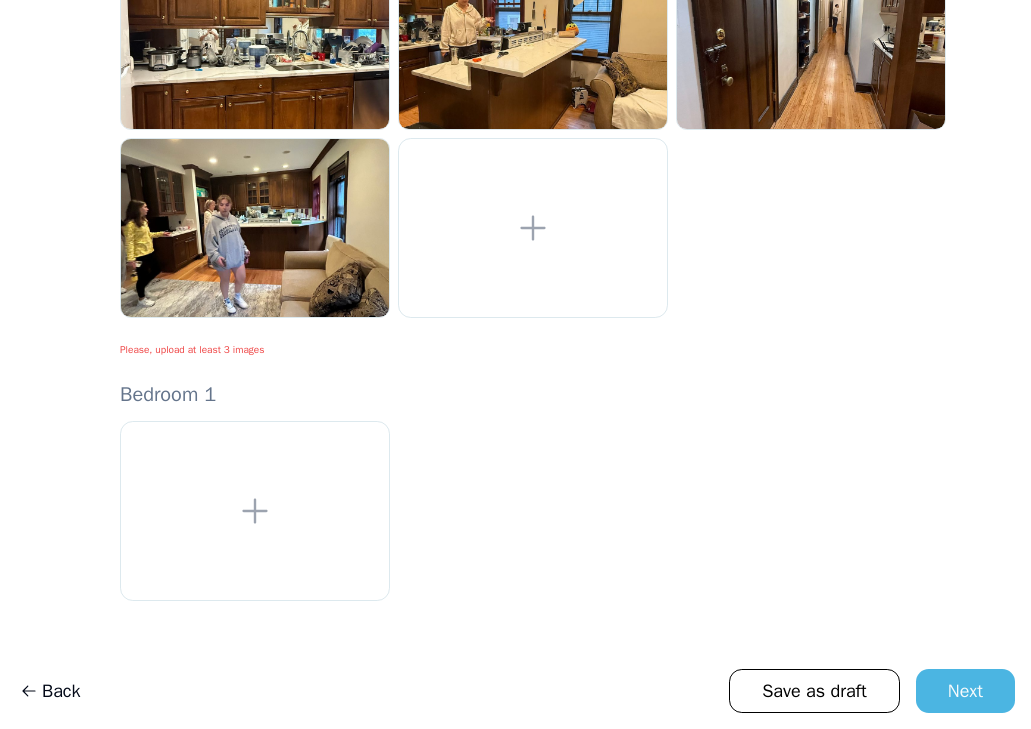 click on "Bedroom 1" at bounding box center [543, 491] 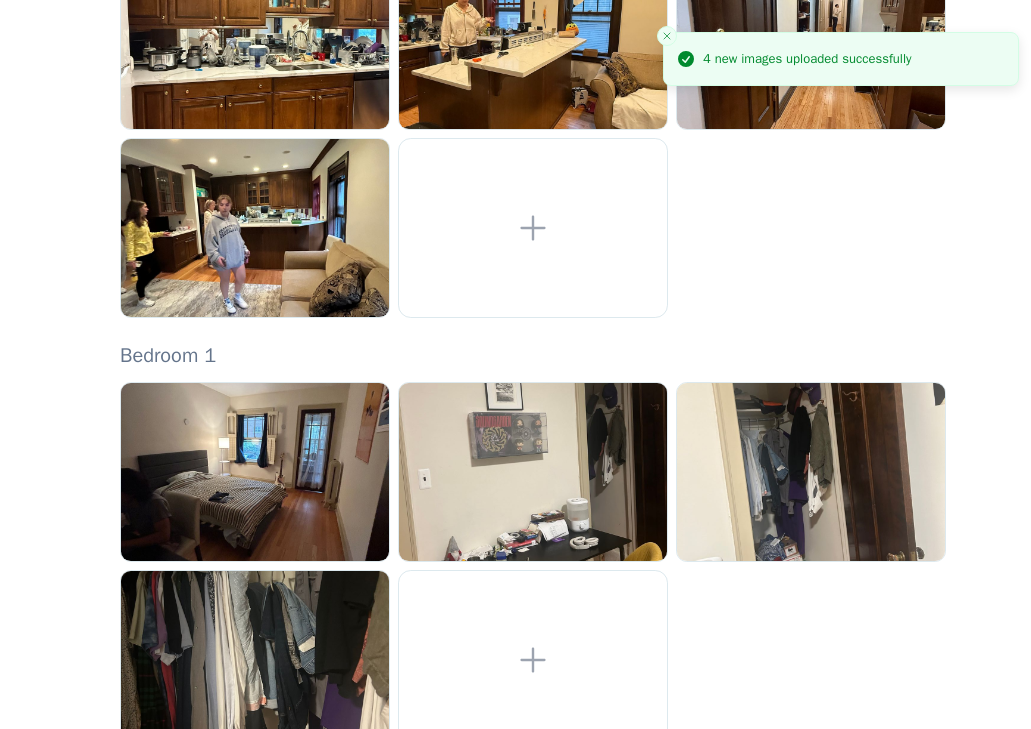 scroll, scrollTop: 521, scrollLeft: 0, axis: vertical 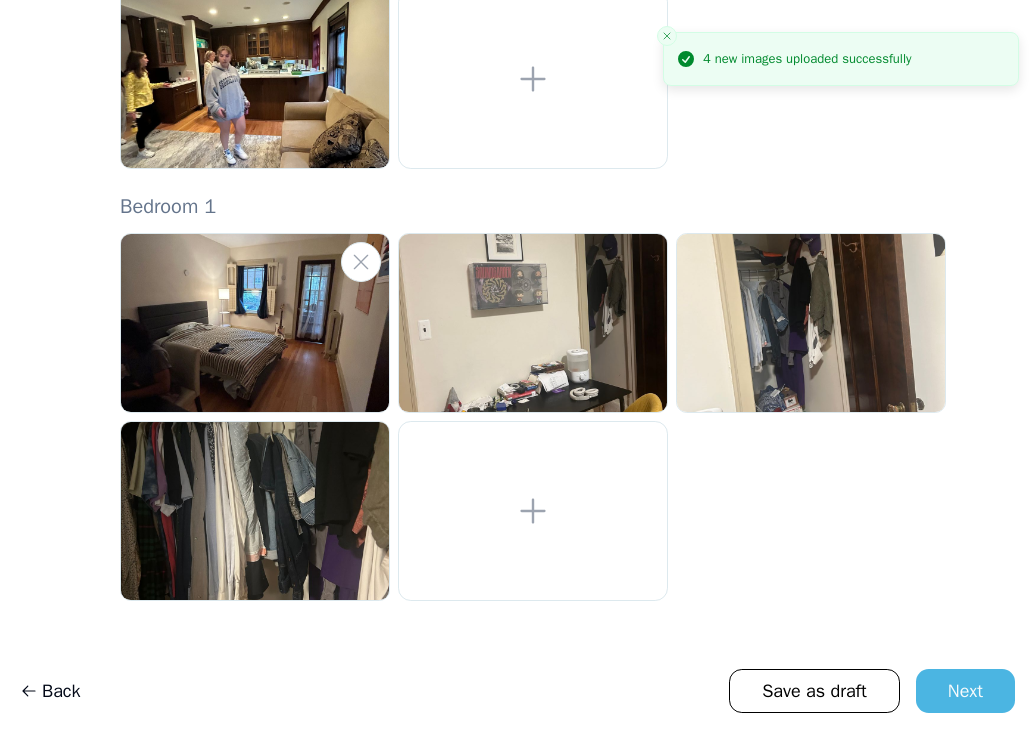 click at bounding box center [255, 323] 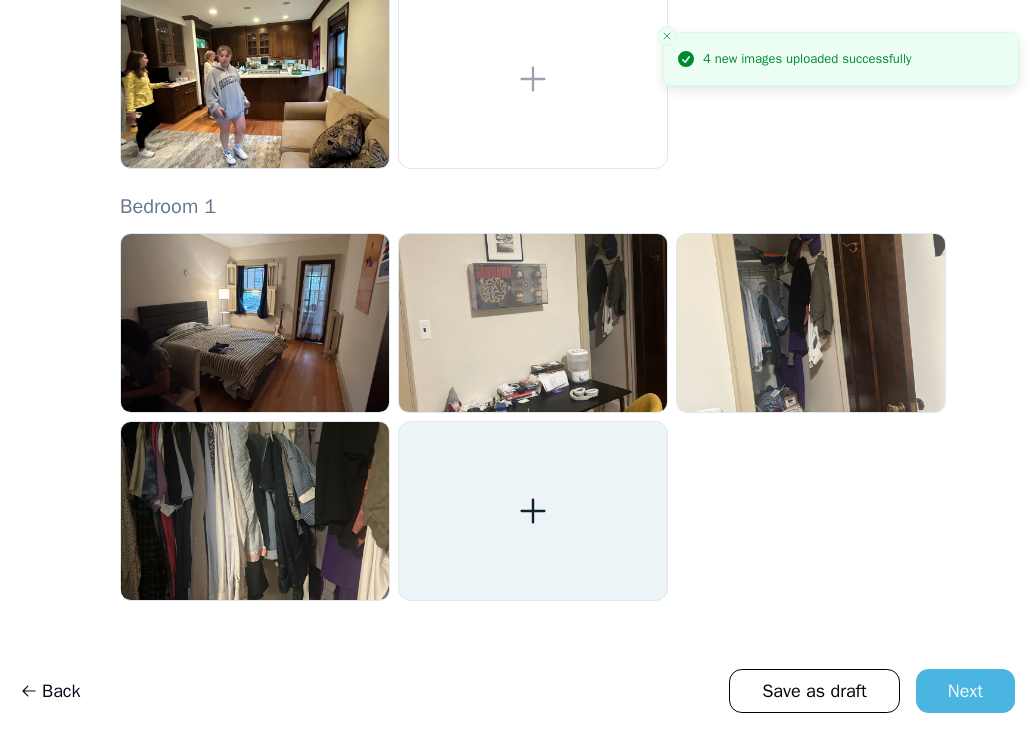 click at bounding box center [533, 511] 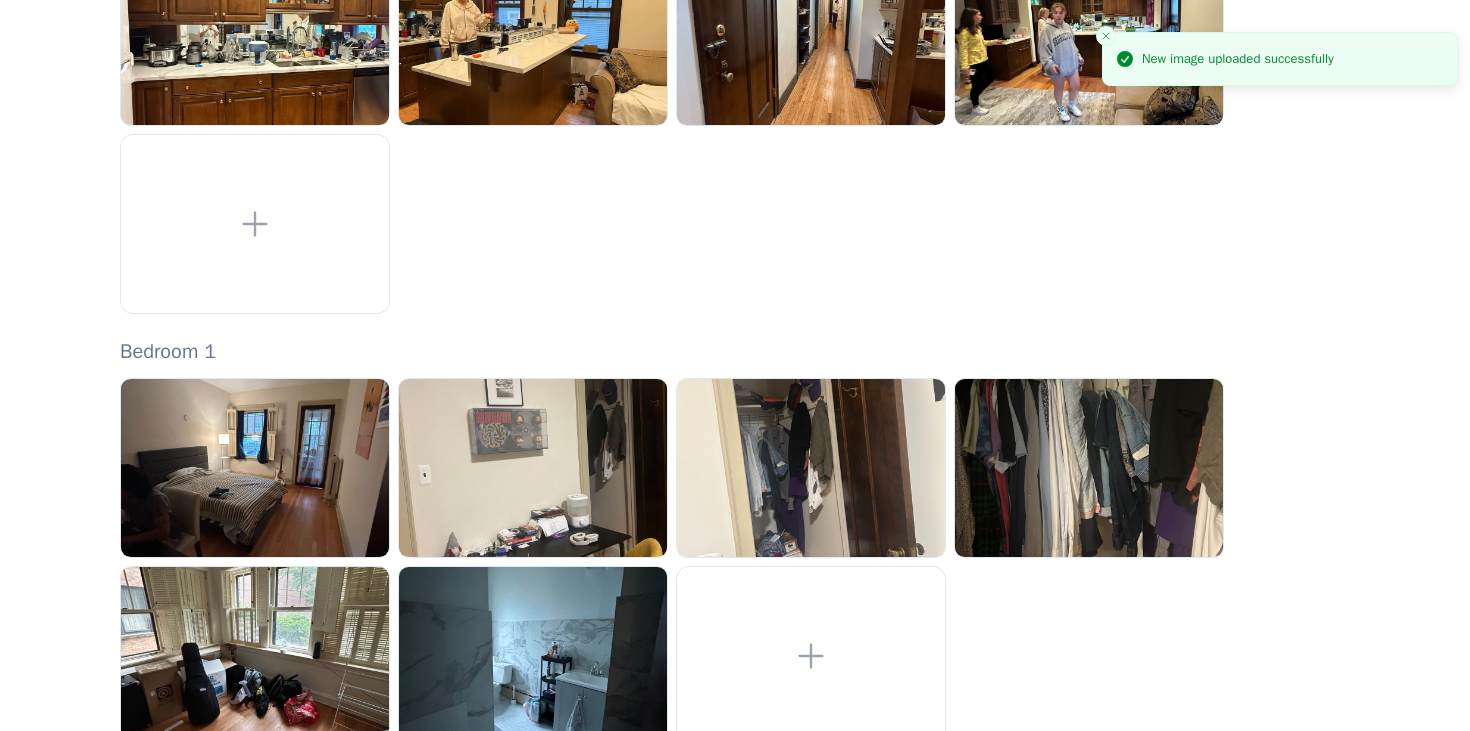 scroll, scrollTop: 519, scrollLeft: 0, axis: vertical 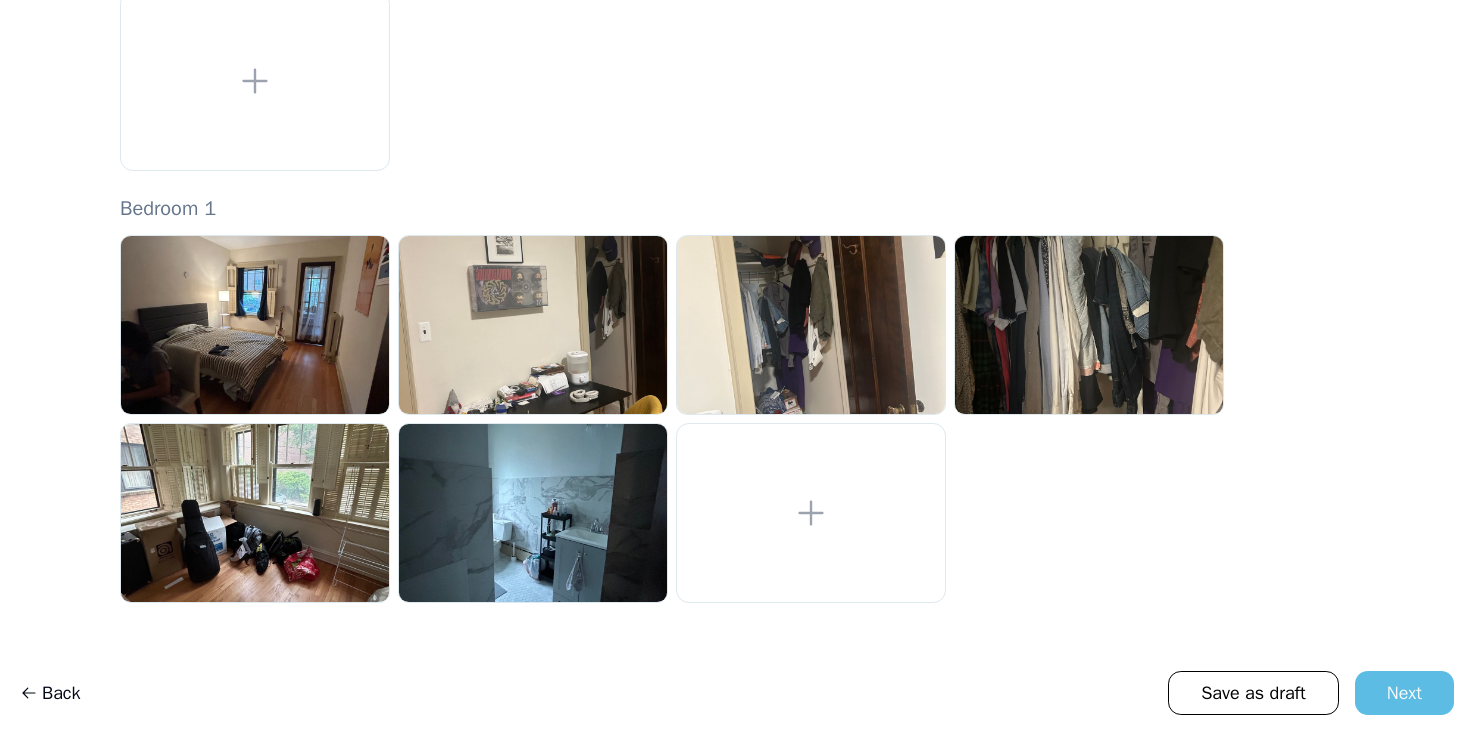 click on "Next" at bounding box center [1404, 693] 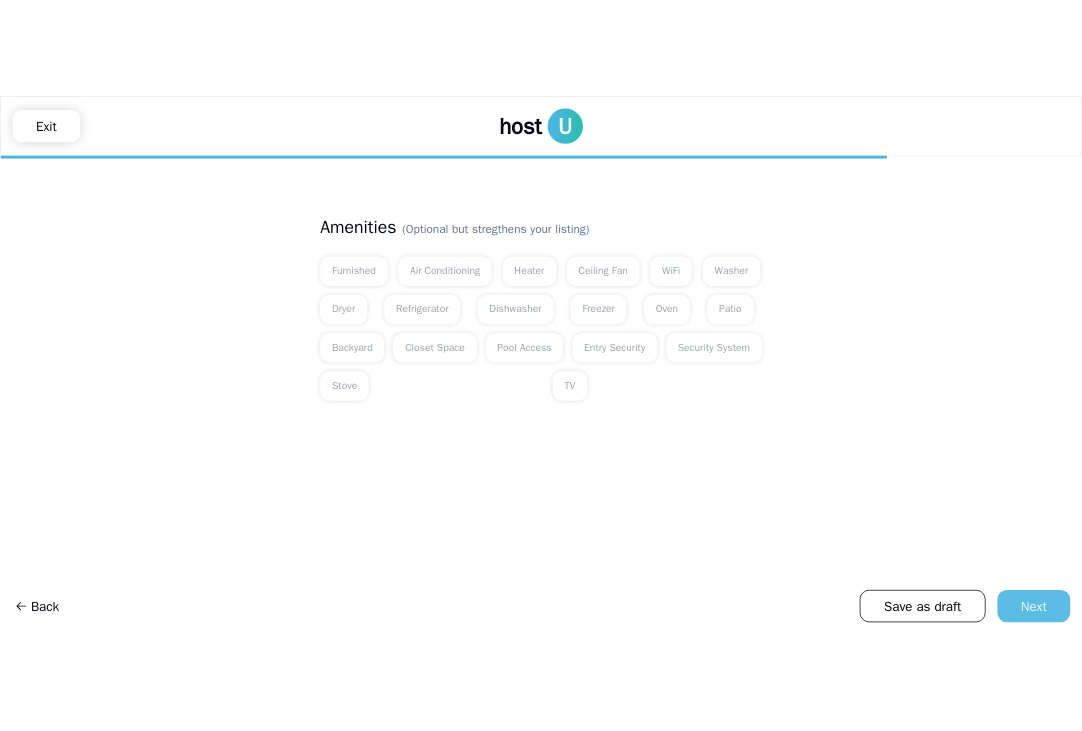 scroll, scrollTop: 0, scrollLeft: 0, axis: both 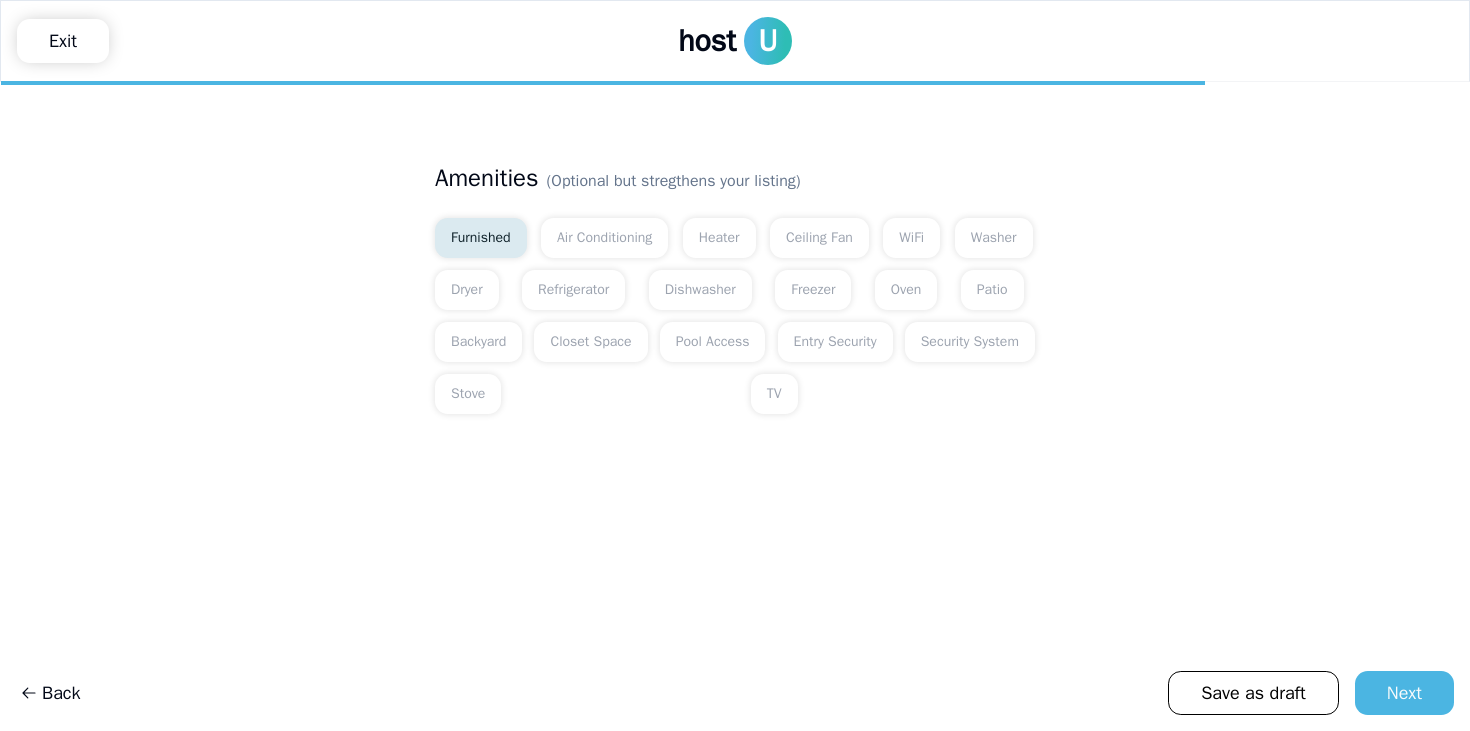 click on "Furnished" at bounding box center (481, 238) 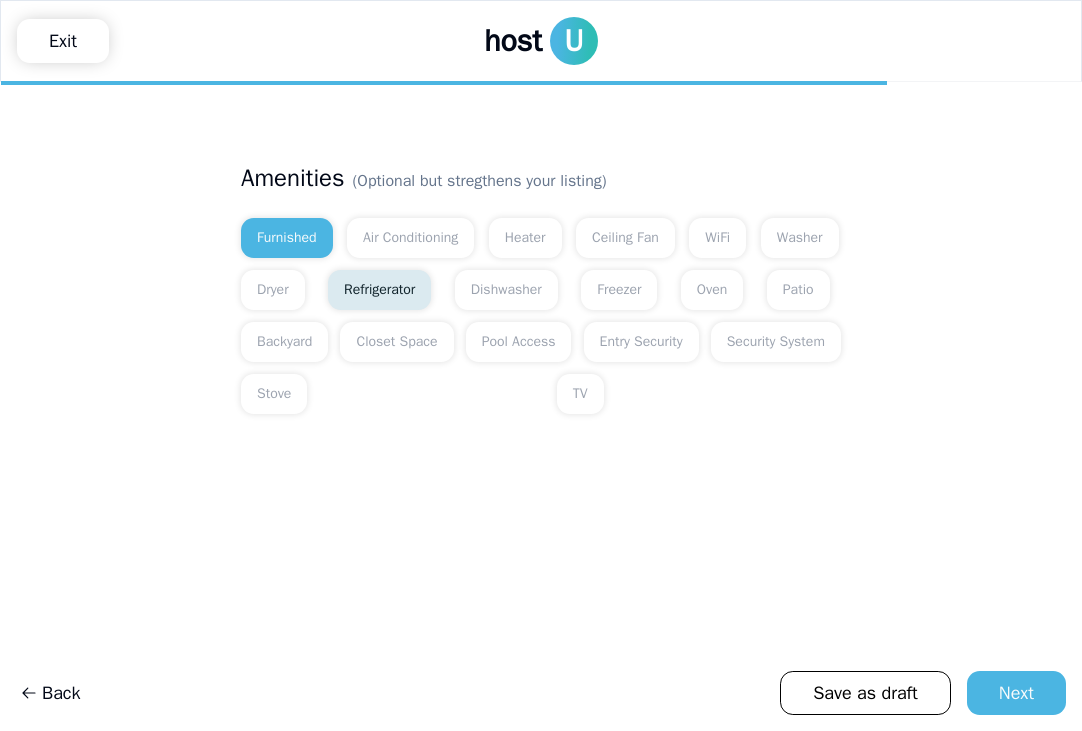 click on "Refrigerator" at bounding box center (379, 290) 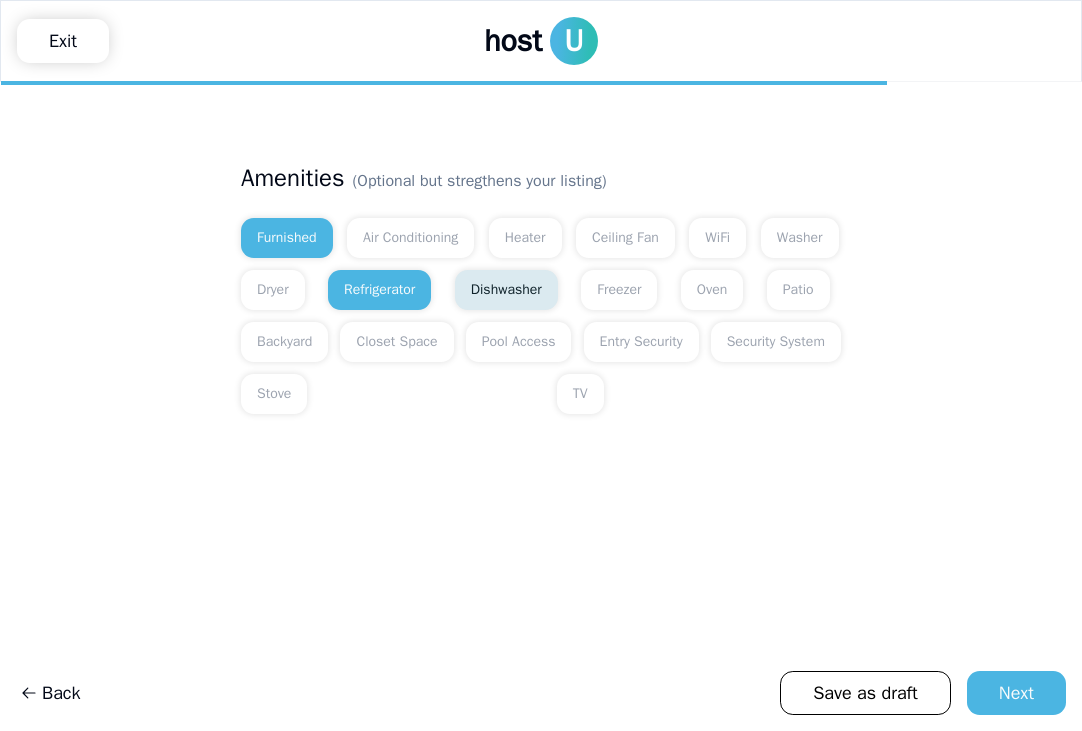 click on "Dishwasher" at bounding box center (506, 290) 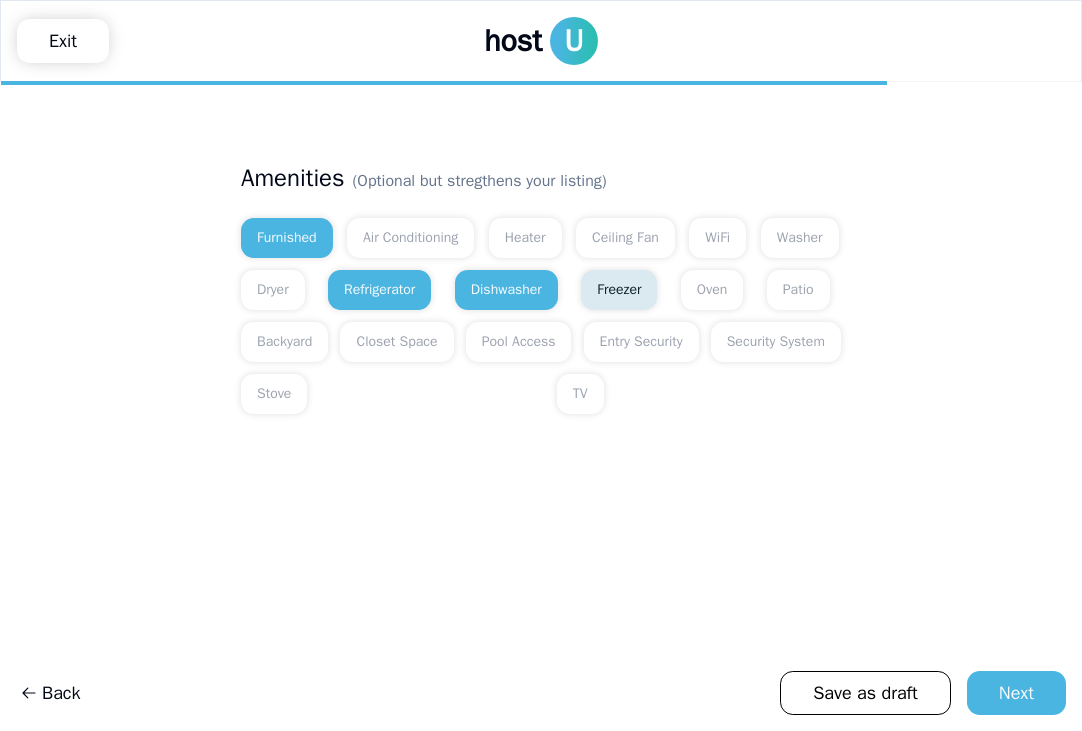click on "Freezer" at bounding box center (619, 290) 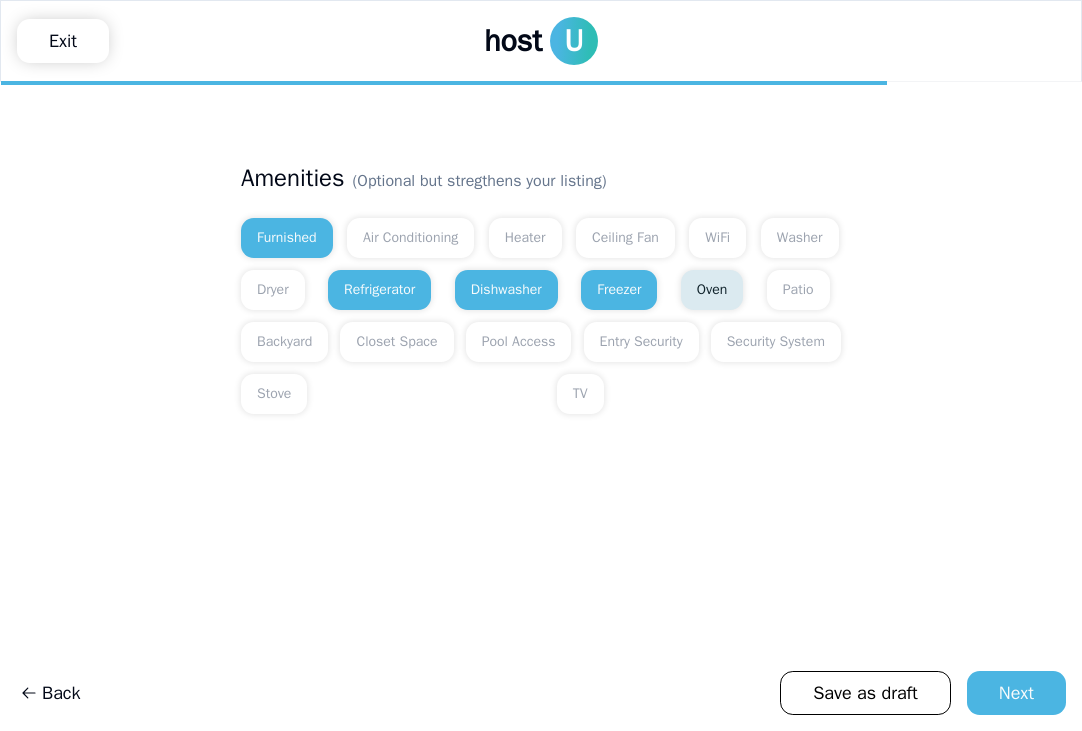 click on "Oven" at bounding box center (712, 290) 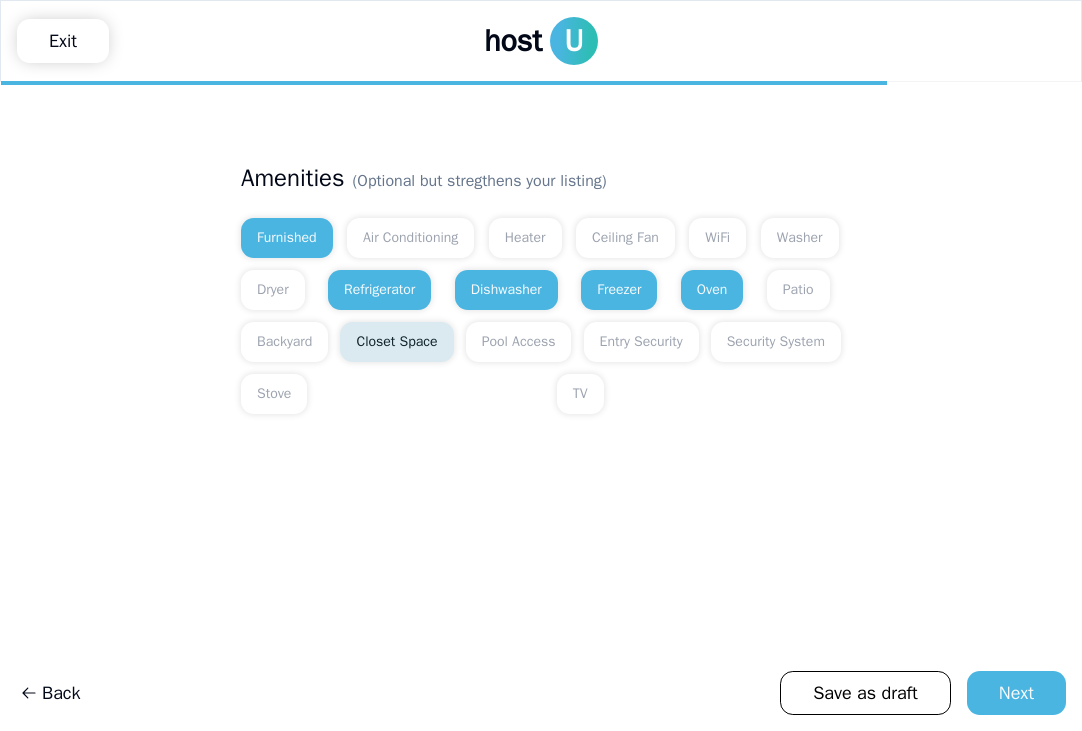 click on "Closet Space" at bounding box center [396, 342] 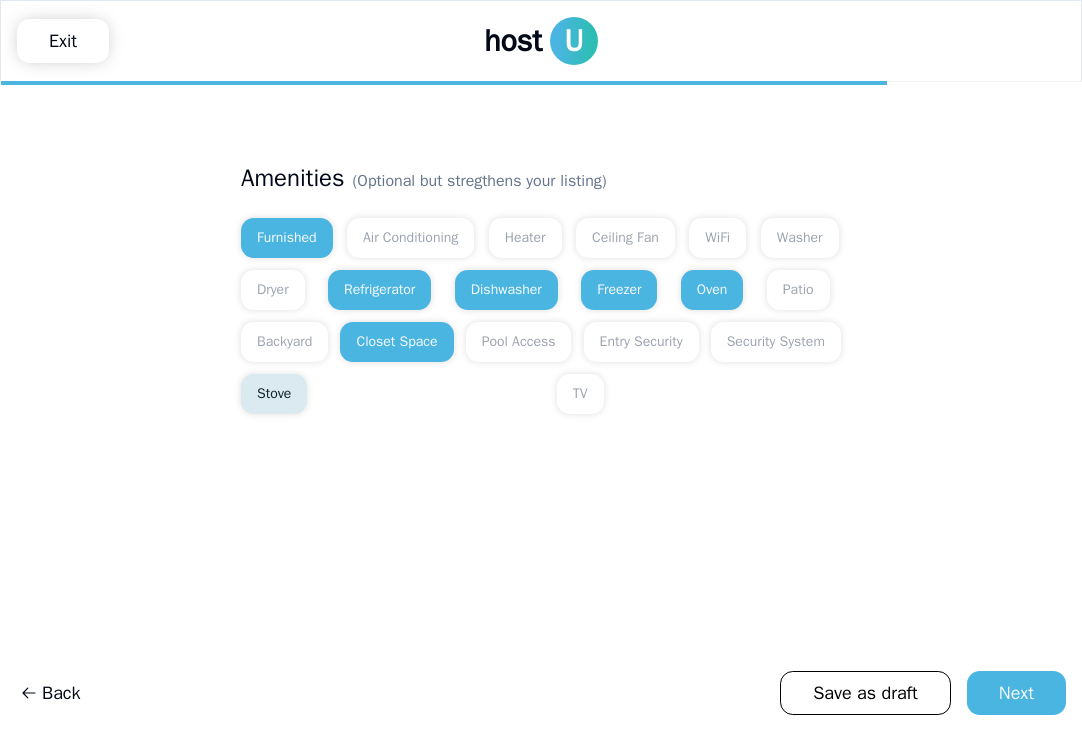 click on "Stove" at bounding box center [274, 394] 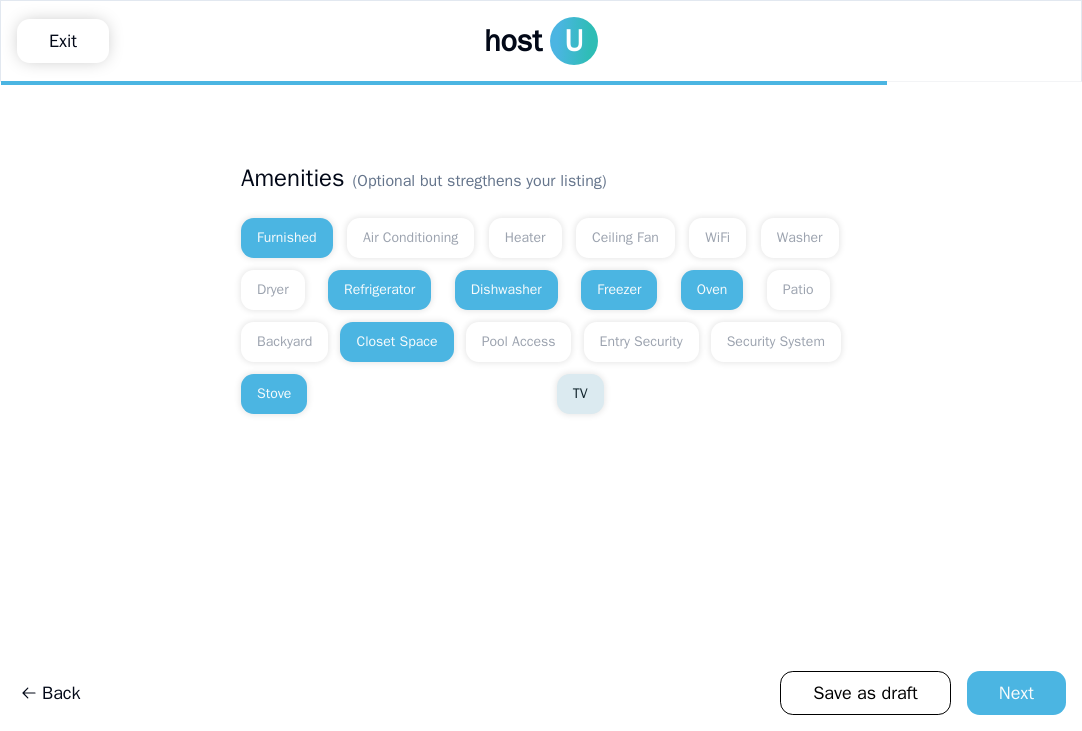 click on "TV" at bounding box center (580, 394) 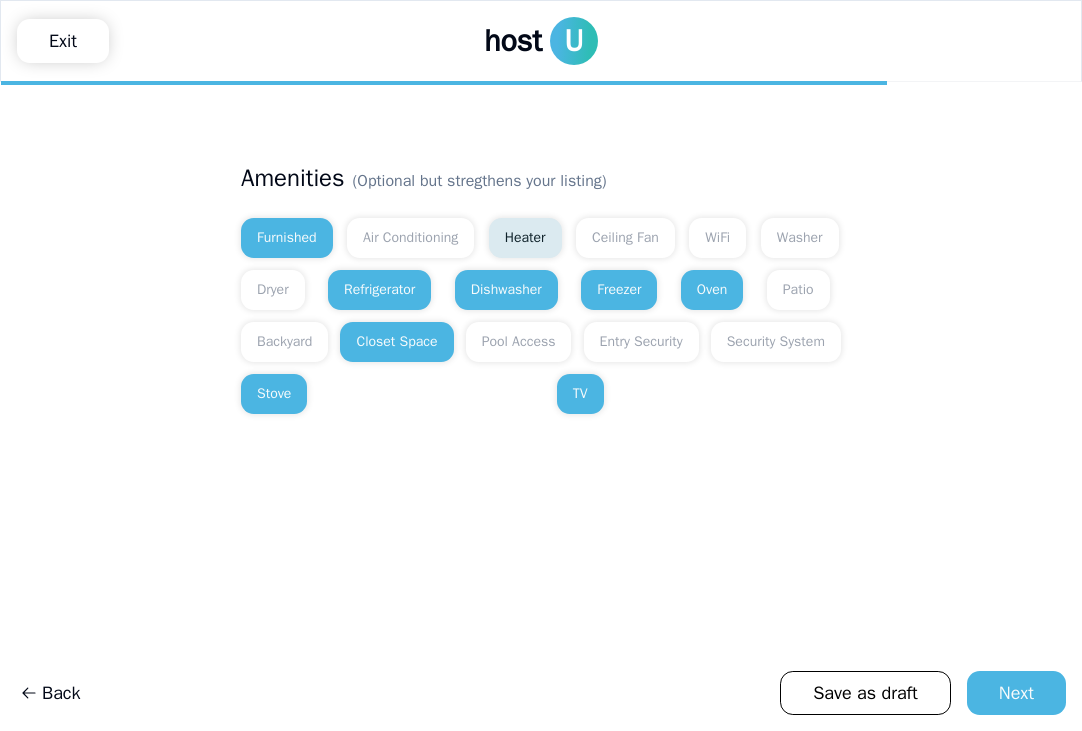click on "Heater" at bounding box center [525, 238] 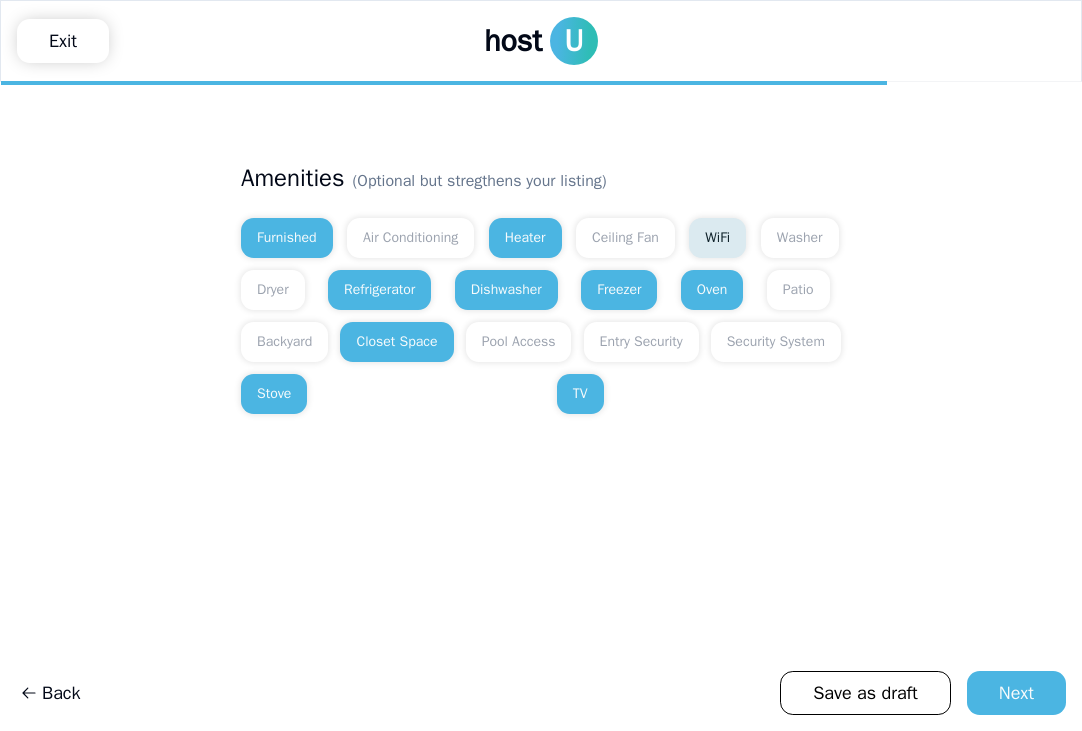 click on "WiFi" at bounding box center [717, 238] 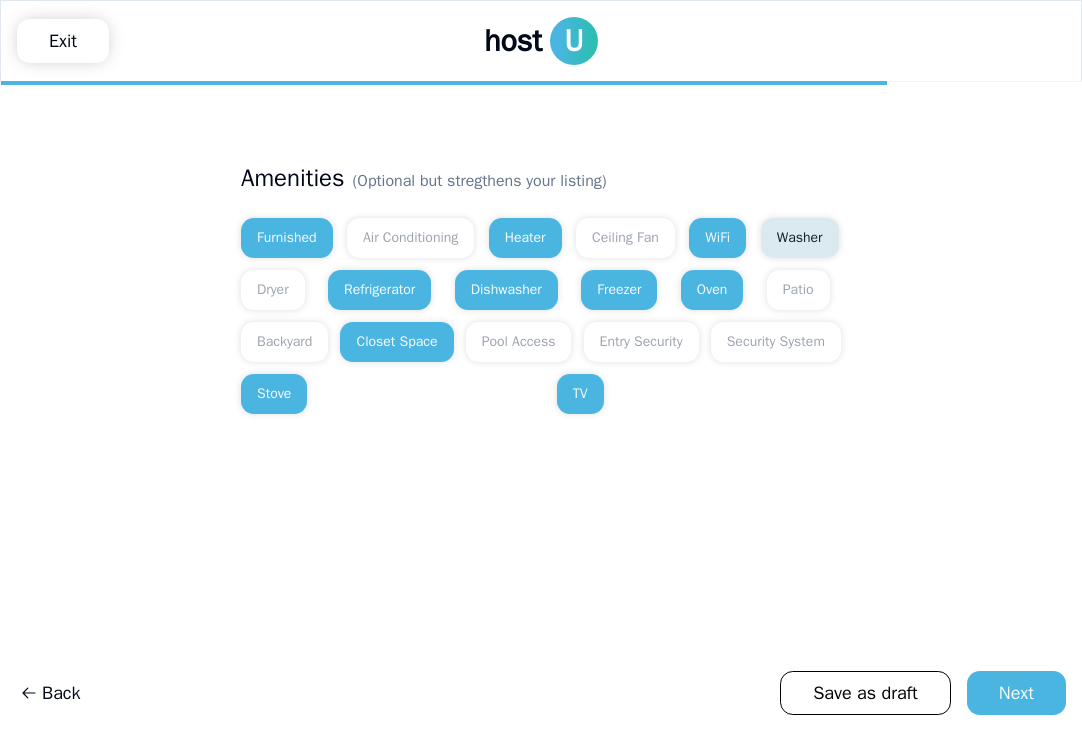 click on "Washer" at bounding box center [800, 238] 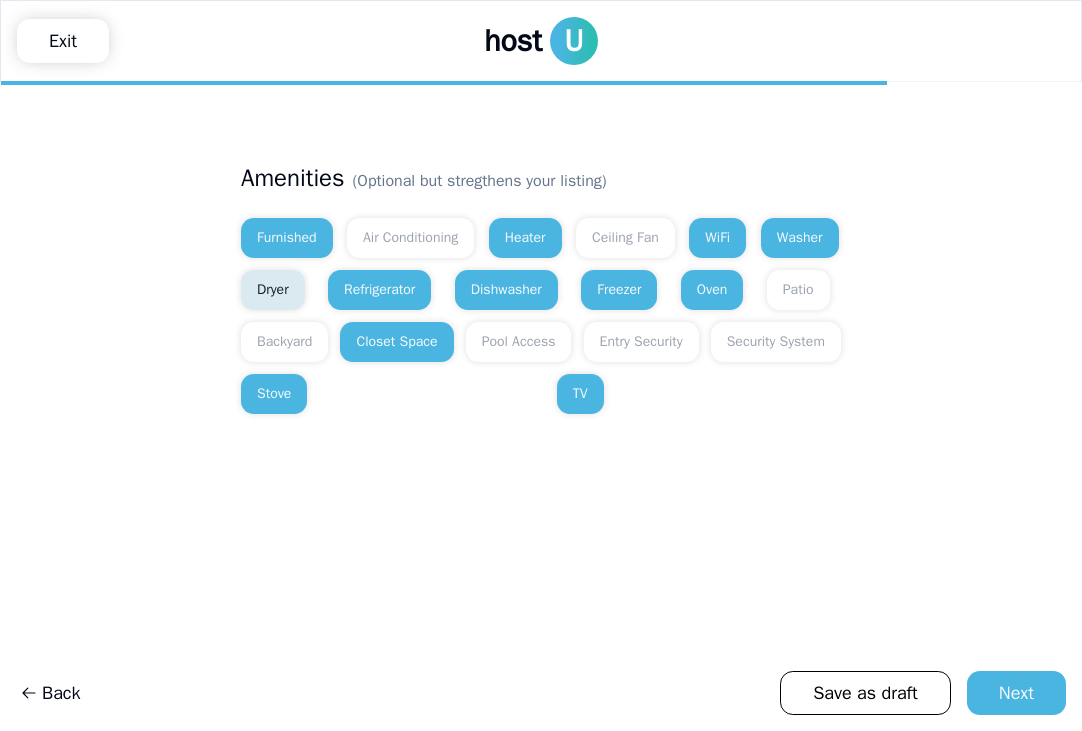 click on "Dryer" at bounding box center [273, 290] 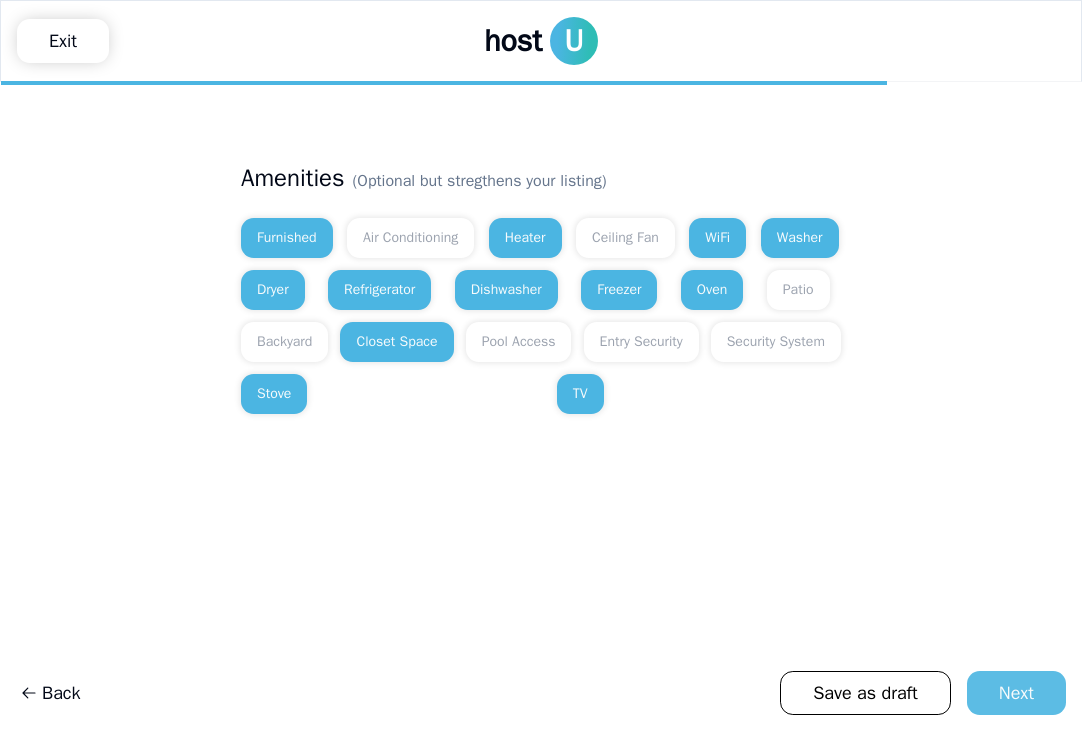 click on "Next" at bounding box center (1016, 693) 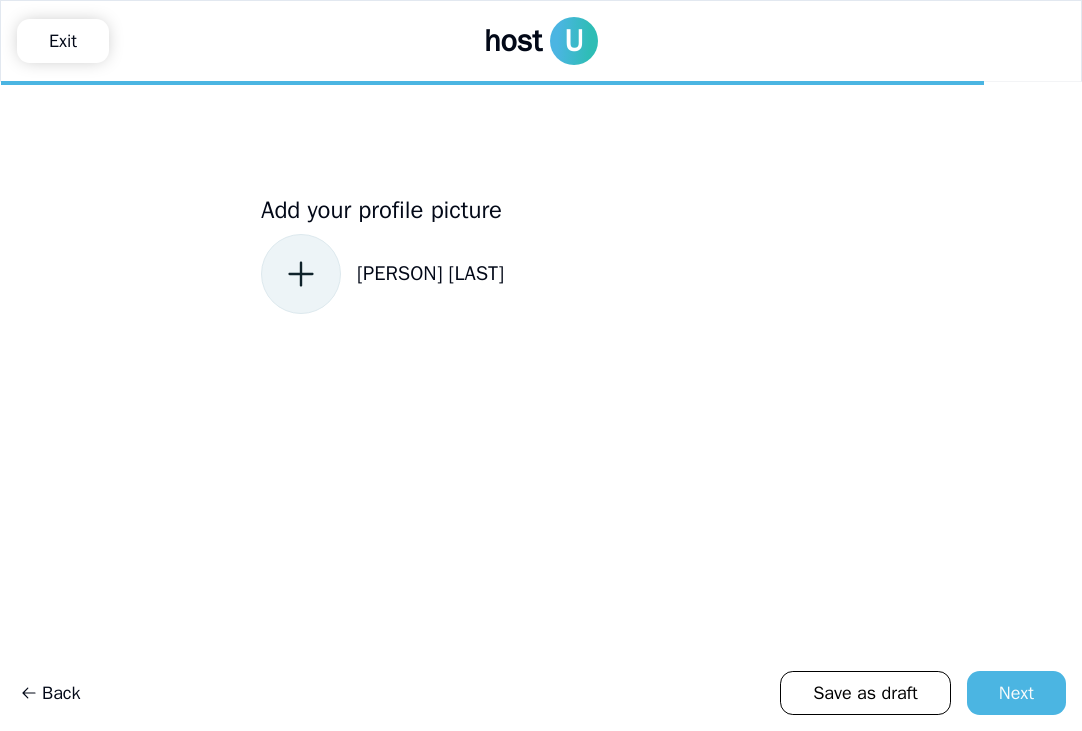 click 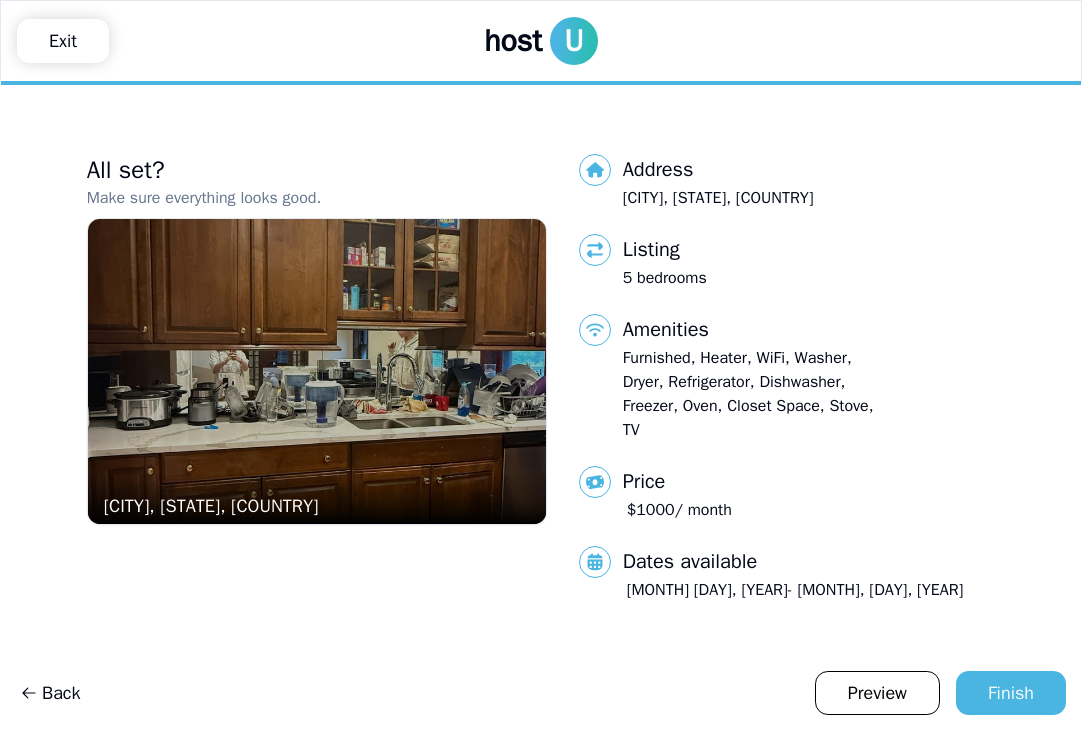click at bounding box center [317, 371] 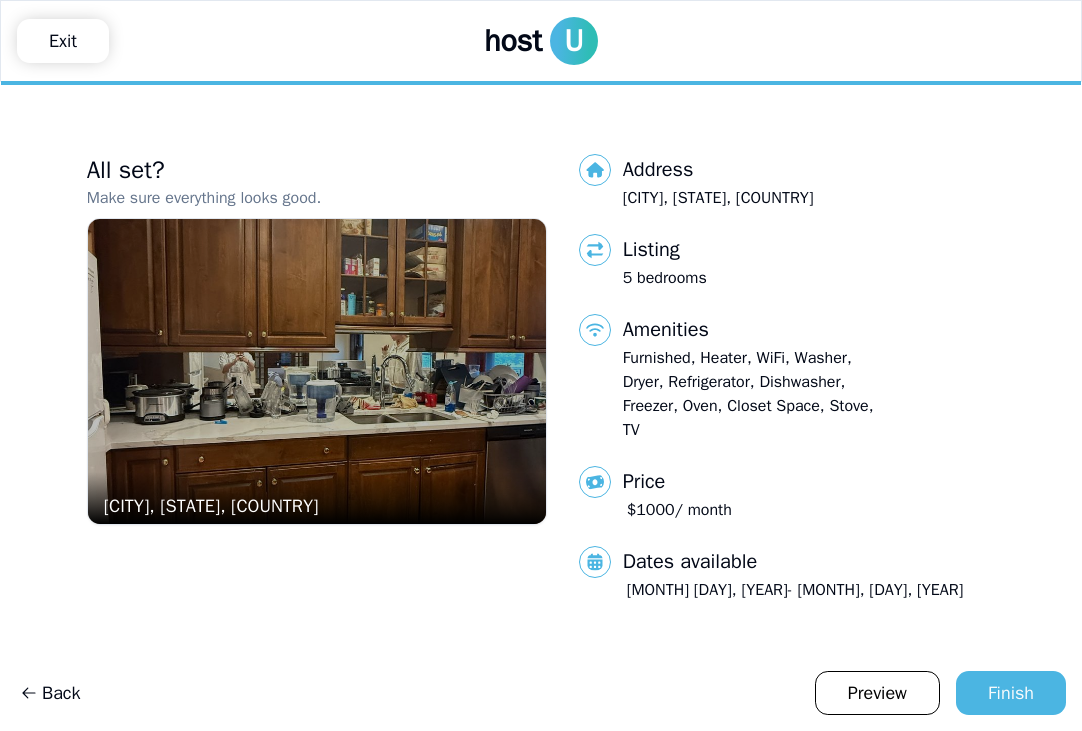 click on "Listing" at bounding box center (771, 250) 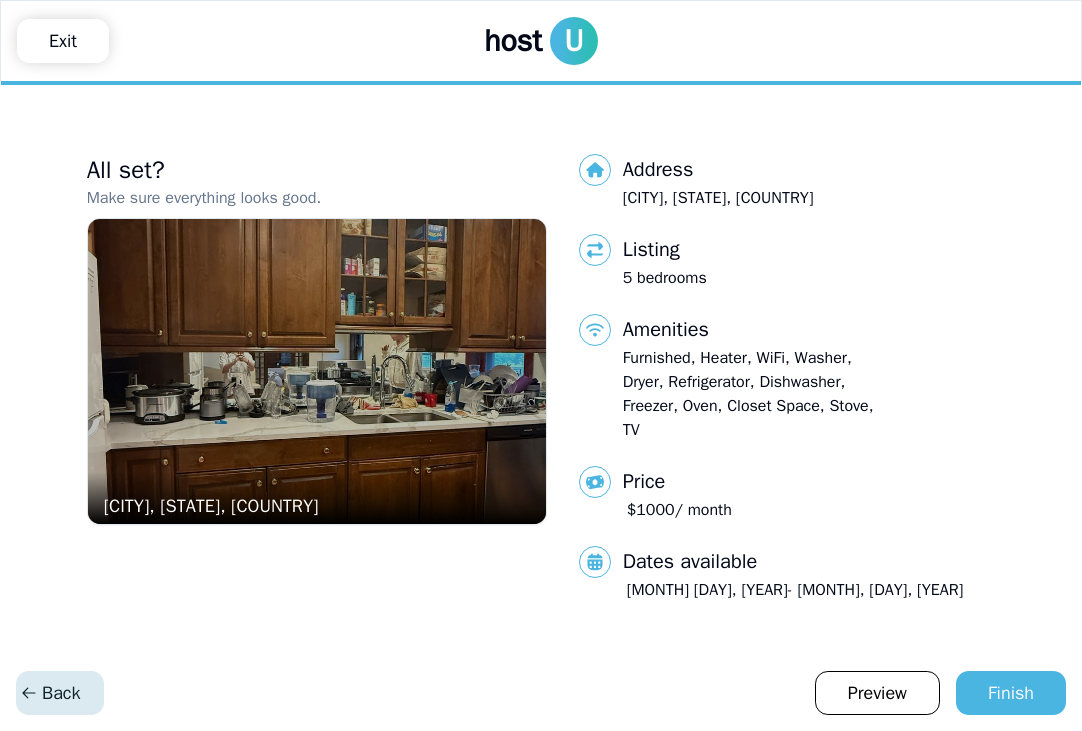 click on "Back" at bounding box center [50, 693] 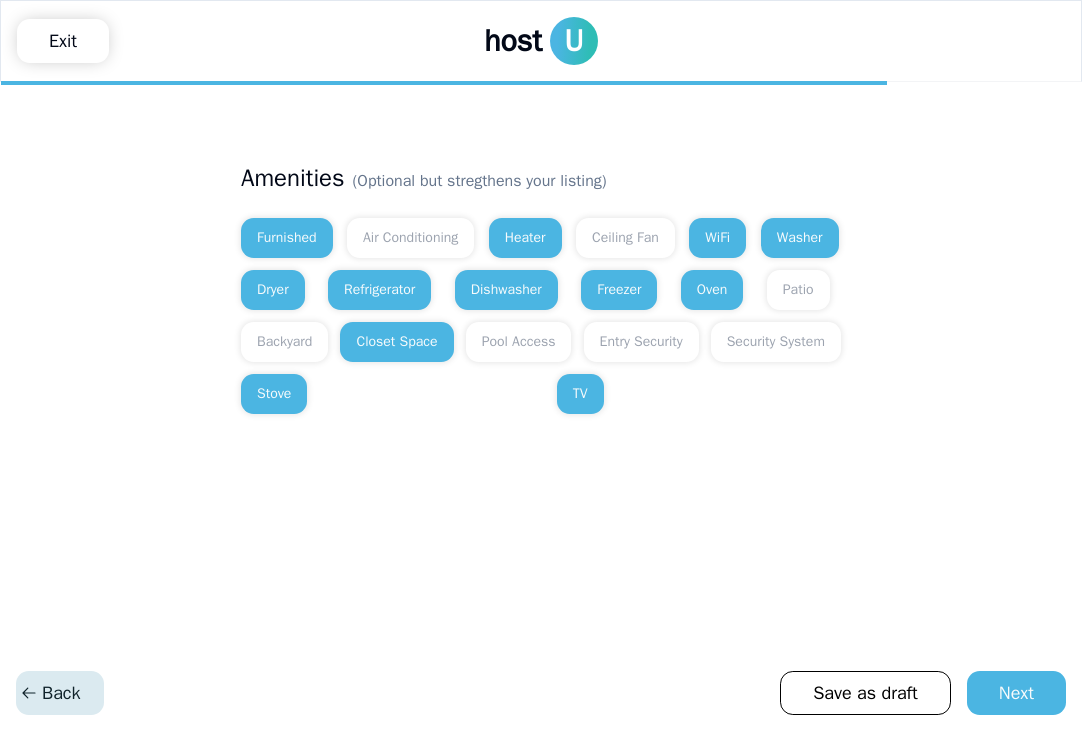 click on "Back" at bounding box center (50, 693) 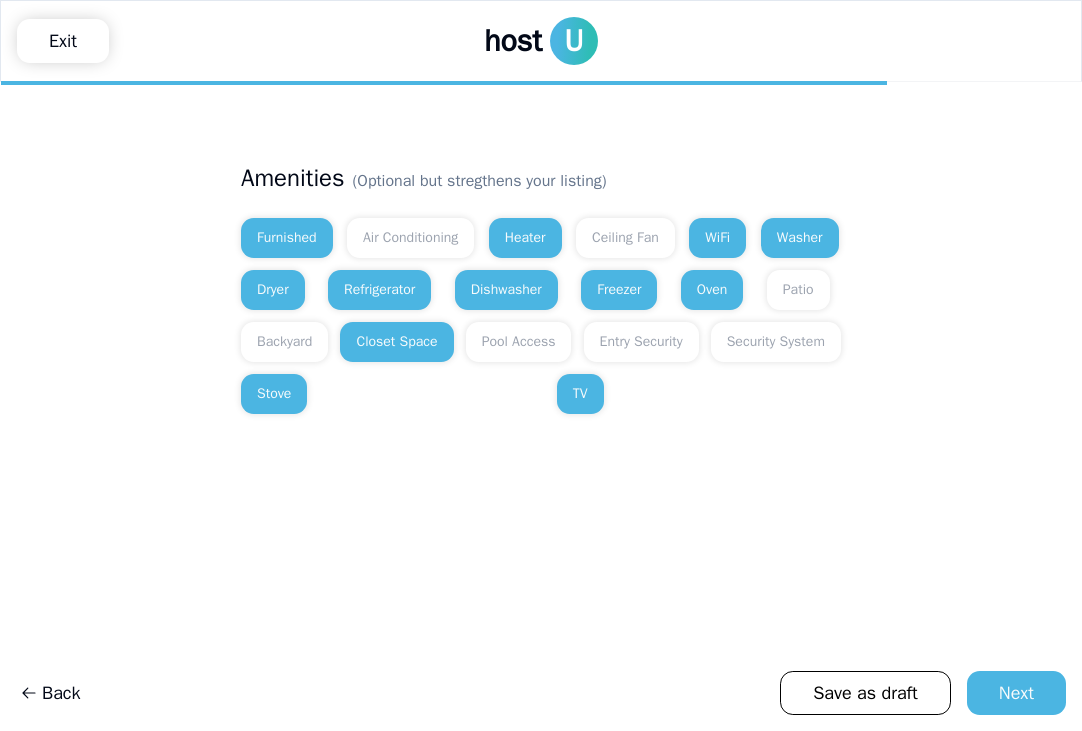 scroll, scrollTop: 0, scrollLeft: 0, axis: both 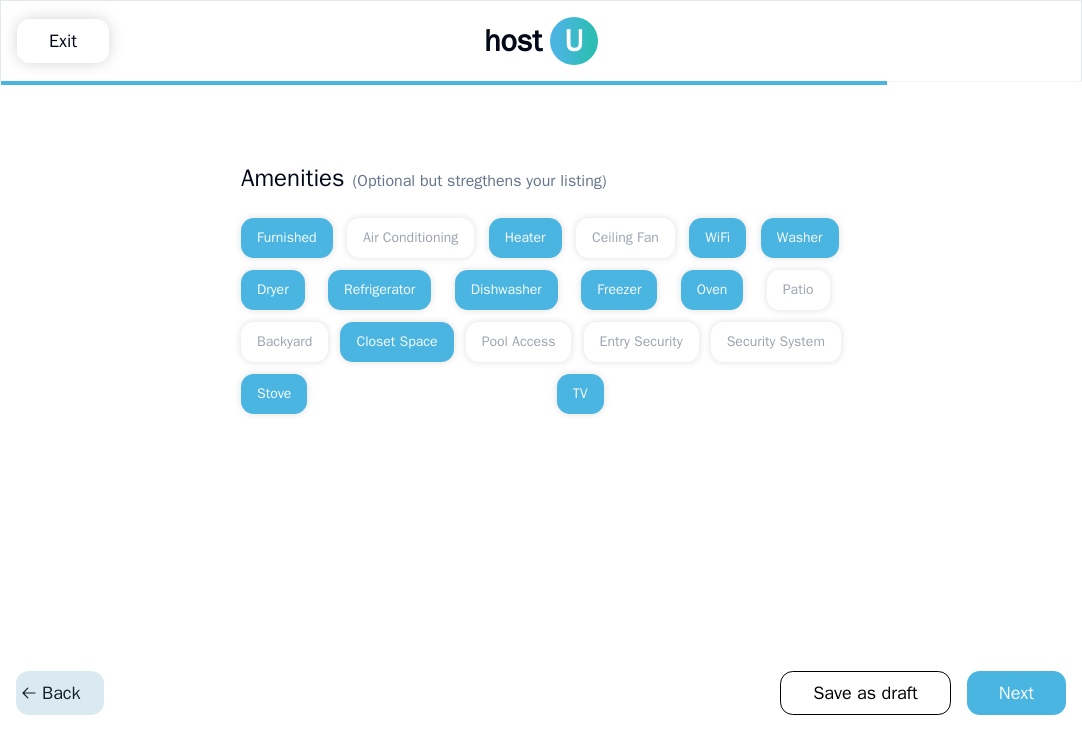 click on "Back" at bounding box center [50, 693] 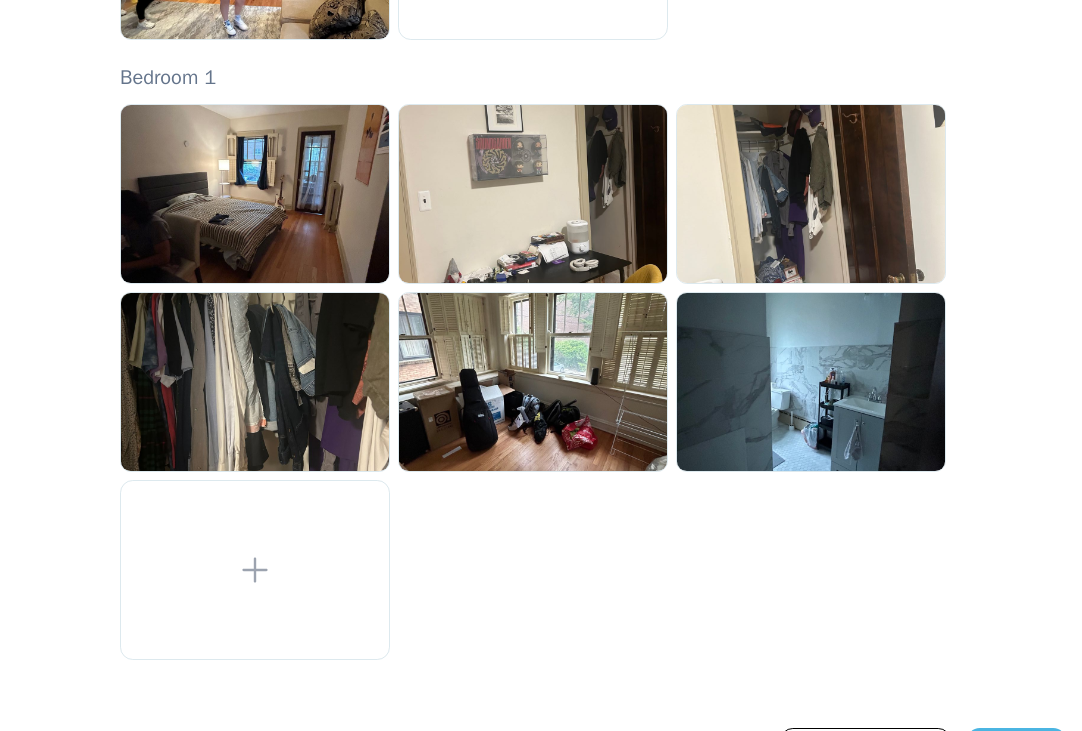 scroll, scrollTop: 707, scrollLeft: 0, axis: vertical 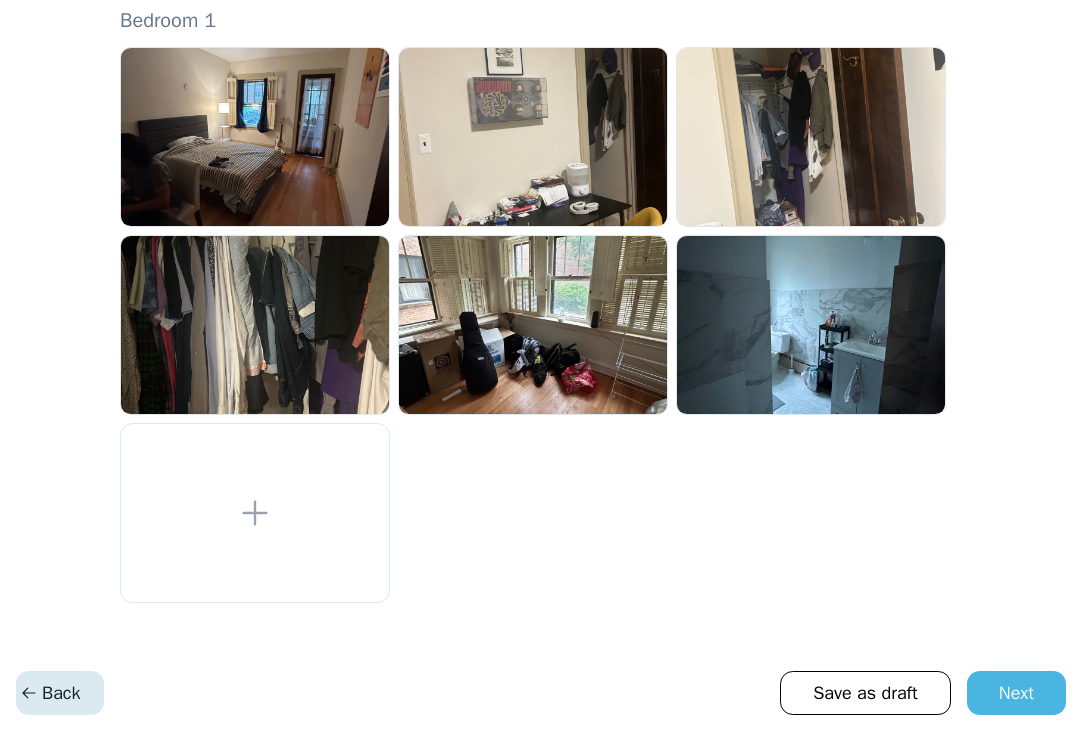 click on "Back" at bounding box center [50, 693] 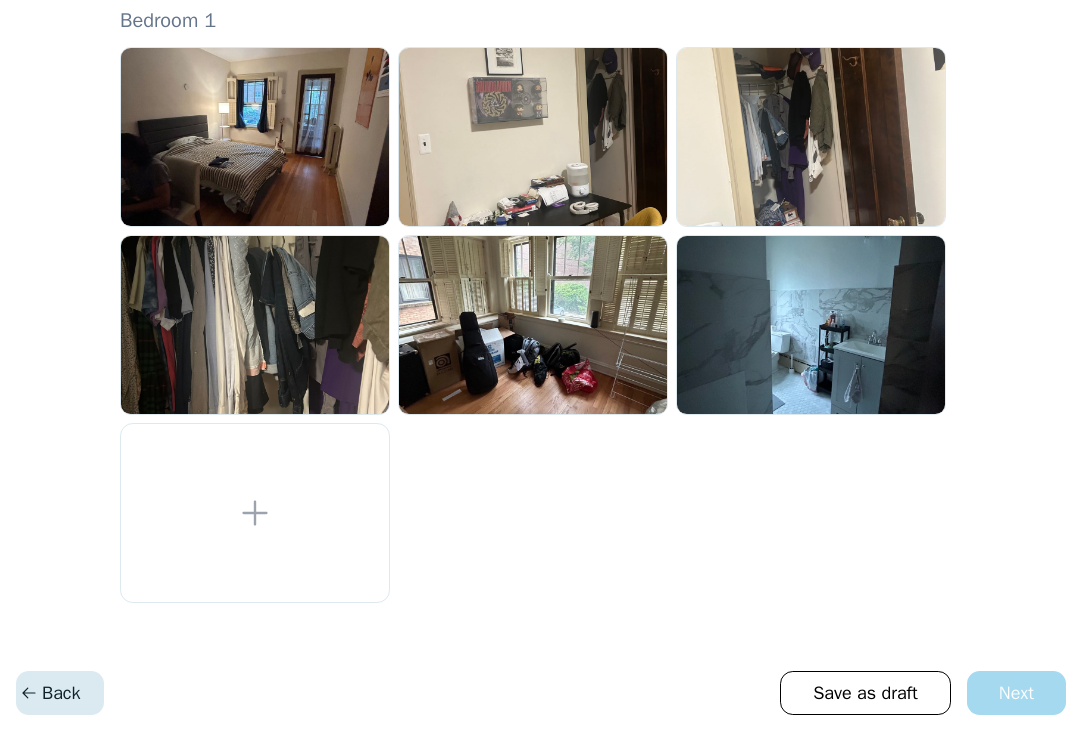 scroll, scrollTop: 0, scrollLeft: 0, axis: both 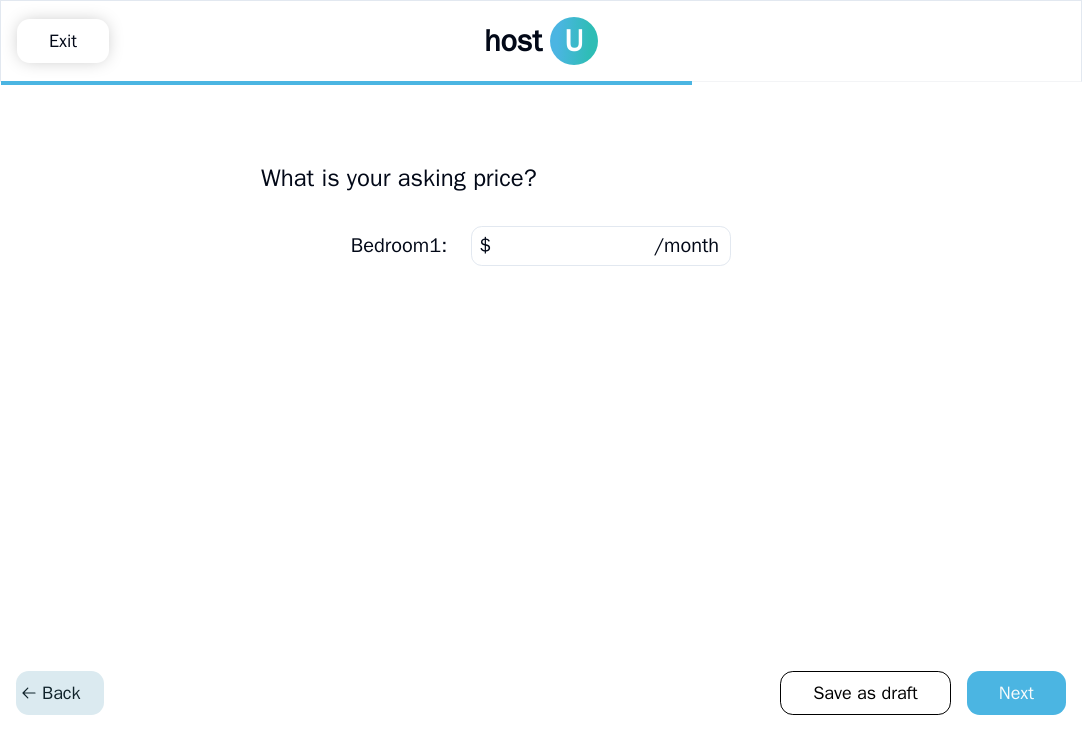 click on "Back" at bounding box center [50, 693] 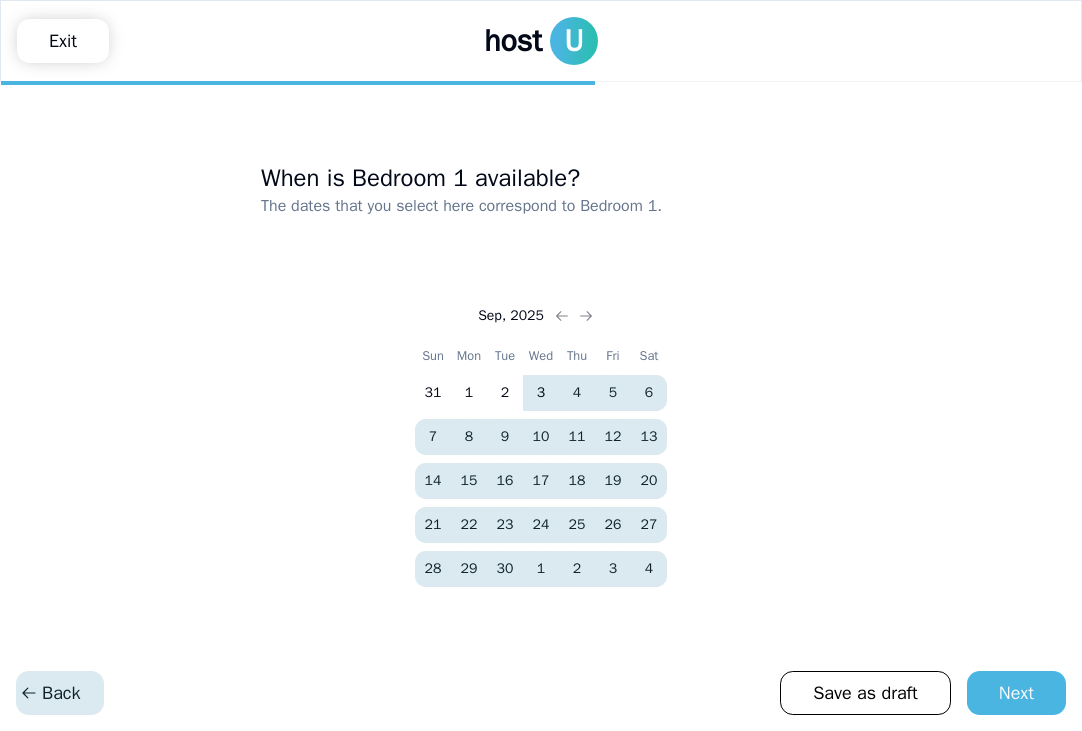 click on "Back" at bounding box center (50, 693) 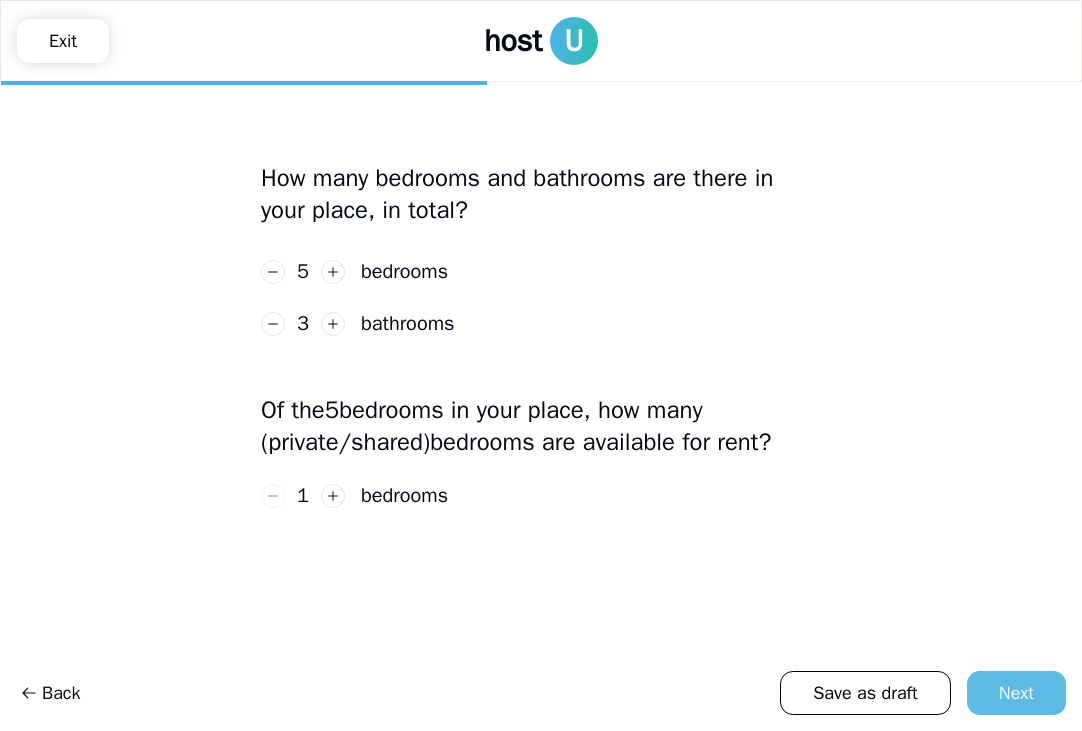 click on "Next" at bounding box center (1016, 693) 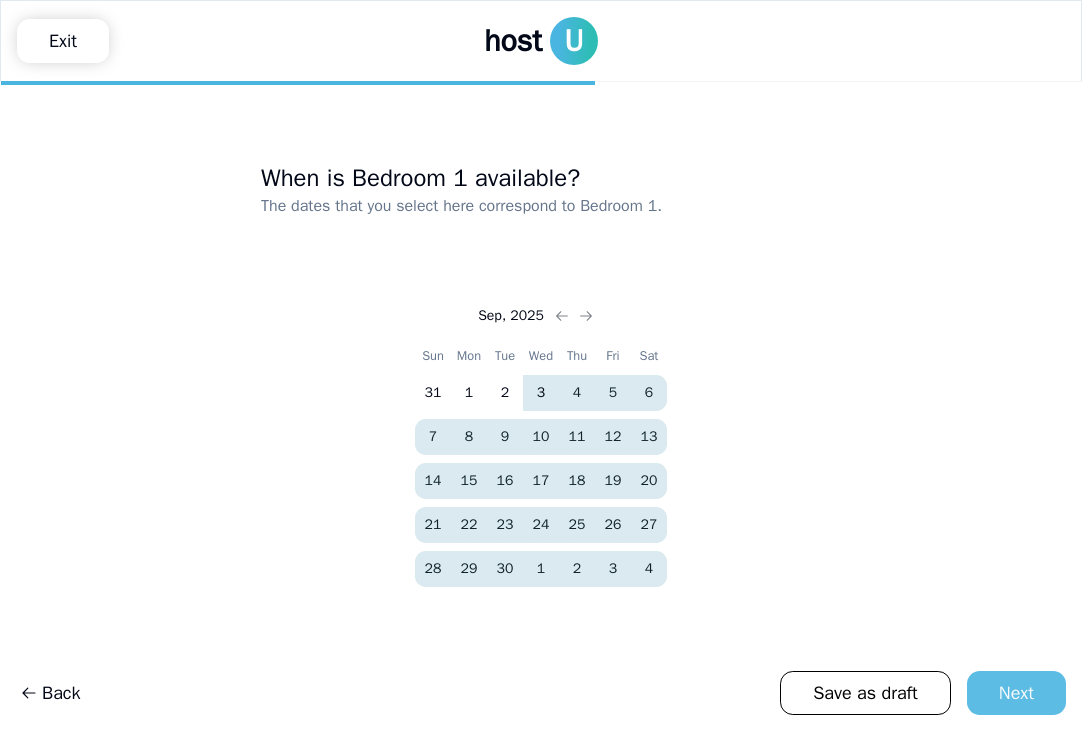 click on "Next" at bounding box center [1016, 693] 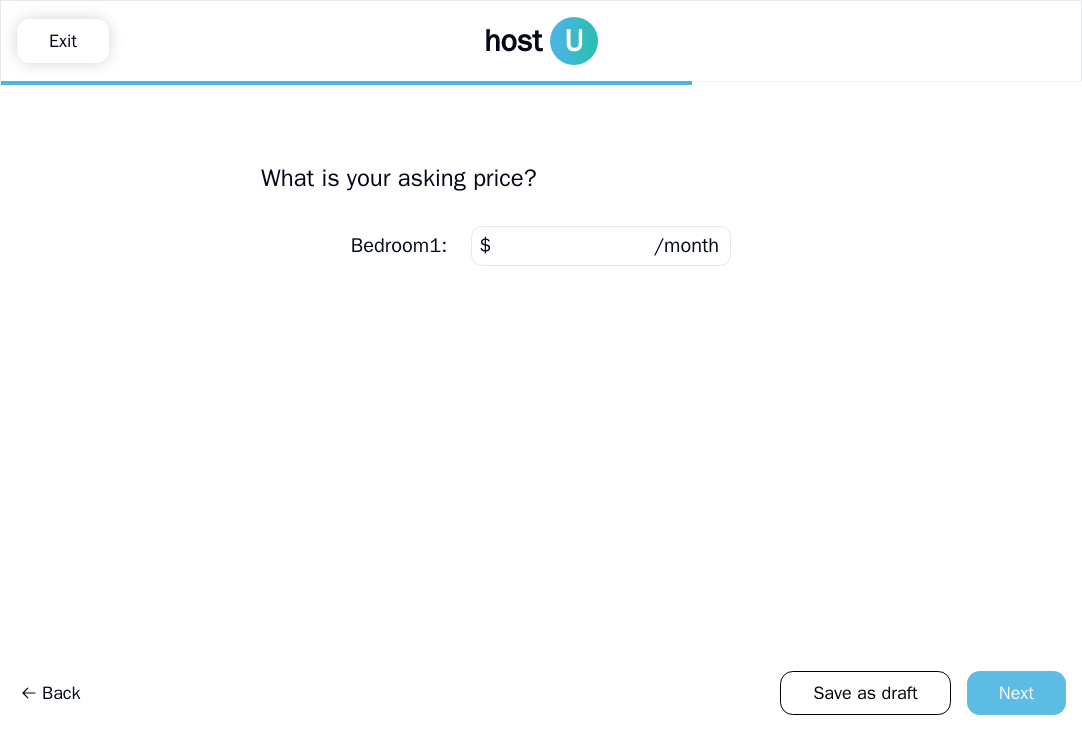 click on "Next" at bounding box center [1016, 693] 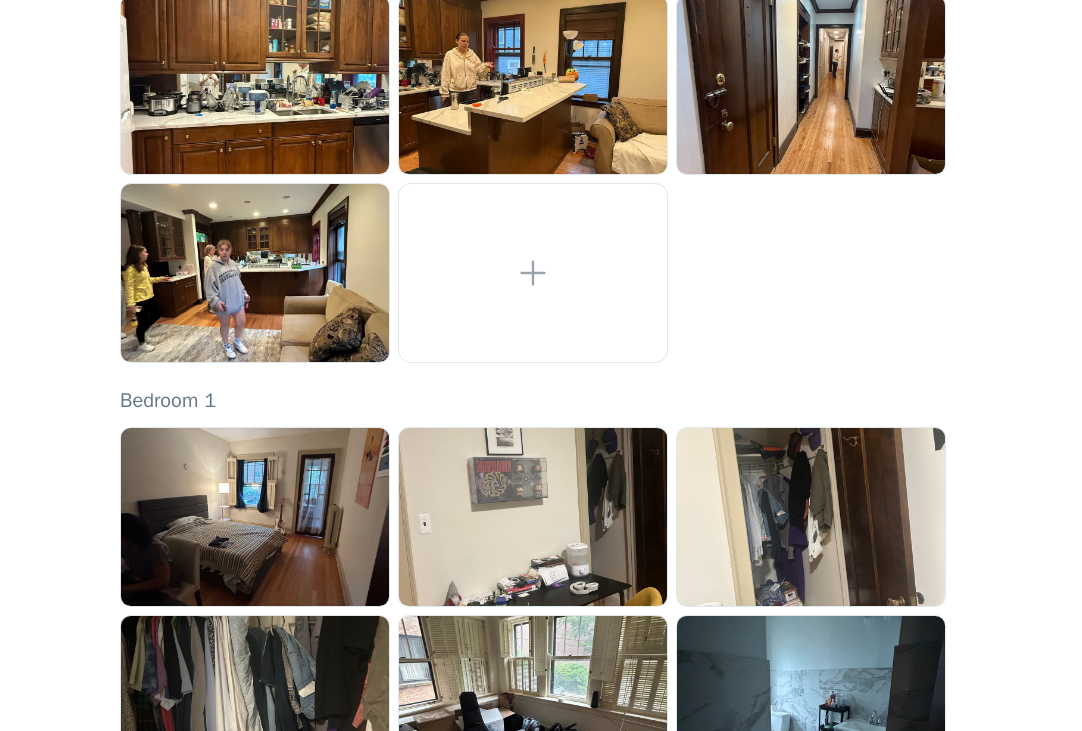 scroll, scrollTop: 317, scrollLeft: 0, axis: vertical 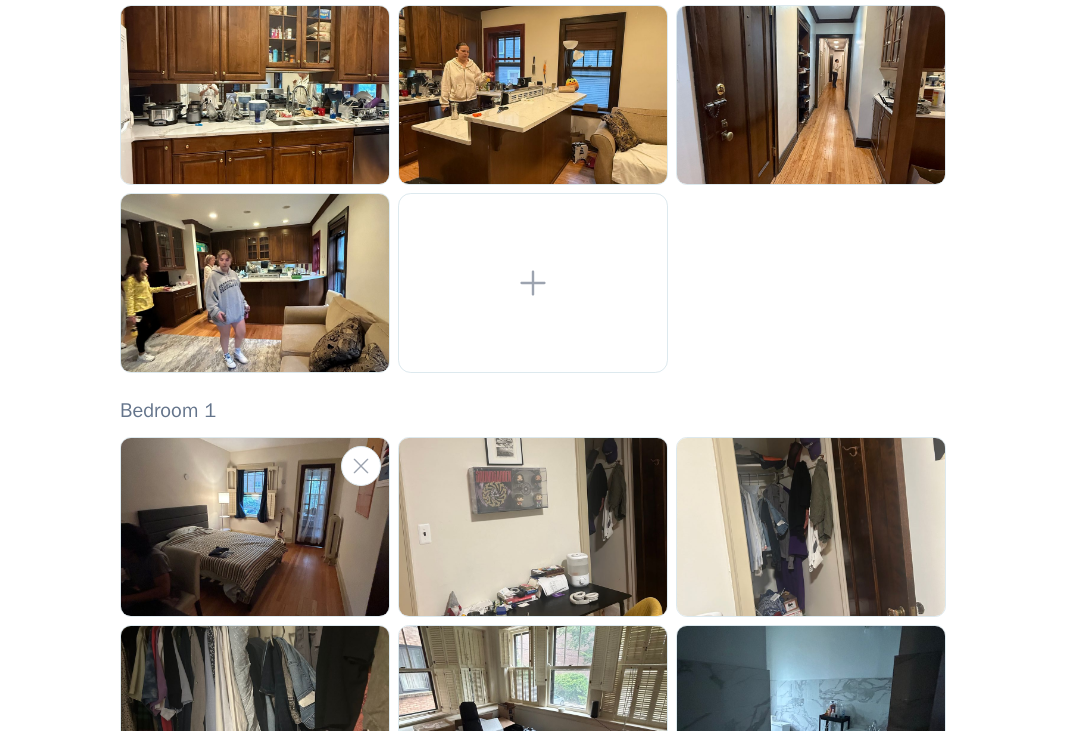 click at bounding box center [255, 527] 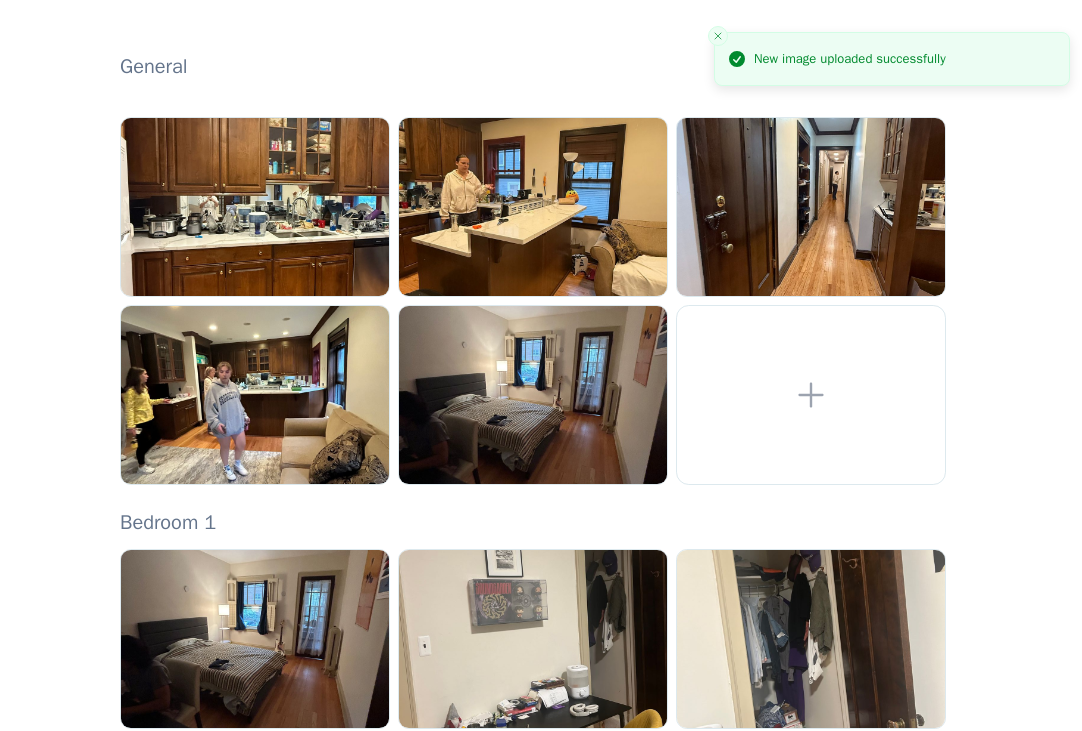 scroll, scrollTop: 176, scrollLeft: 0, axis: vertical 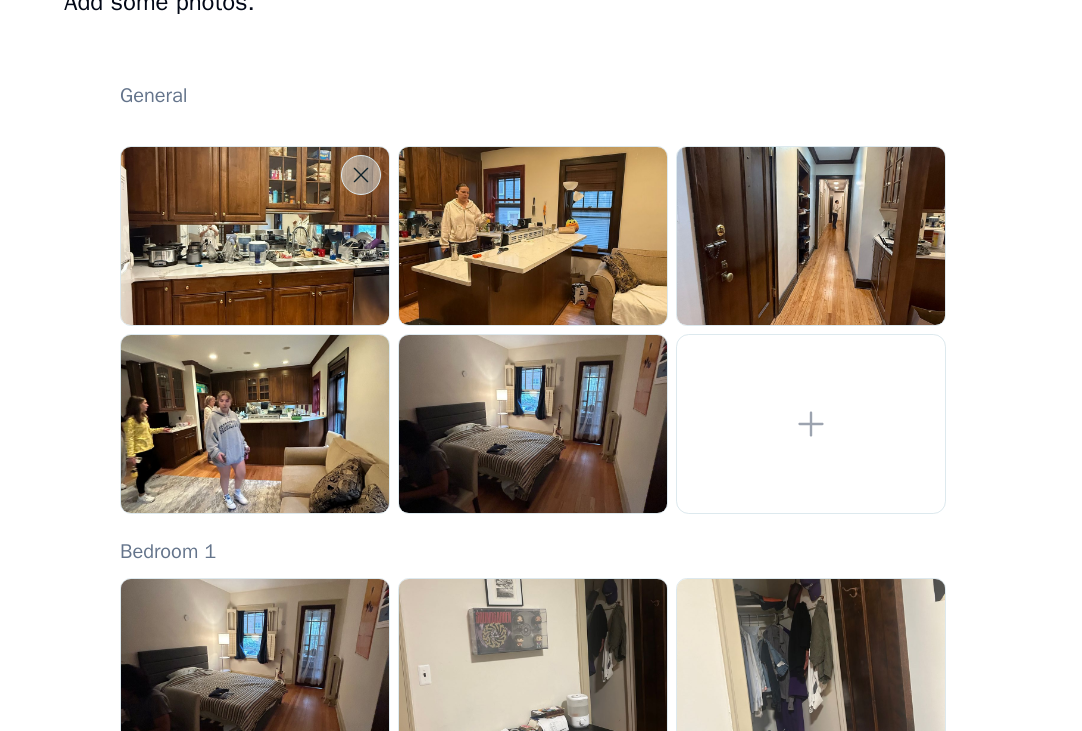 click 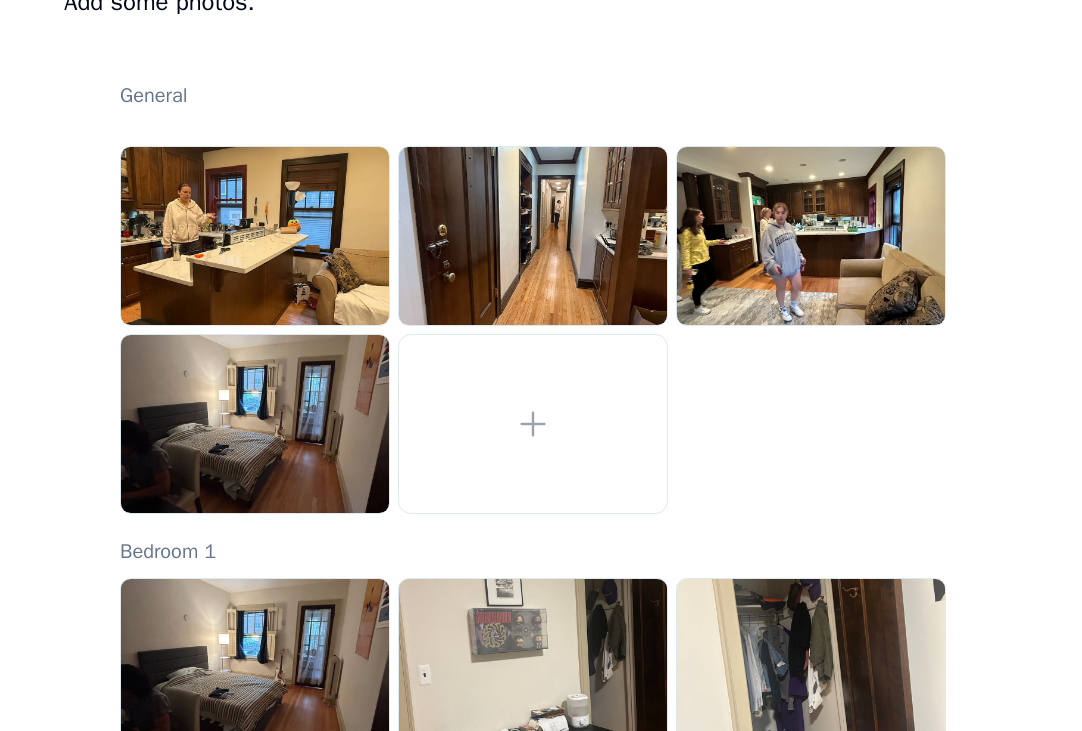 click 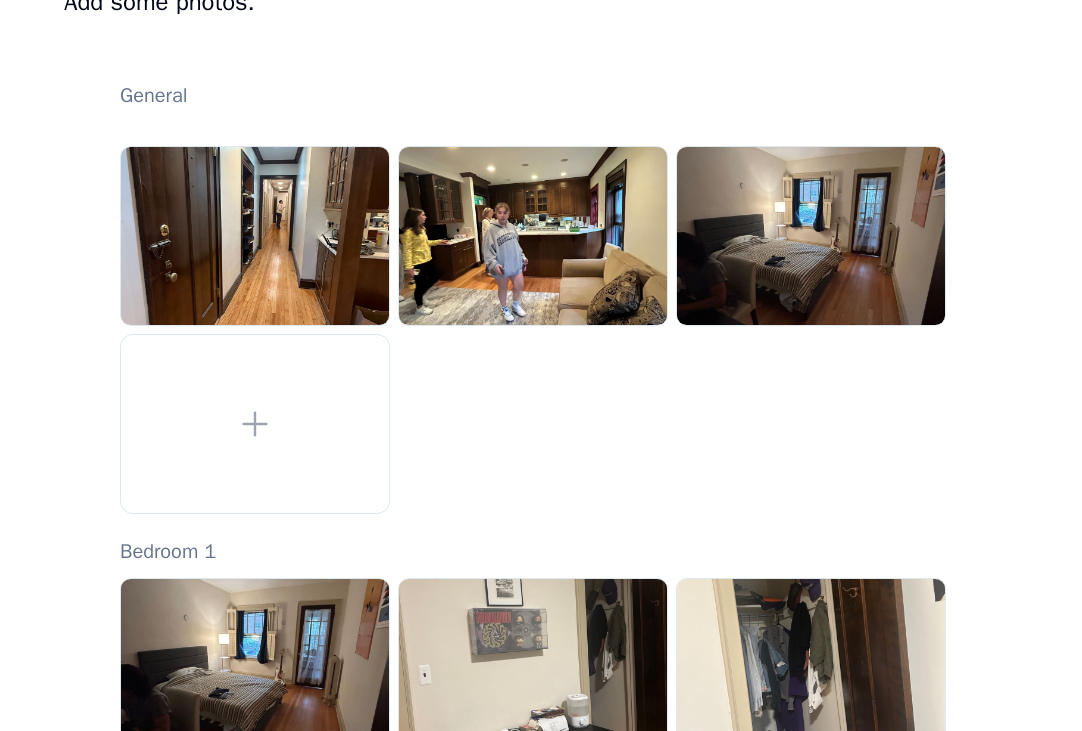 click 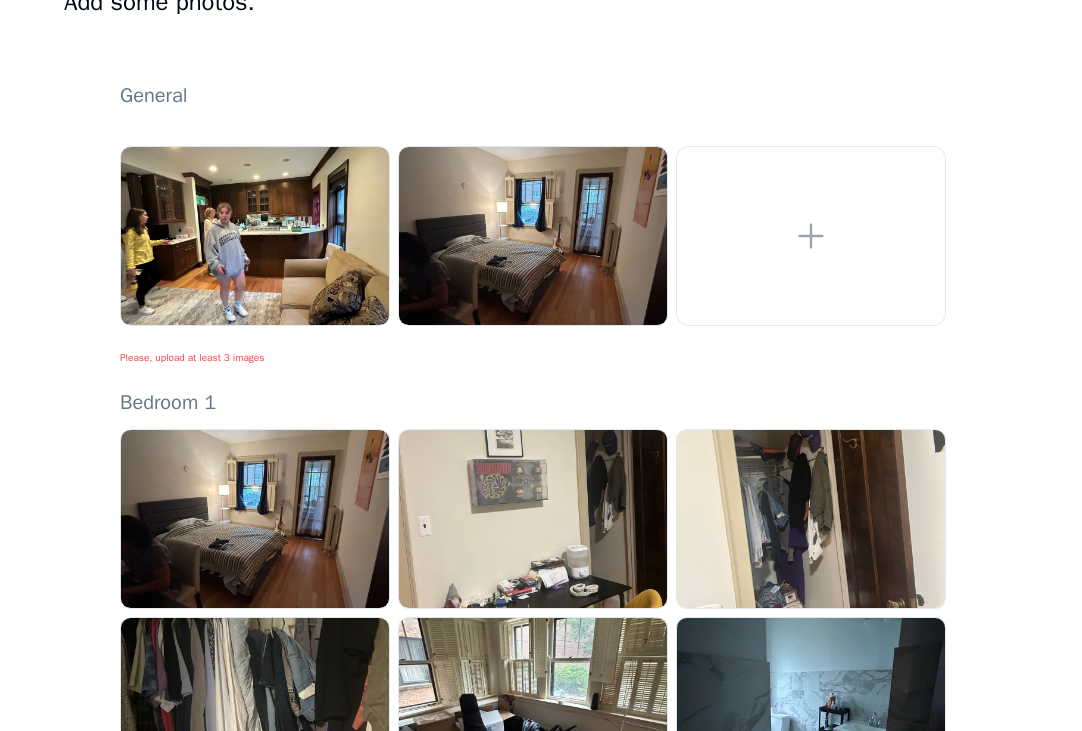 click 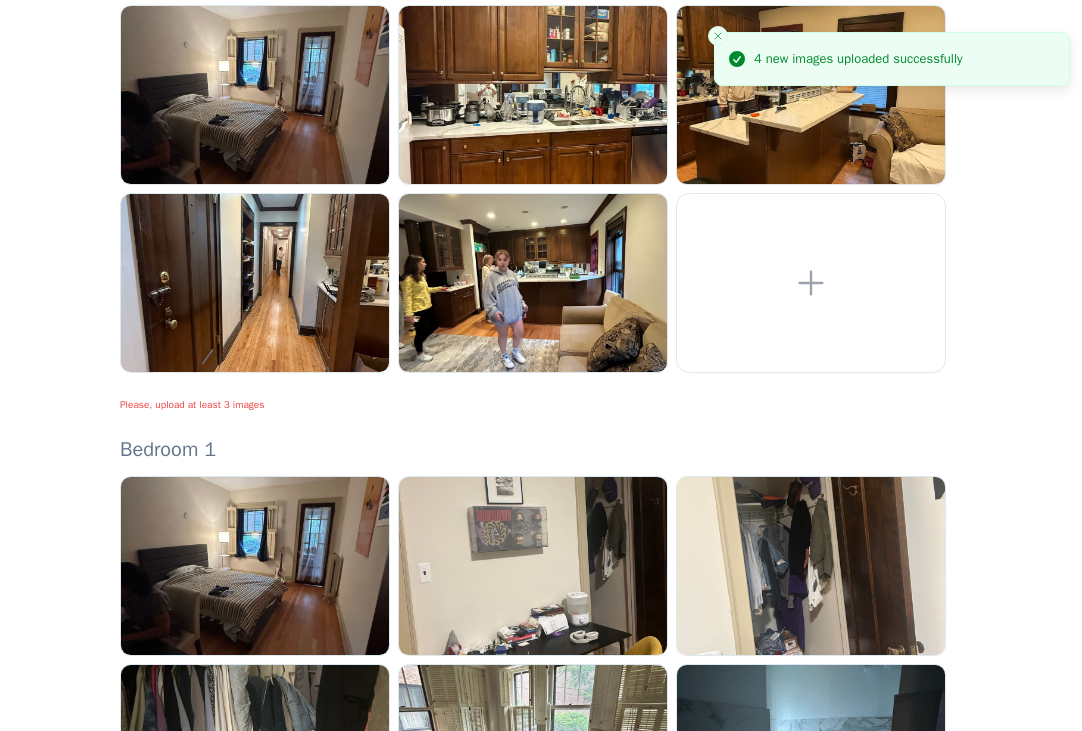 scroll, scrollTop: 746, scrollLeft: 0, axis: vertical 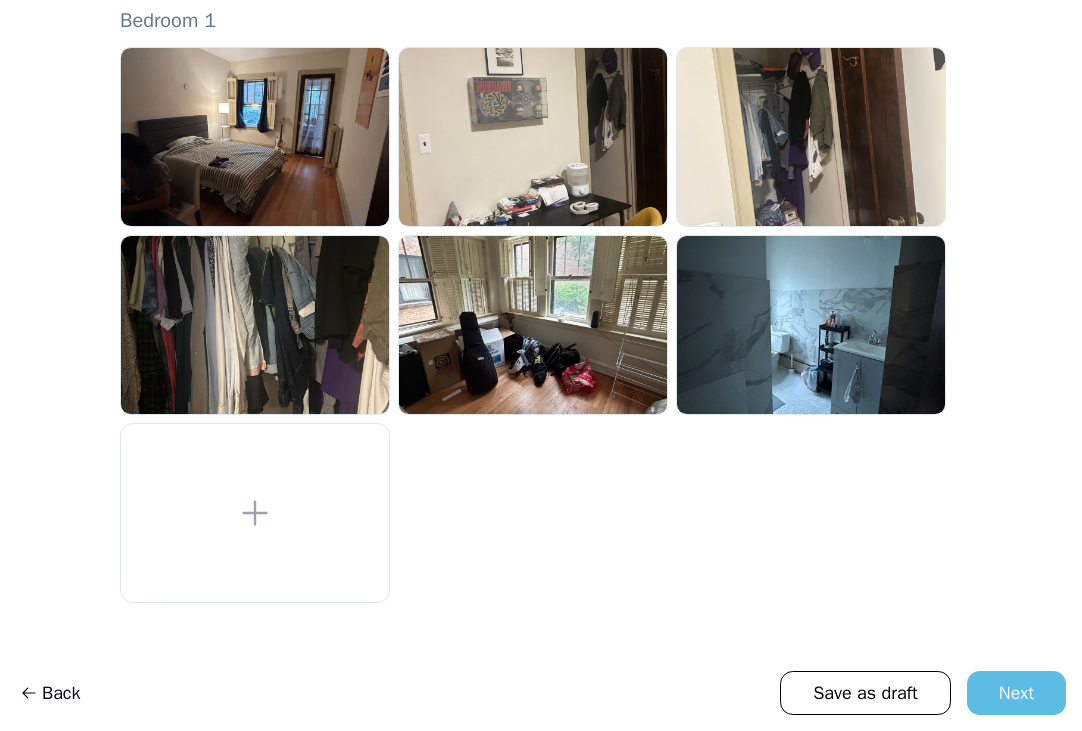 click on "Next" at bounding box center [1016, 693] 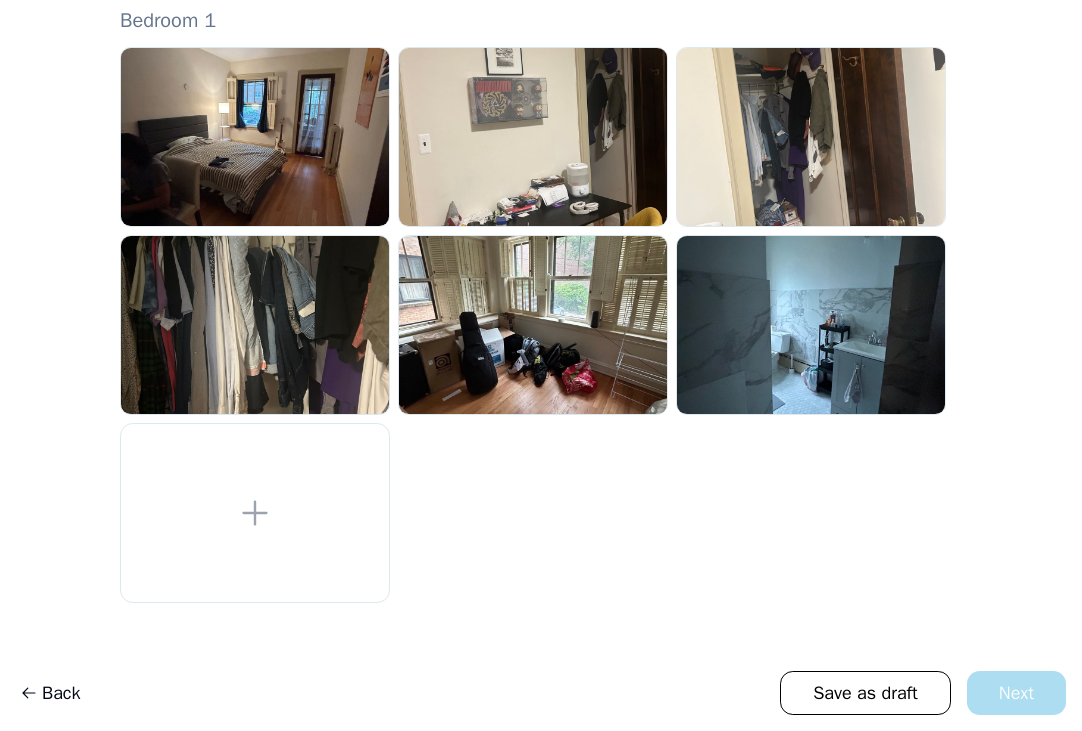 scroll, scrollTop: 707, scrollLeft: 0, axis: vertical 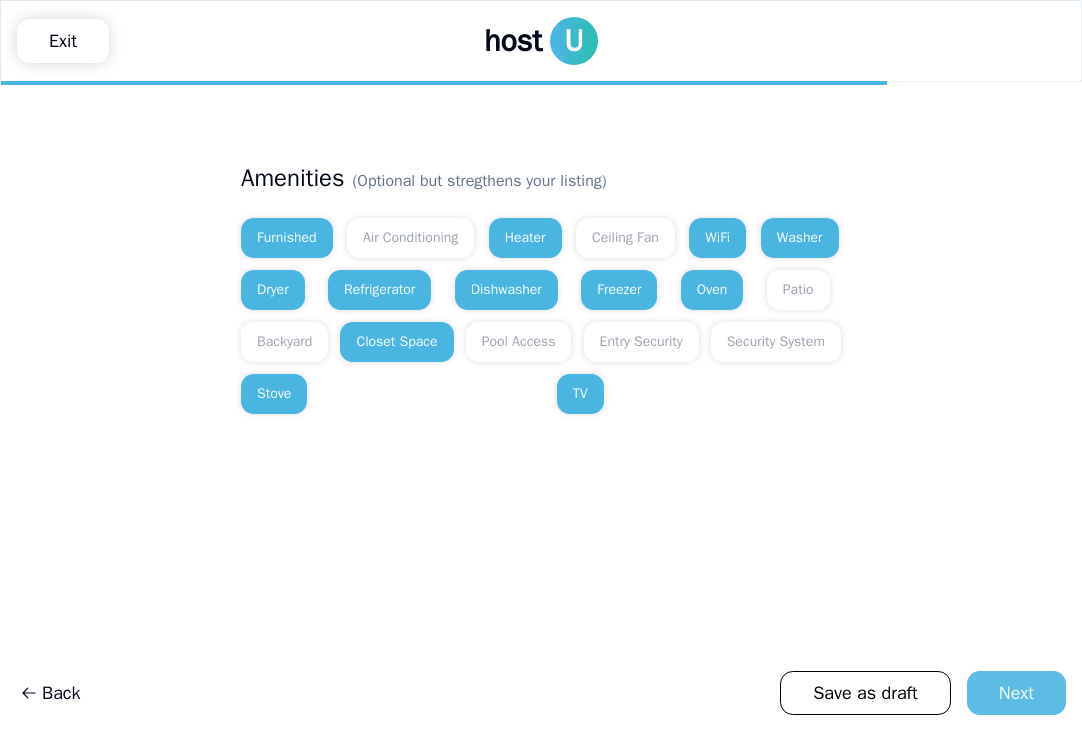 click on "Next" at bounding box center [1016, 693] 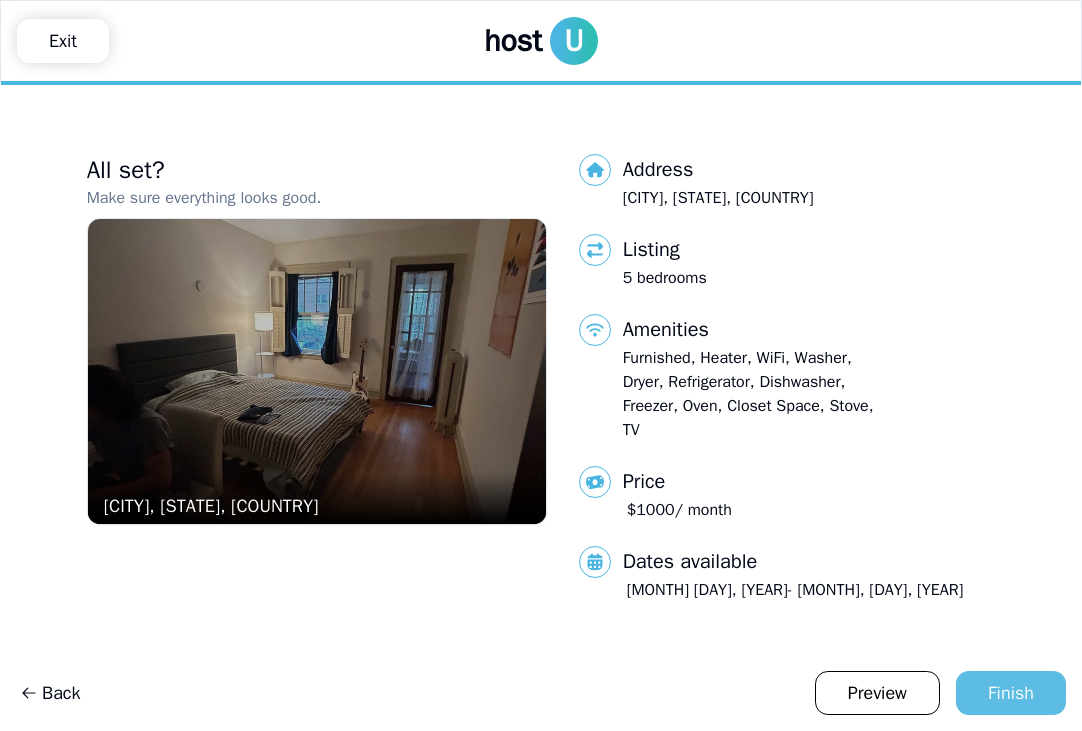 click on "Finish" at bounding box center (1011, 693) 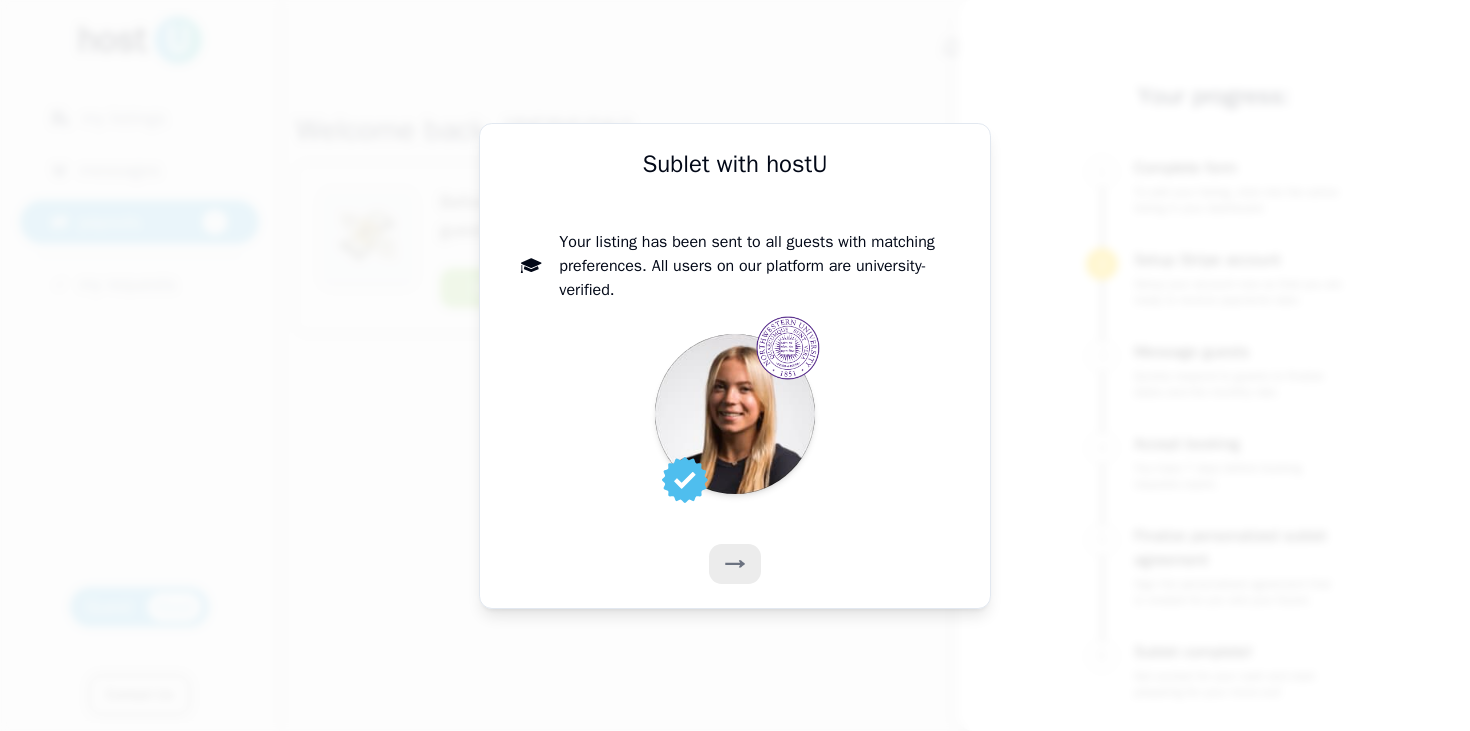 click on "Sublet with hostU Sublet with hostU Your listing has been sent to all guests with matching preferences. All users on our platform are university-verified." at bounding box center (735, 366) 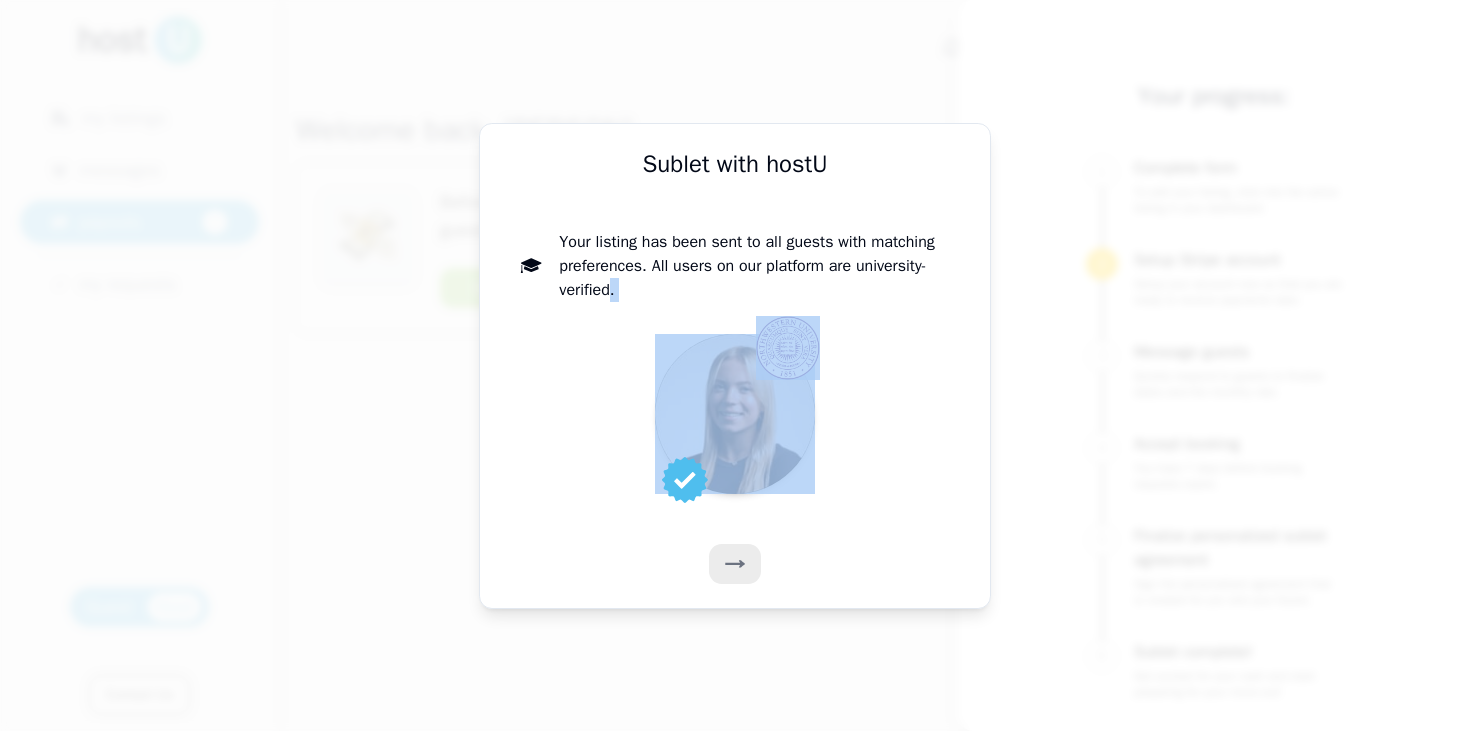 click on "Sublet with hostU Sublet with hostU Your listing has been sent to all guests with matching preferences. All users on our platform are university-verified." at bounding box center (735, 366) 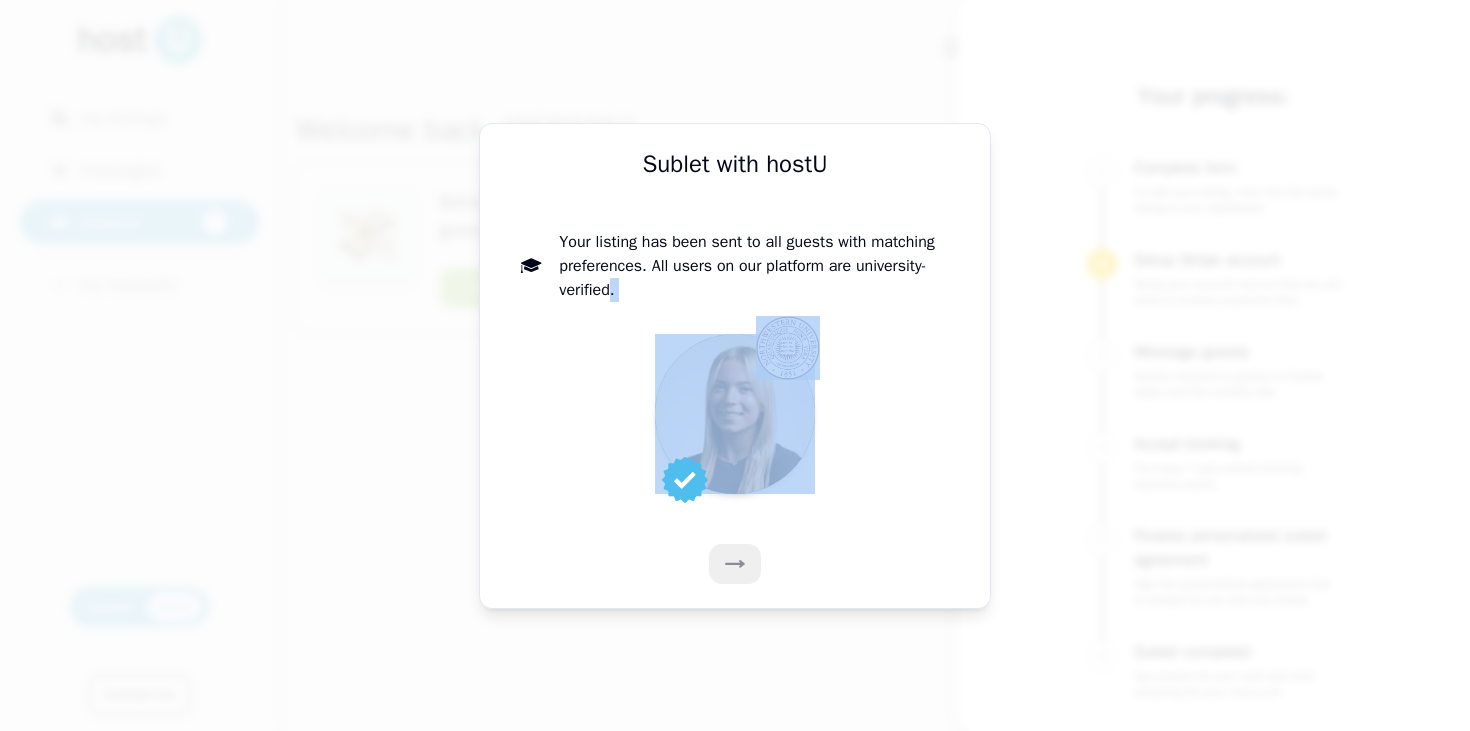 click 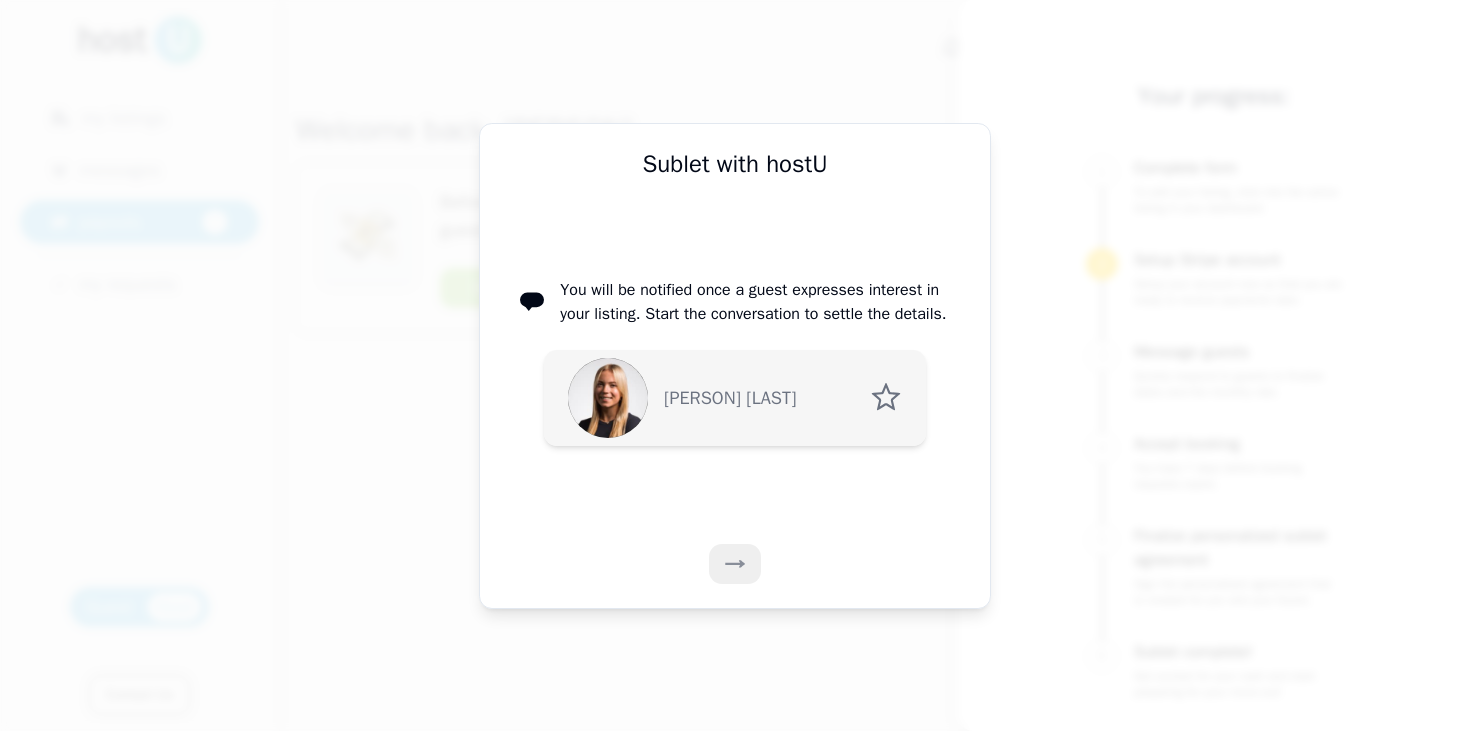 click 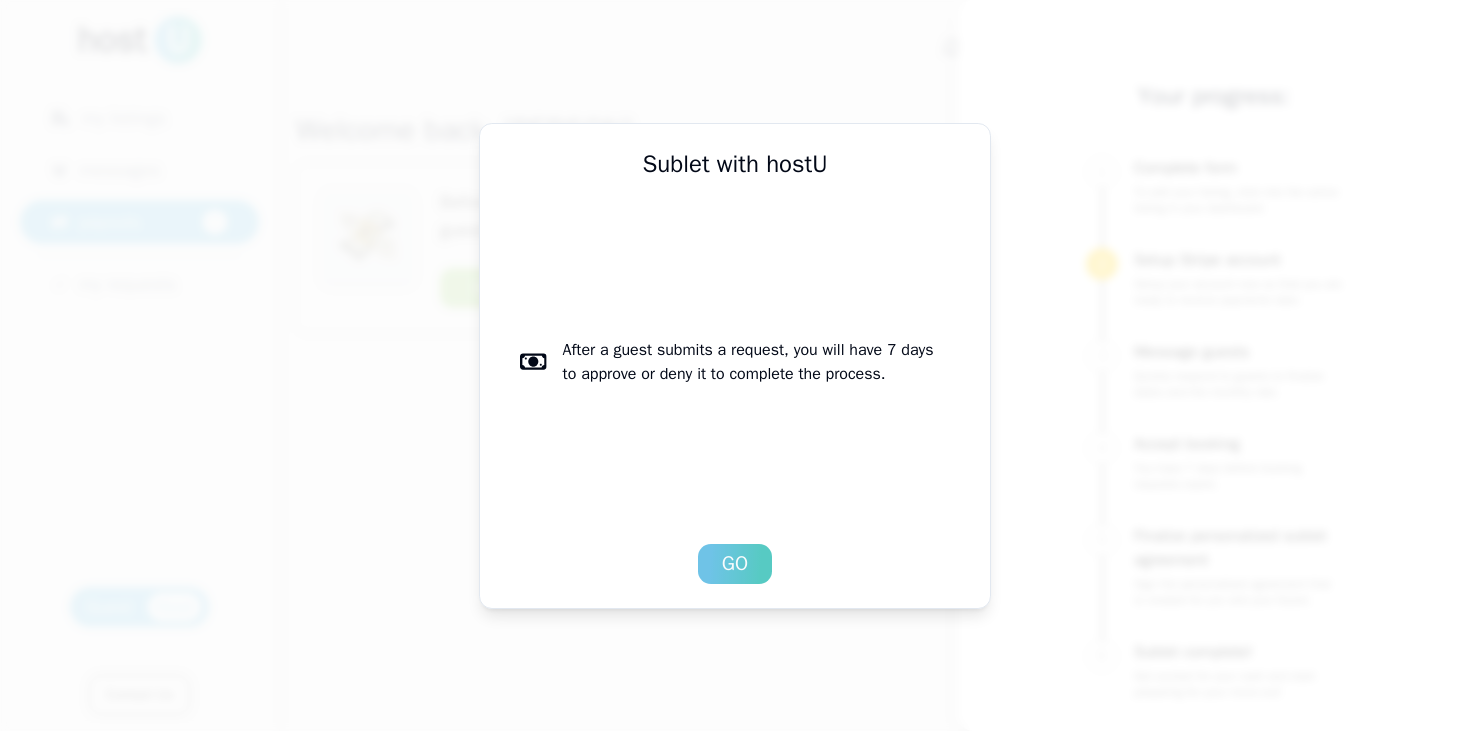 click on "Go" at bounding box center (735, 564) 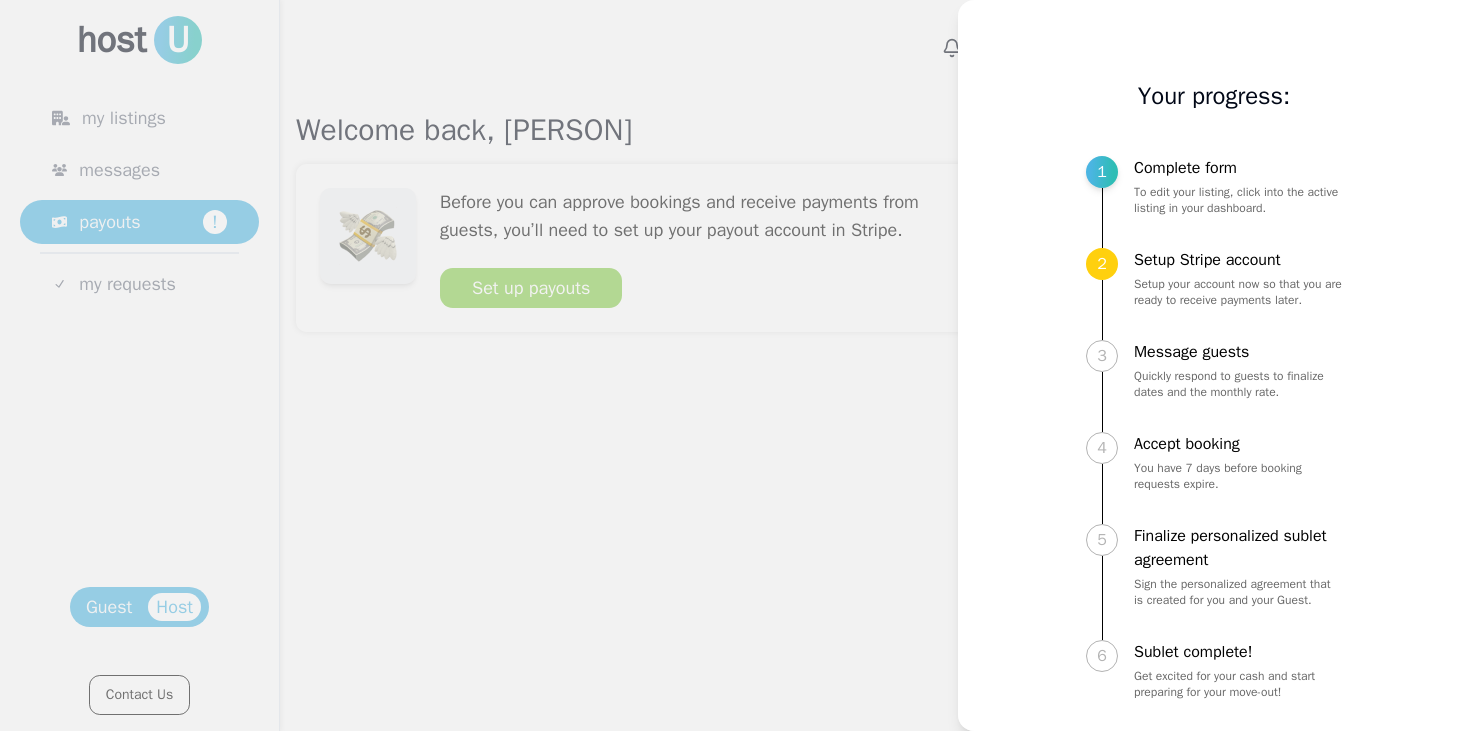 click on "Setup Stripe account Setup your account now so that you are ready to receive payments later." at bounding box center [1238, 278] 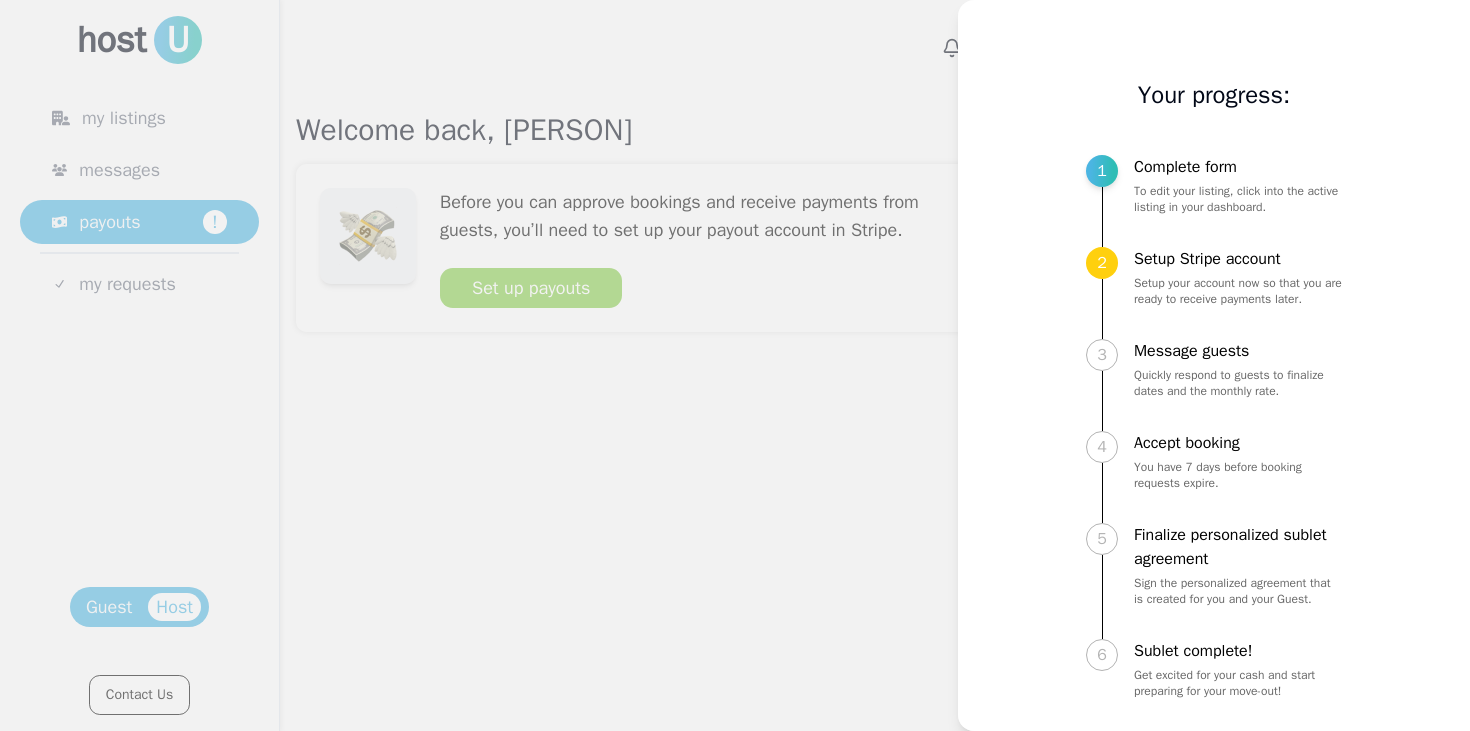 click on "2" at bounding box center [1102, 263] 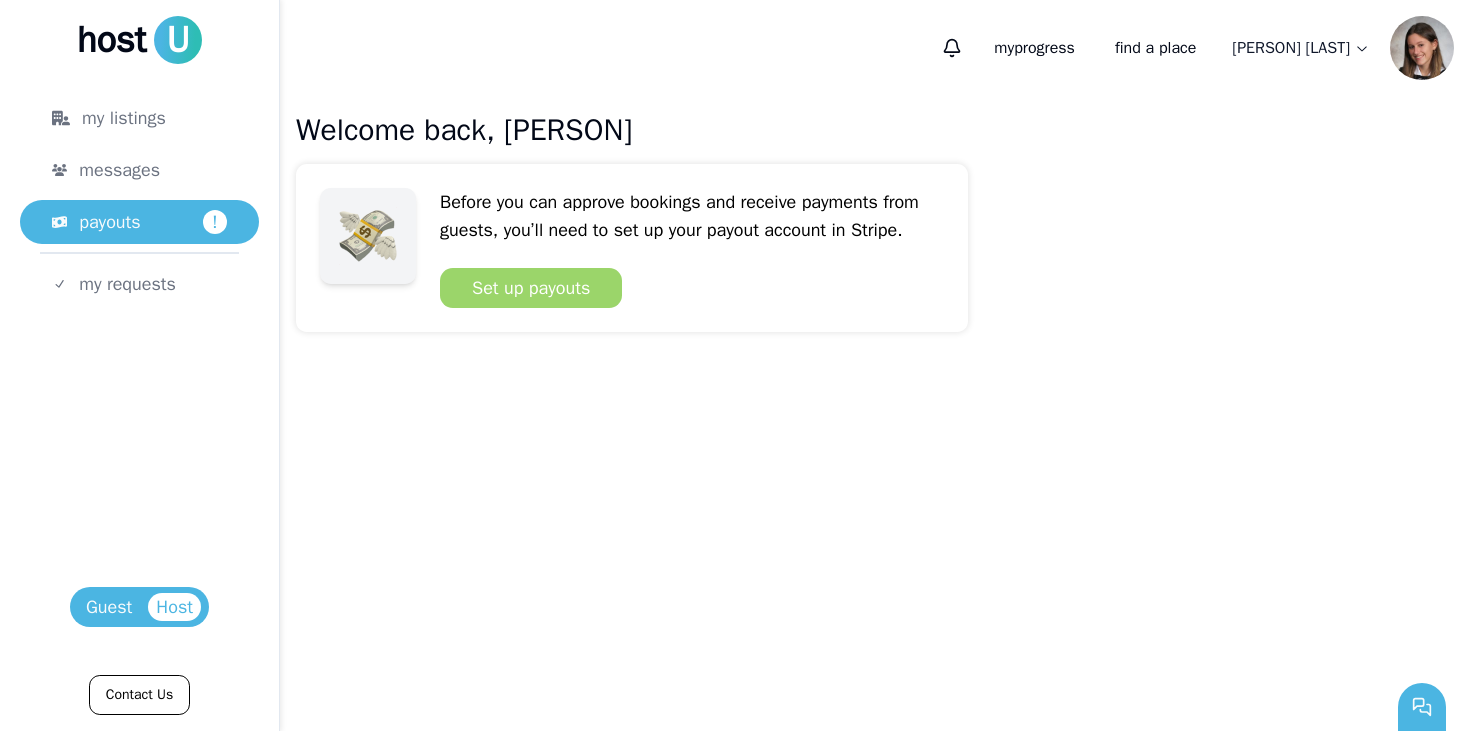 click on "Set up payouts" at bounding box center [531, 288] 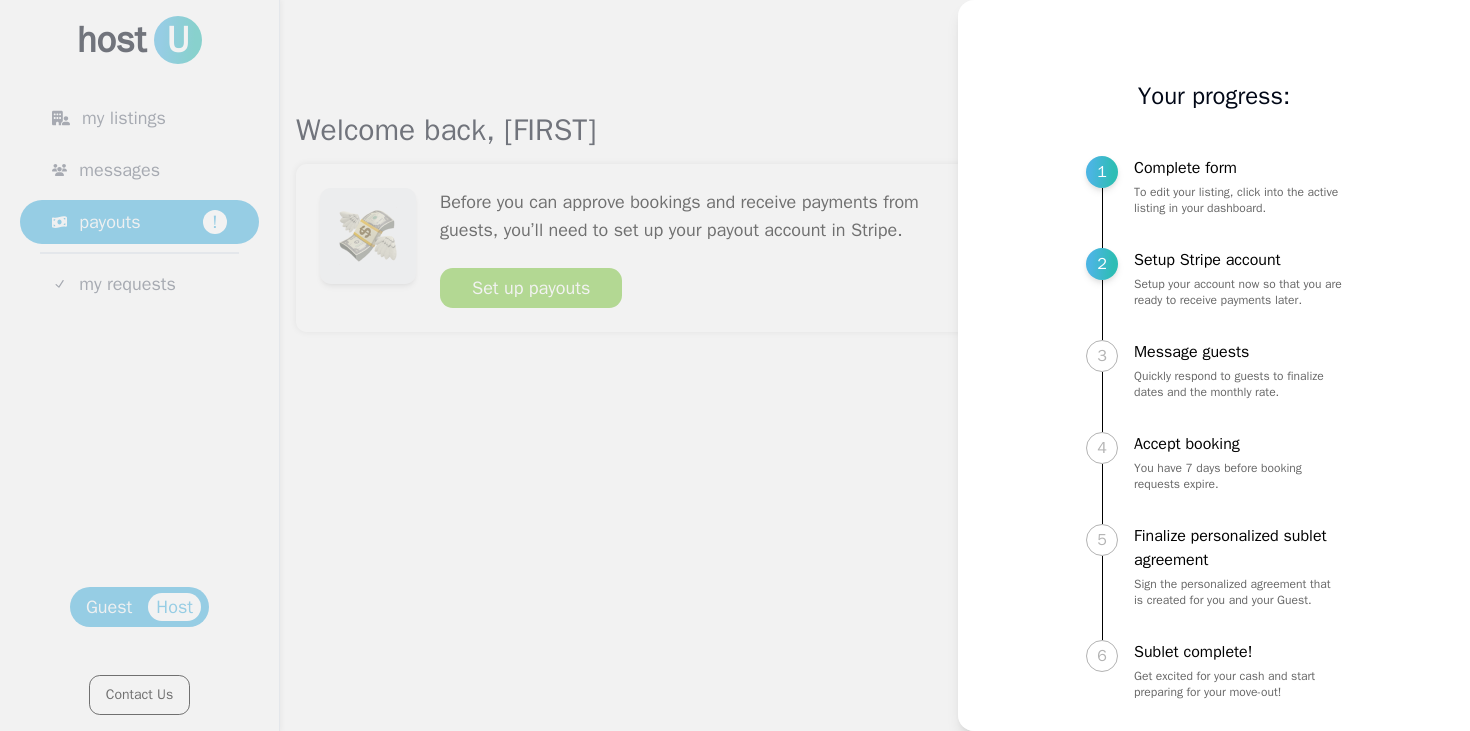 scroll, scrollTop: 0, scrollLeft: 0, axis: both 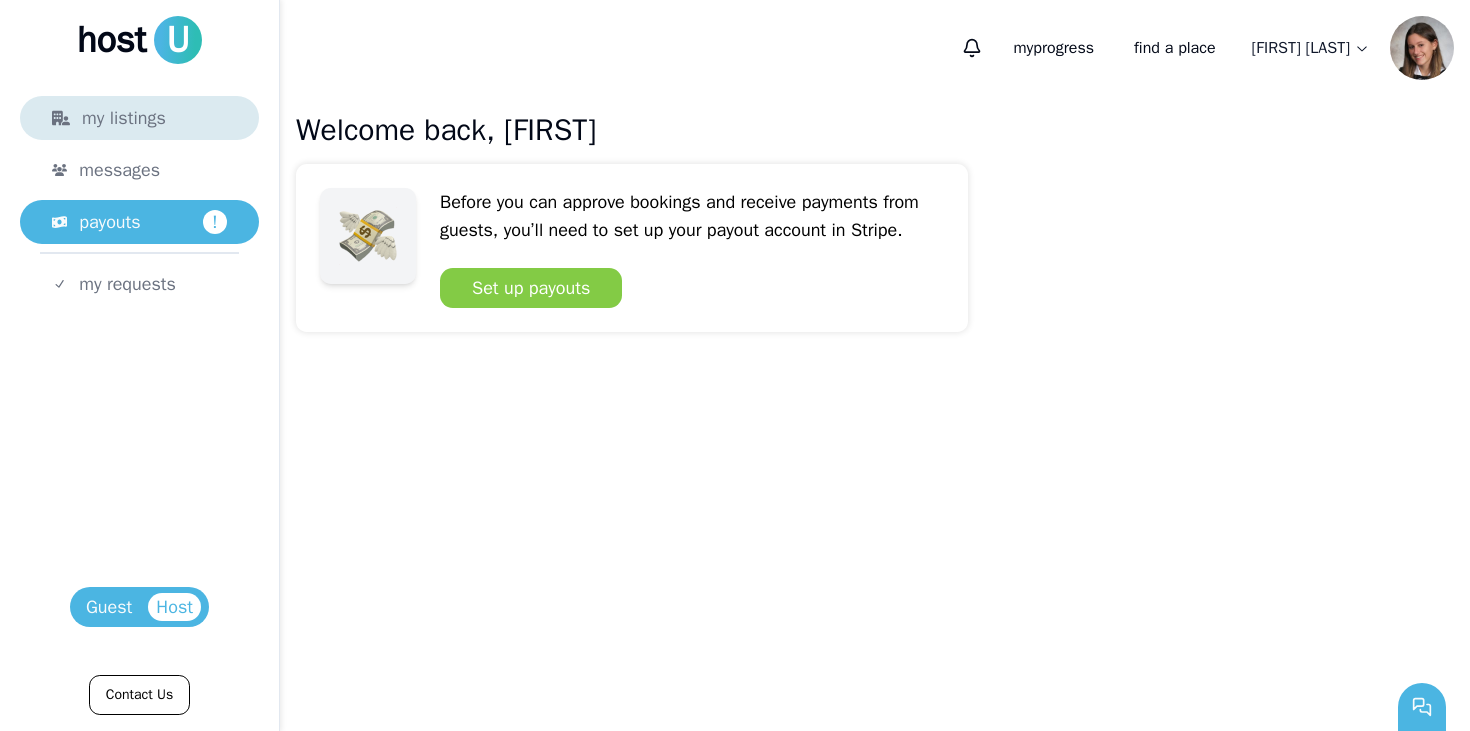 click on "my listings" at bounding box center [139, 118] 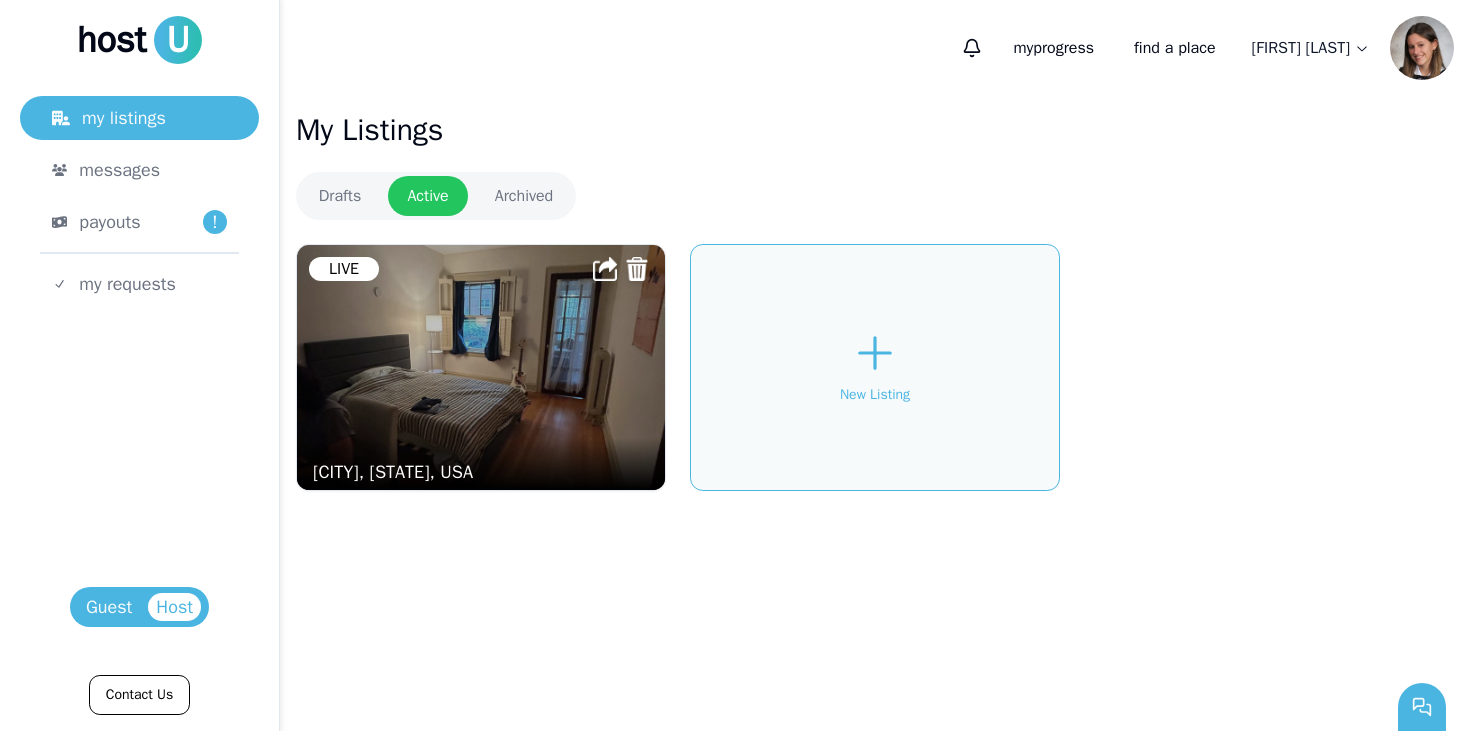 click at bounding box center (481, 367) 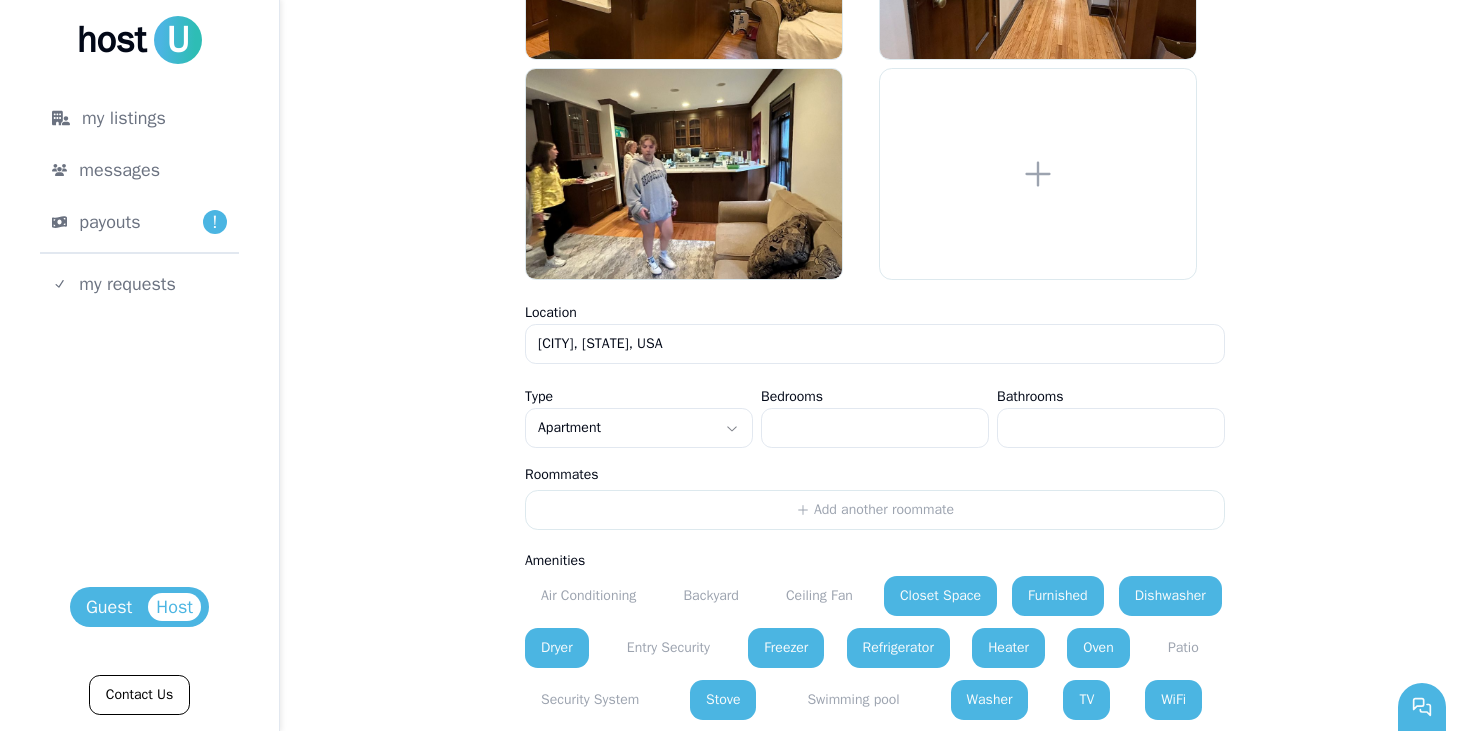 scroll, scrollTop: 0, scrollLeft: 0, axis: both 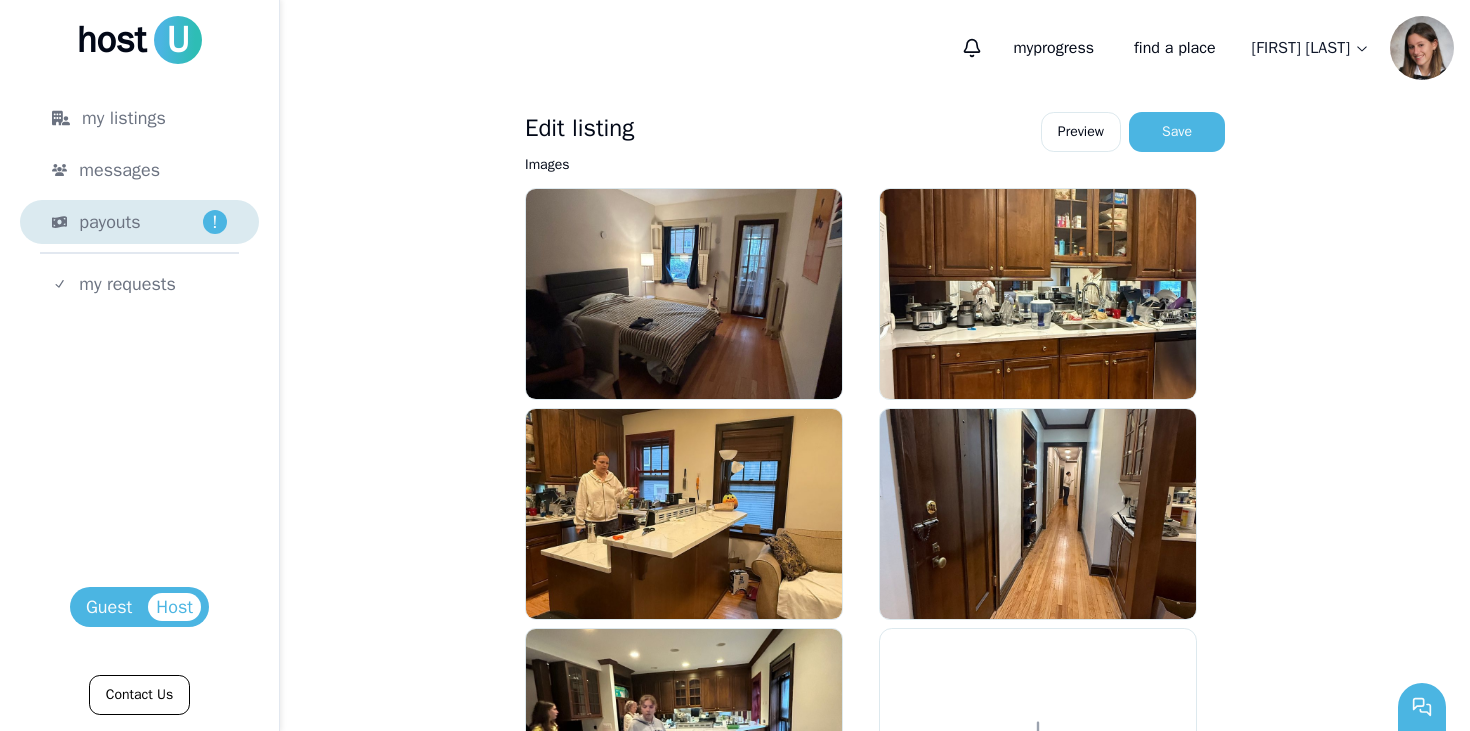 click on "payouts !" at bounding box center [153, 222] 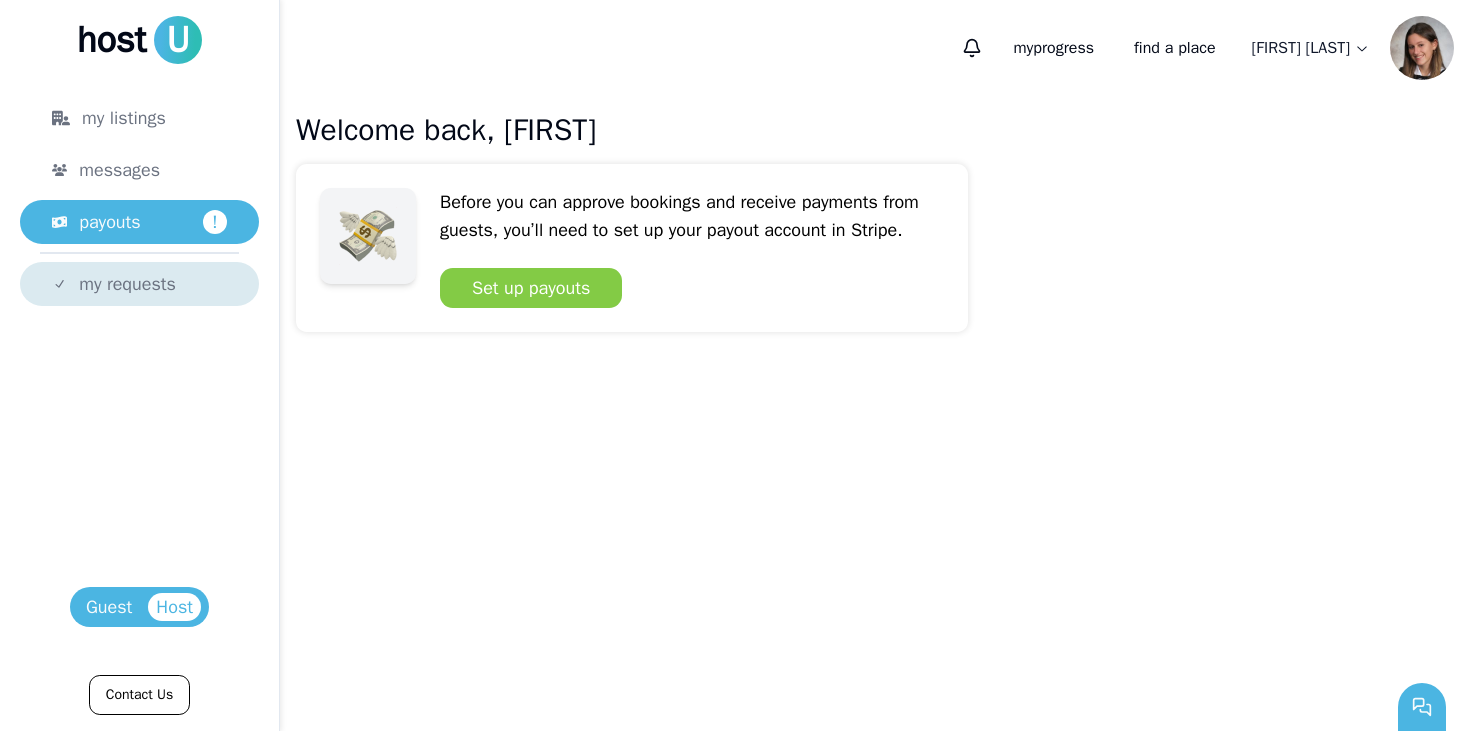 click on "my requests" at bounding box center (127, 284) 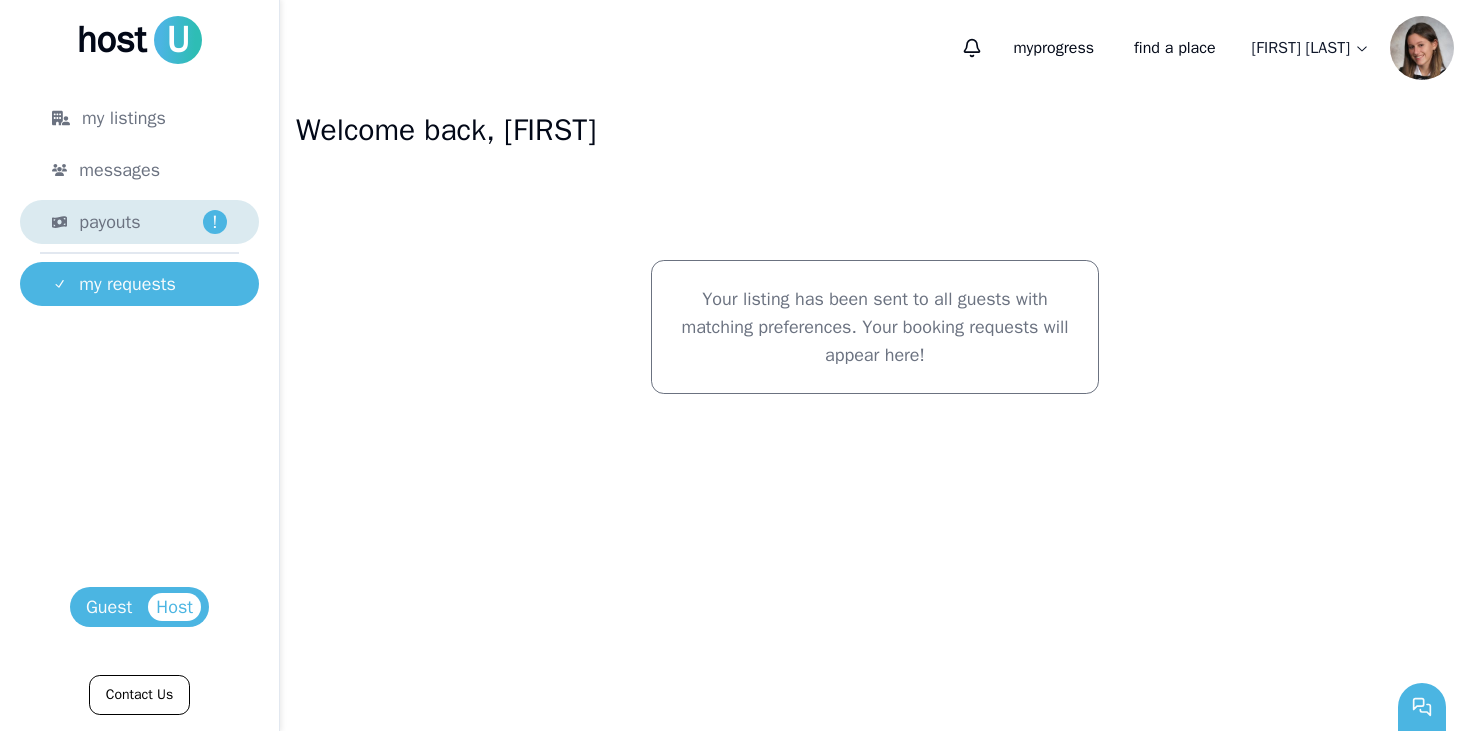 click on "payouts !" at bounding box center (153, 222) 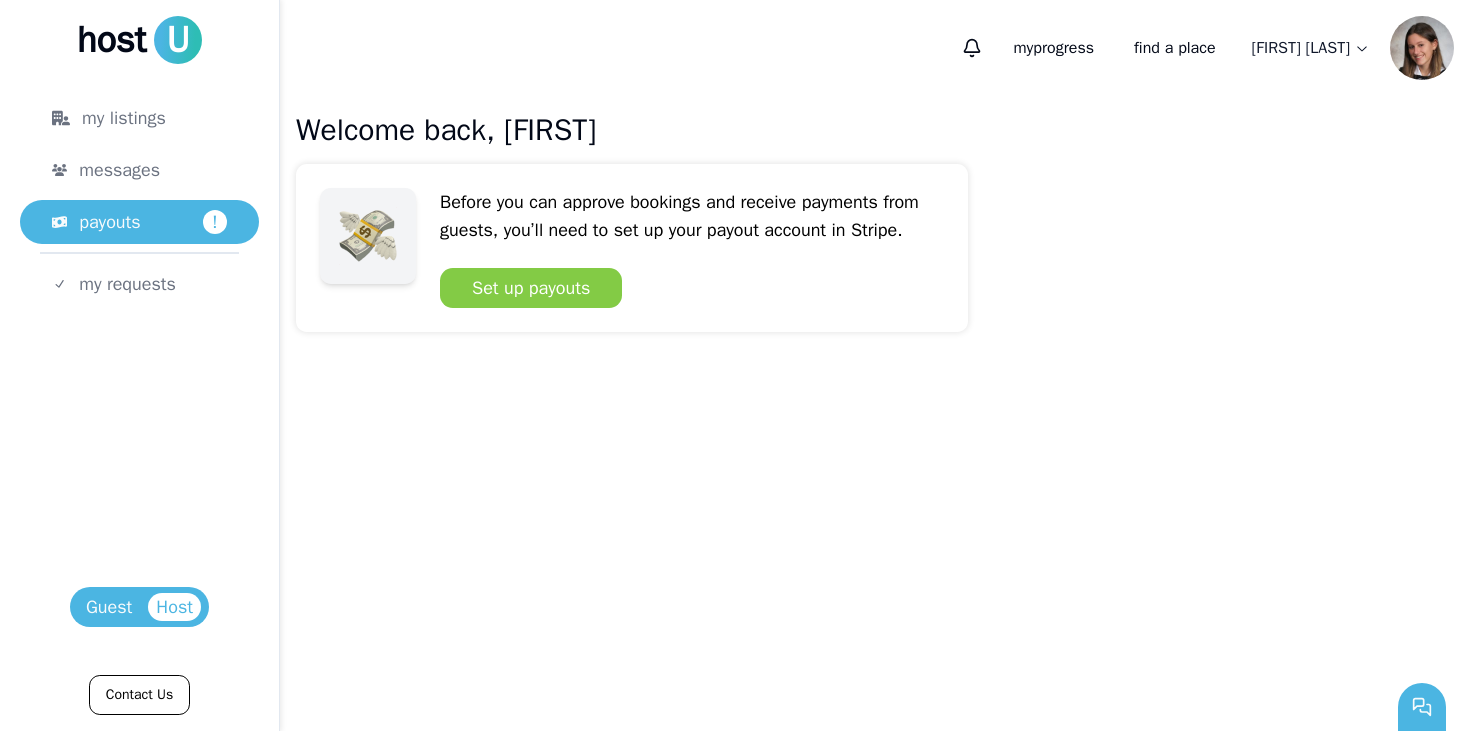 click on "Before you can approve bookings and receive payments from guests, you’ll need to set up your payout account in Stripe." at bounding box center (692, 216) 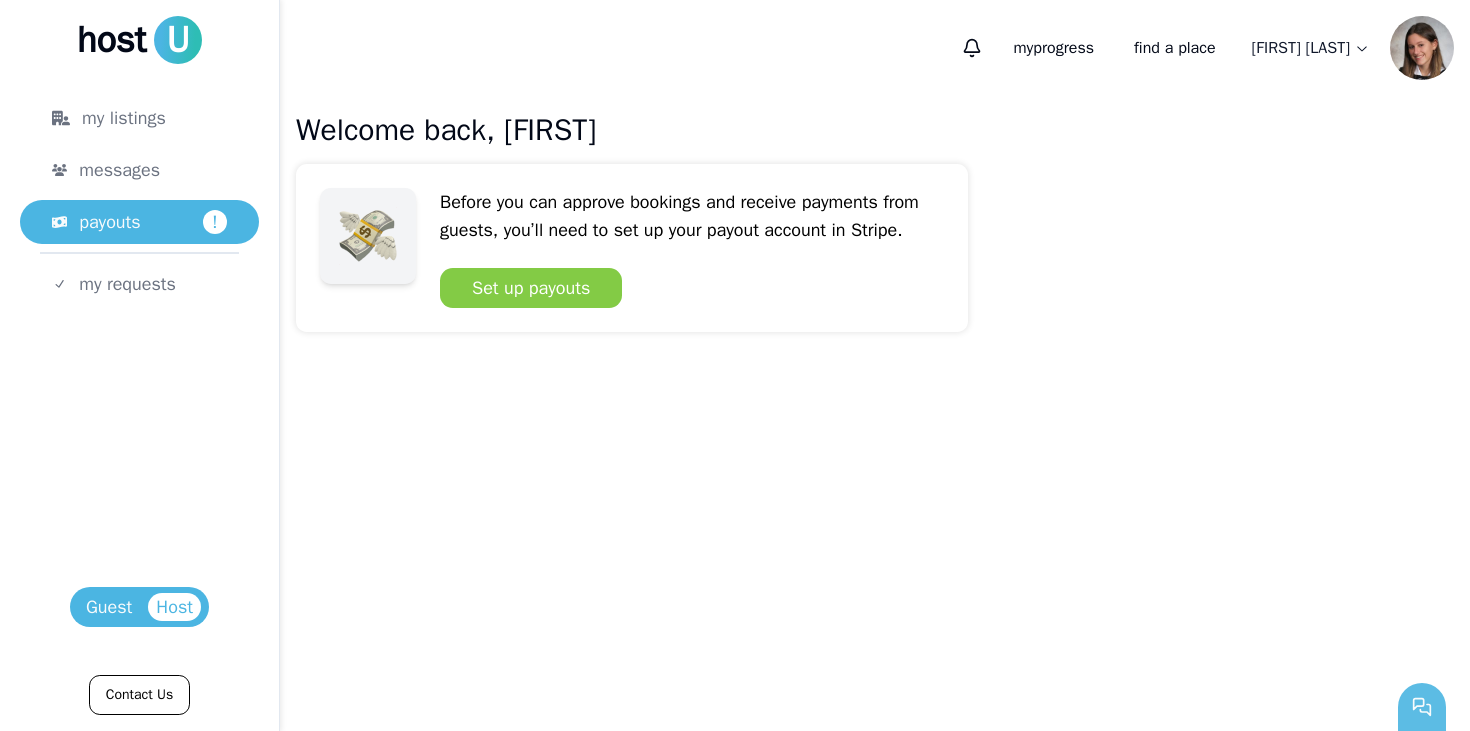 click at bounding box center (1422, 707) 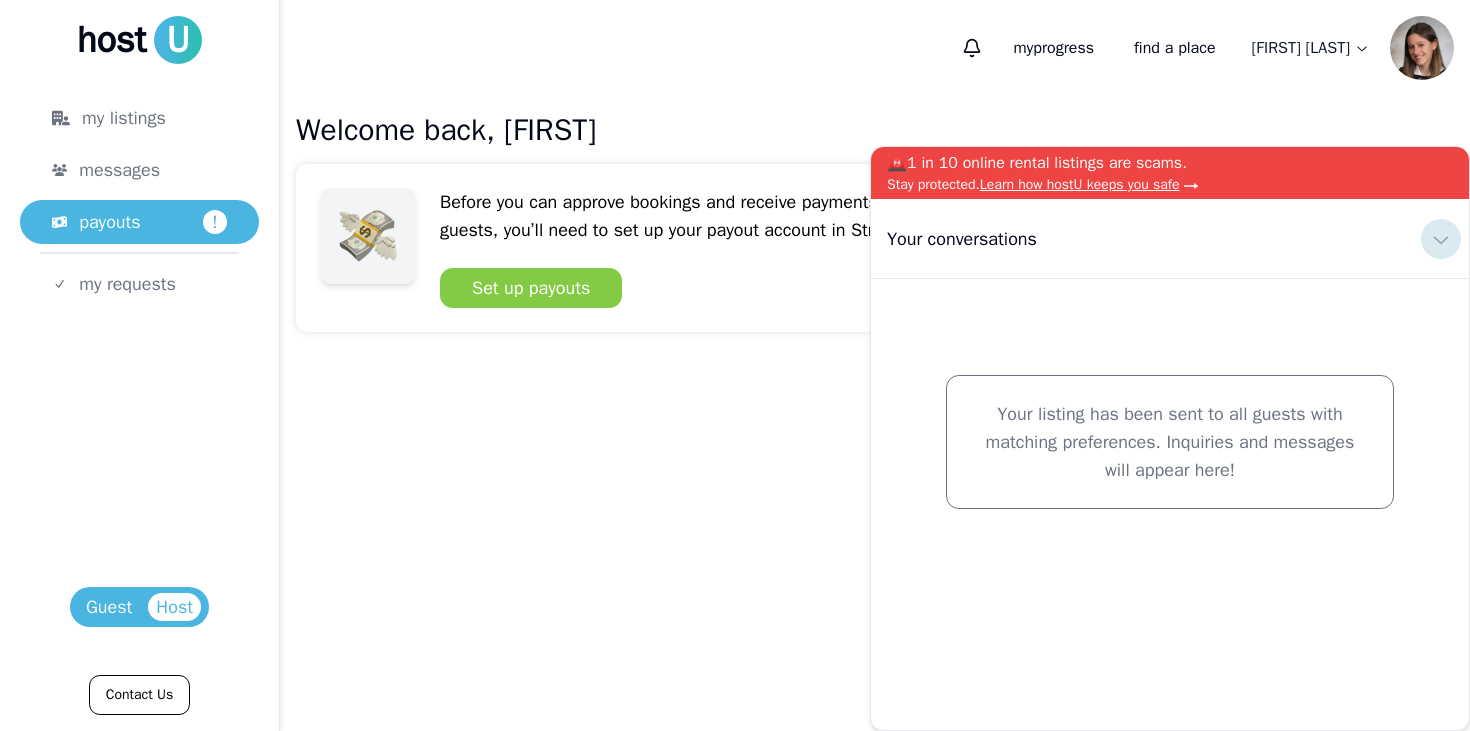 click 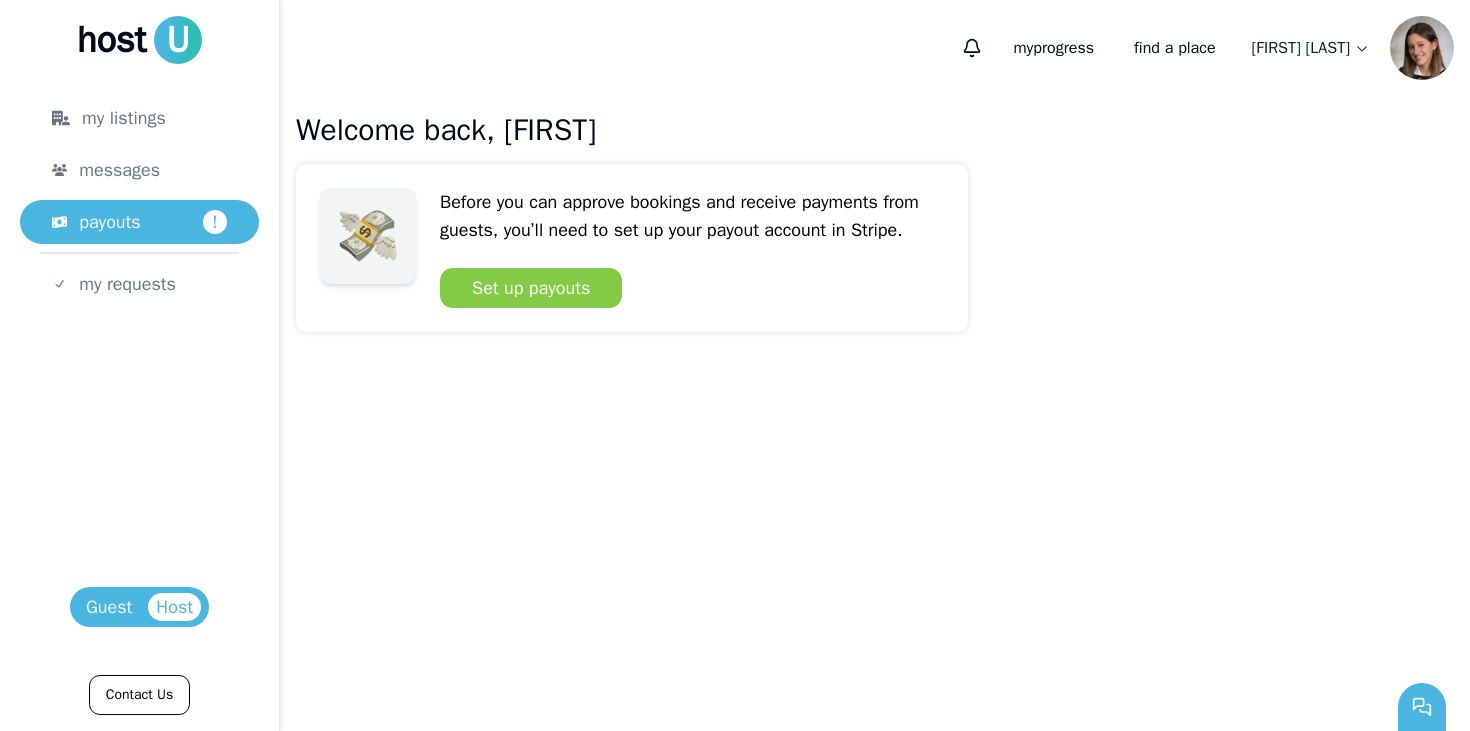 type 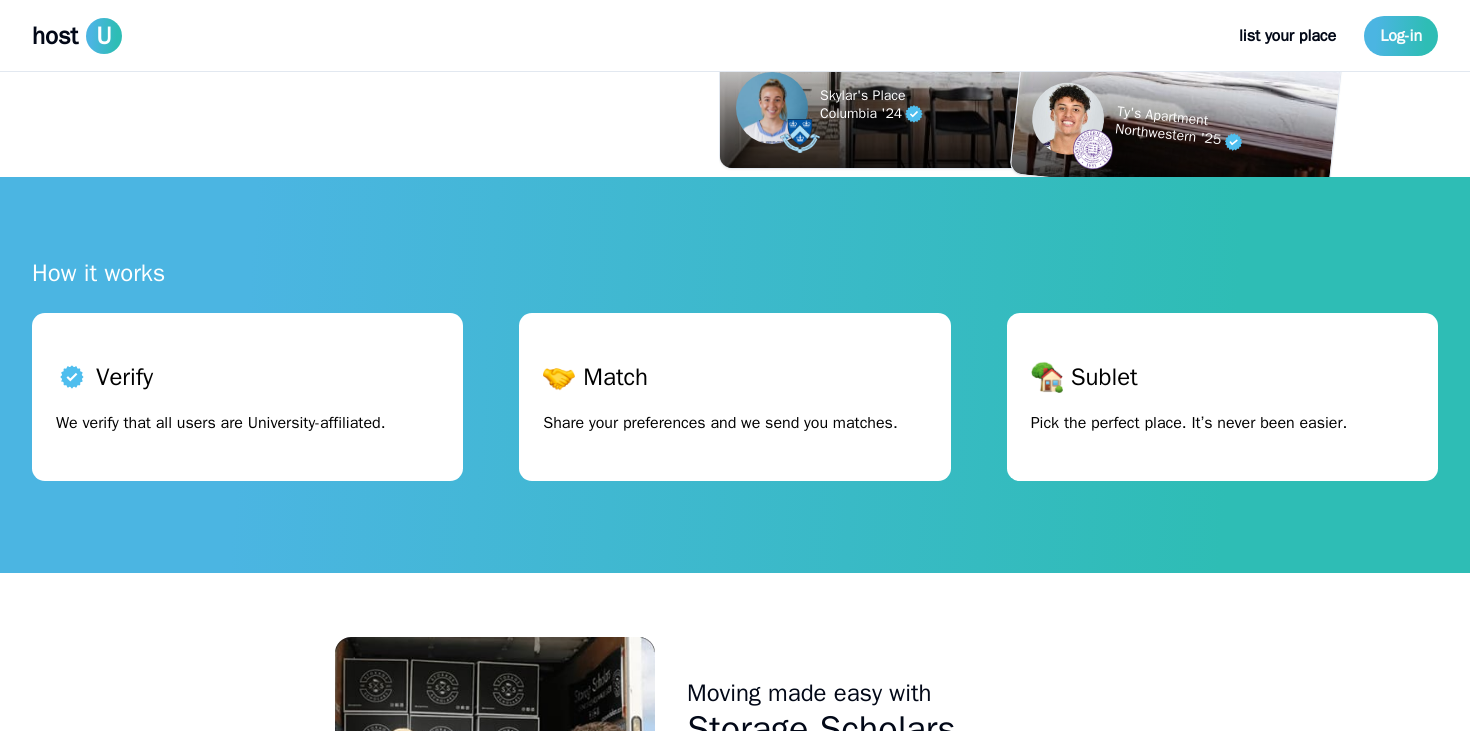 scroll, scrollTop: 799, scrollLeft: 0, axis: vertical 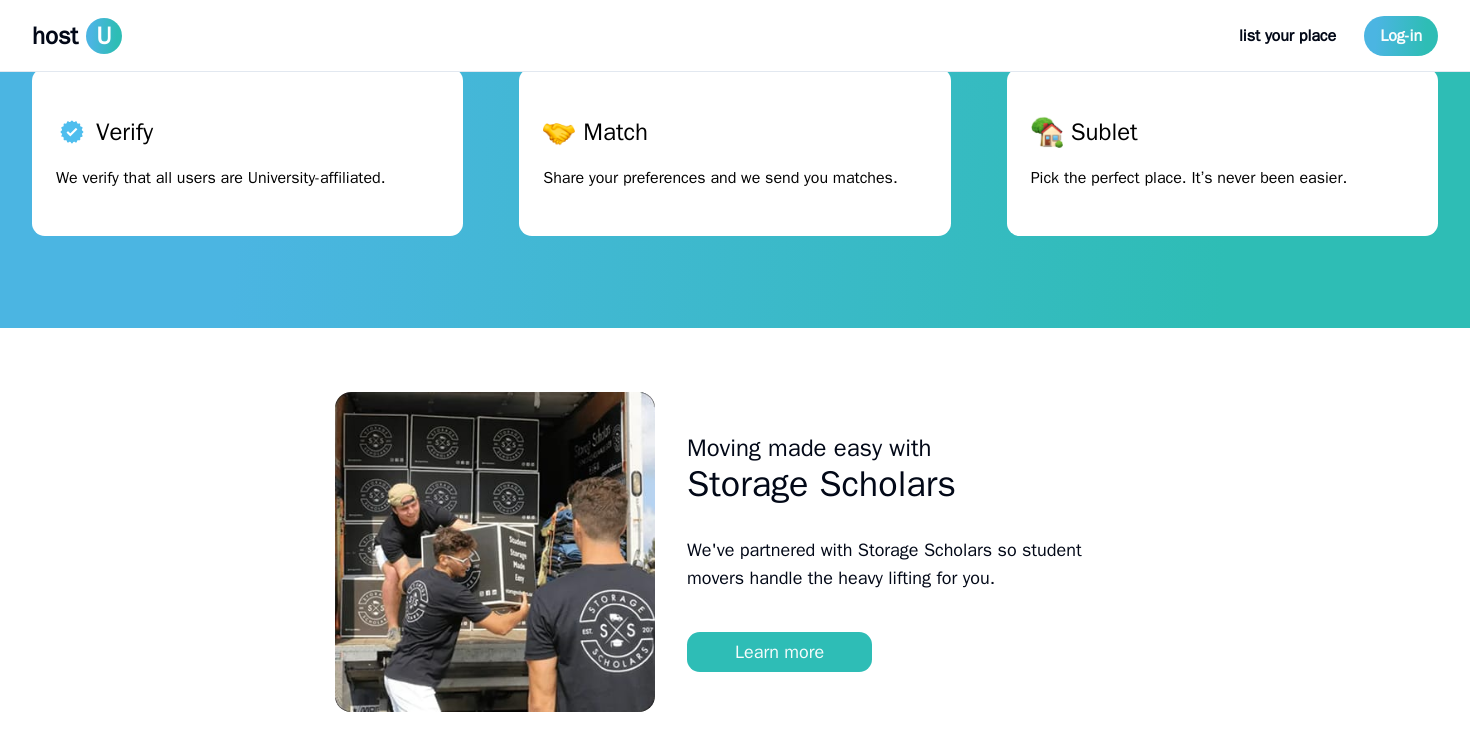 click on "How it works Verify We verify that all users are University-affiliated. Match Share your preferences and we send you matches. Sublet Pick the perfect place. It’s never been easier." at bounding box center [735, 130] 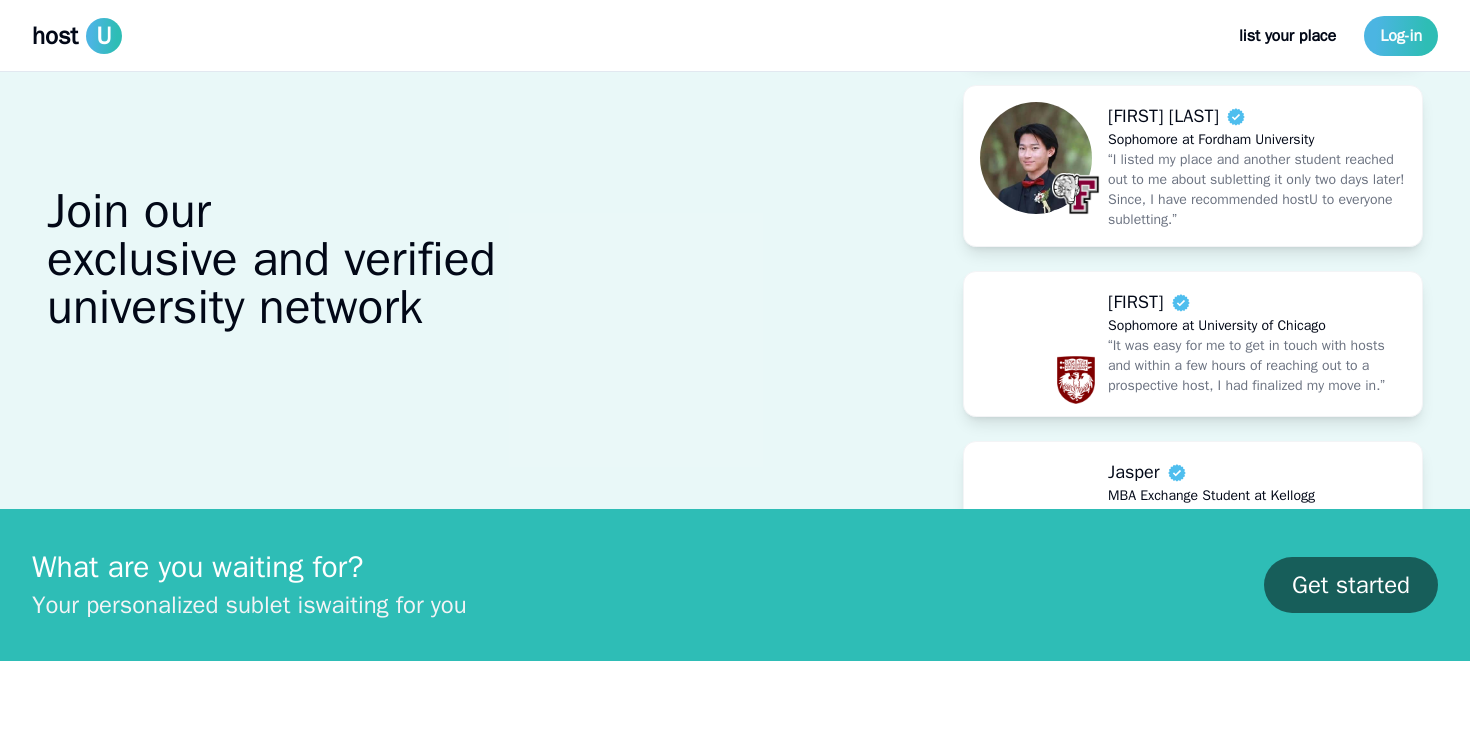 scroll, scrollTop: 1945, scrollLeft: 0, axis: vertical 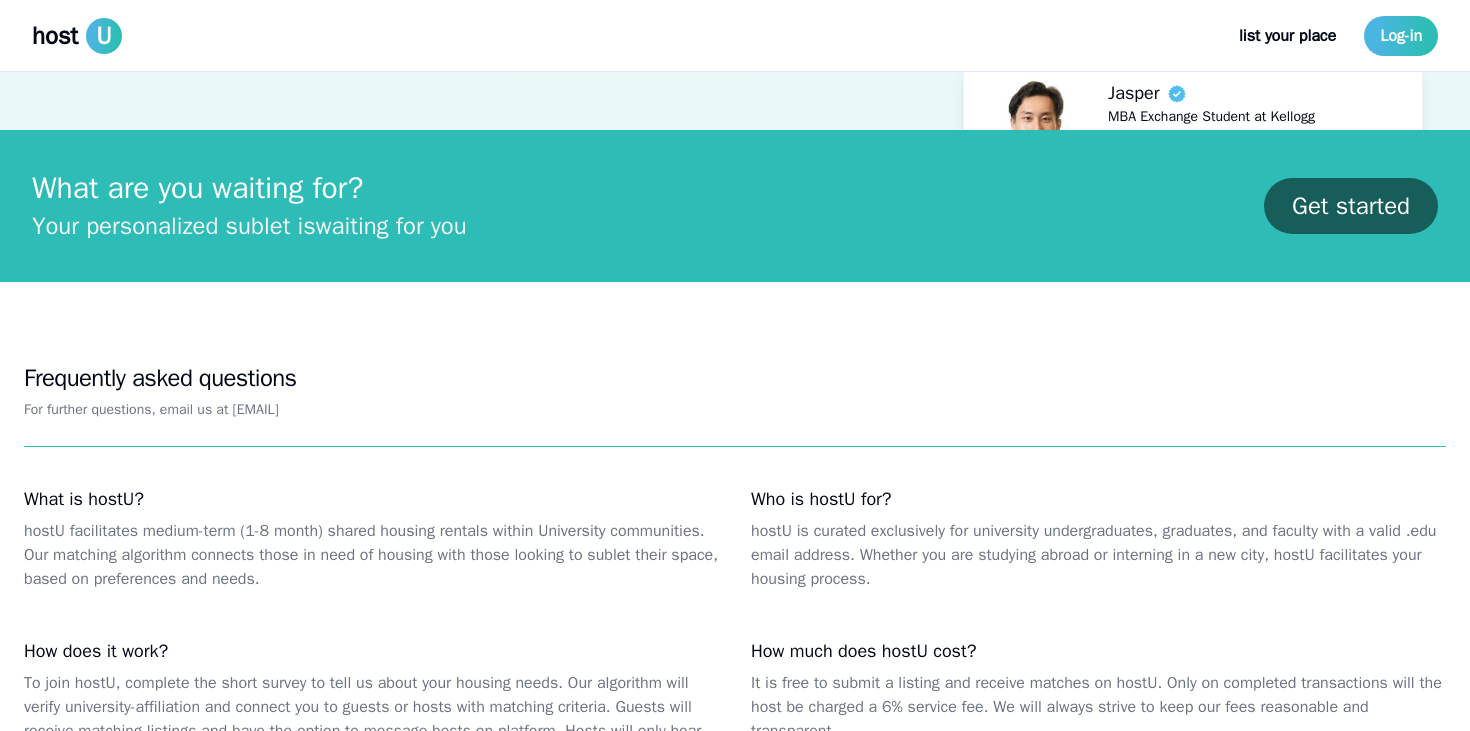 click on "Who is hostU for?" at bounding box center (1098, 499) 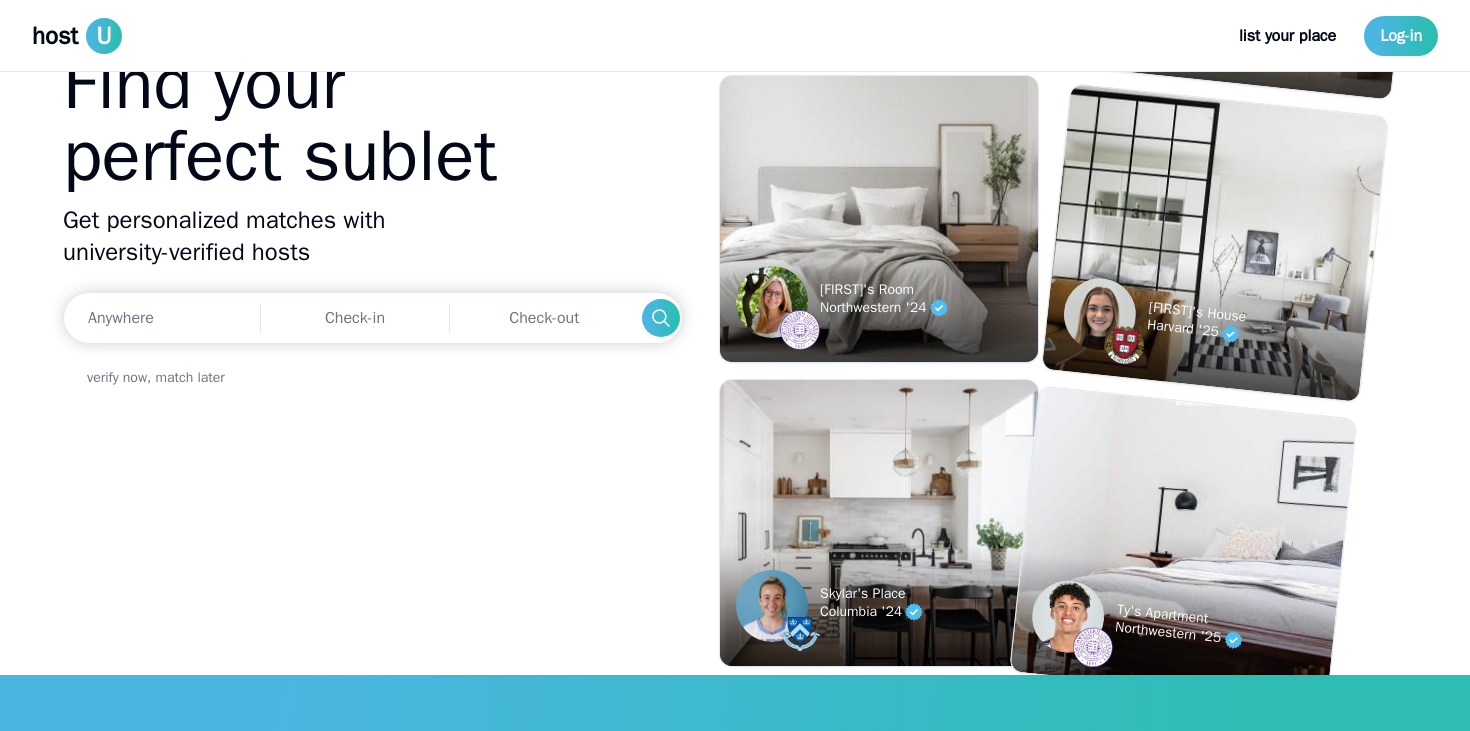 scroll, scrollTop: 0, scrollLeft: 0, axis: both 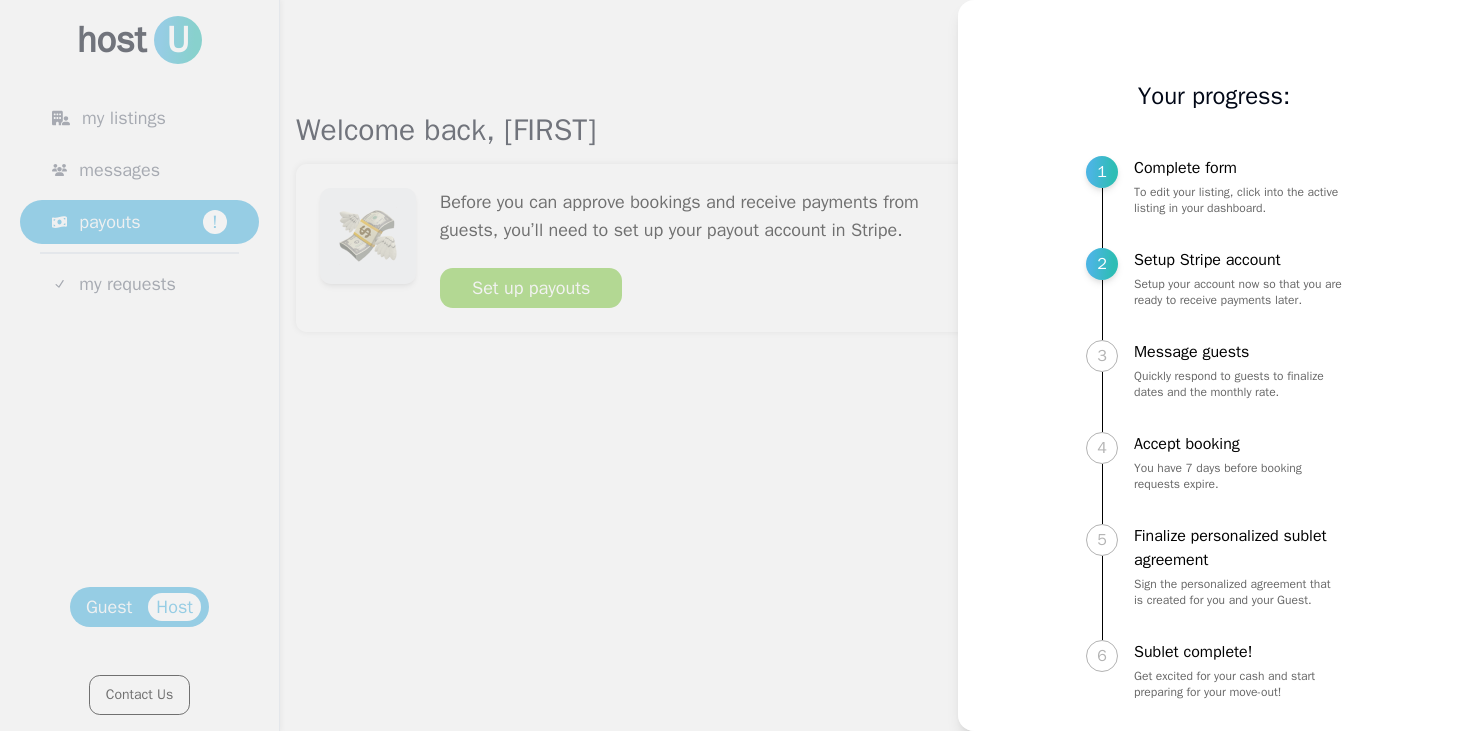 click at bounding box center (735, 365) 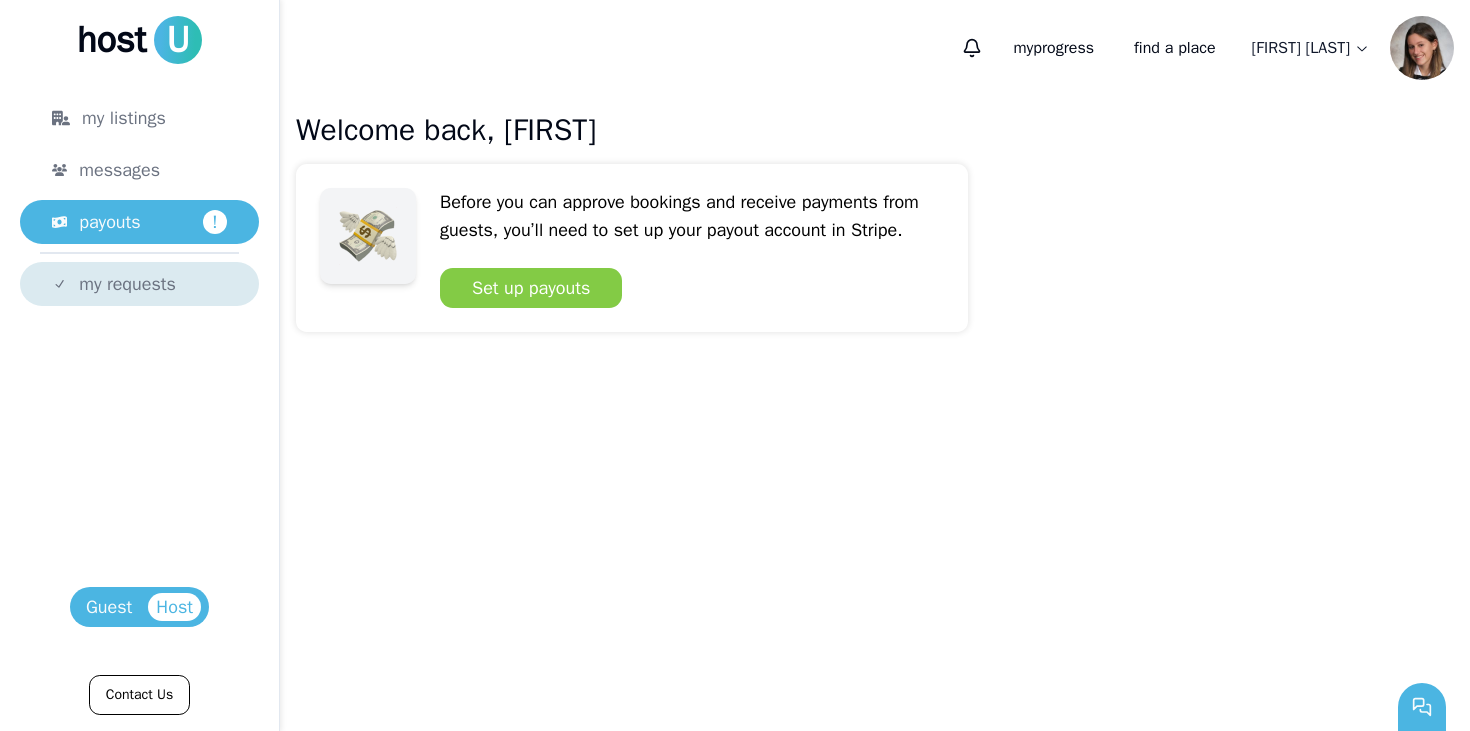 click on "my requests" at bounding box center [127, 284] 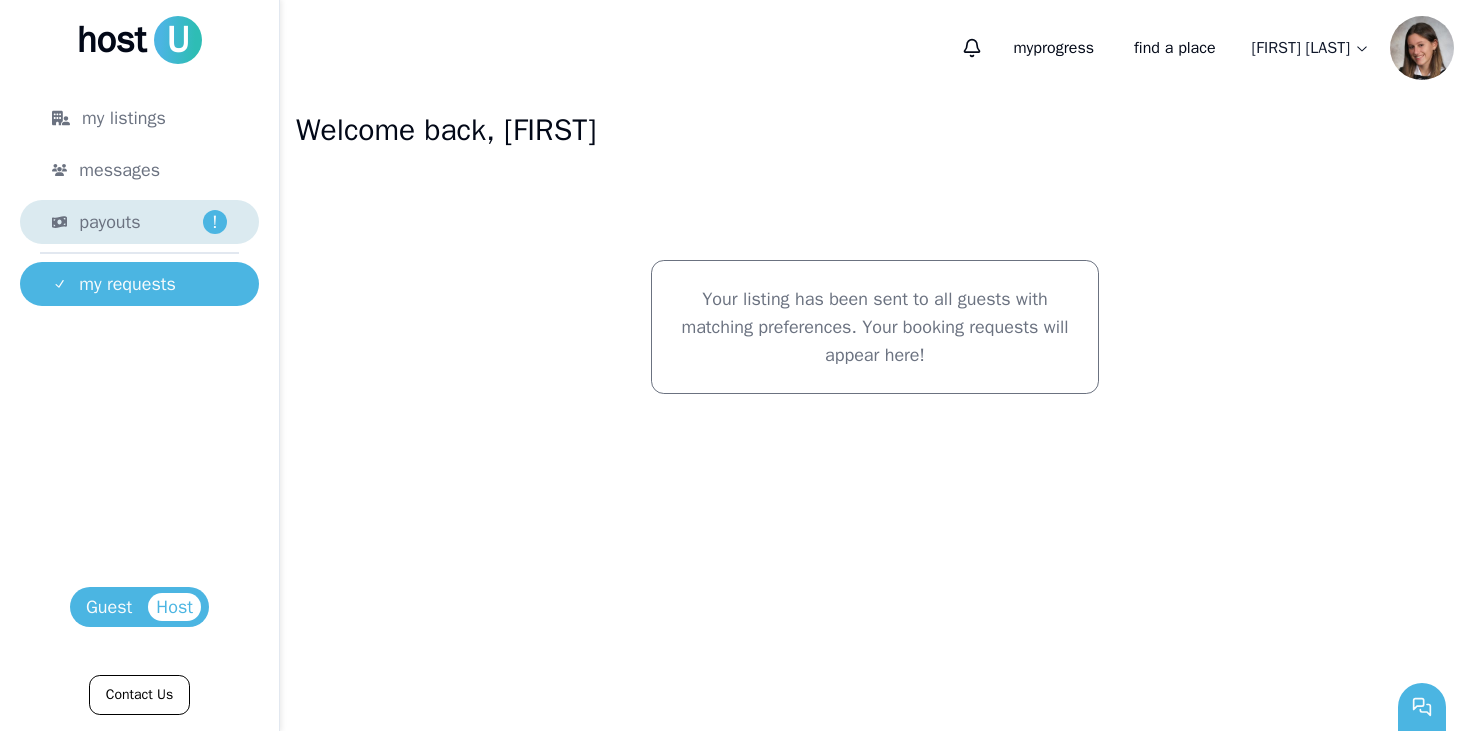 click on "!" at bounding box center (215, 222) 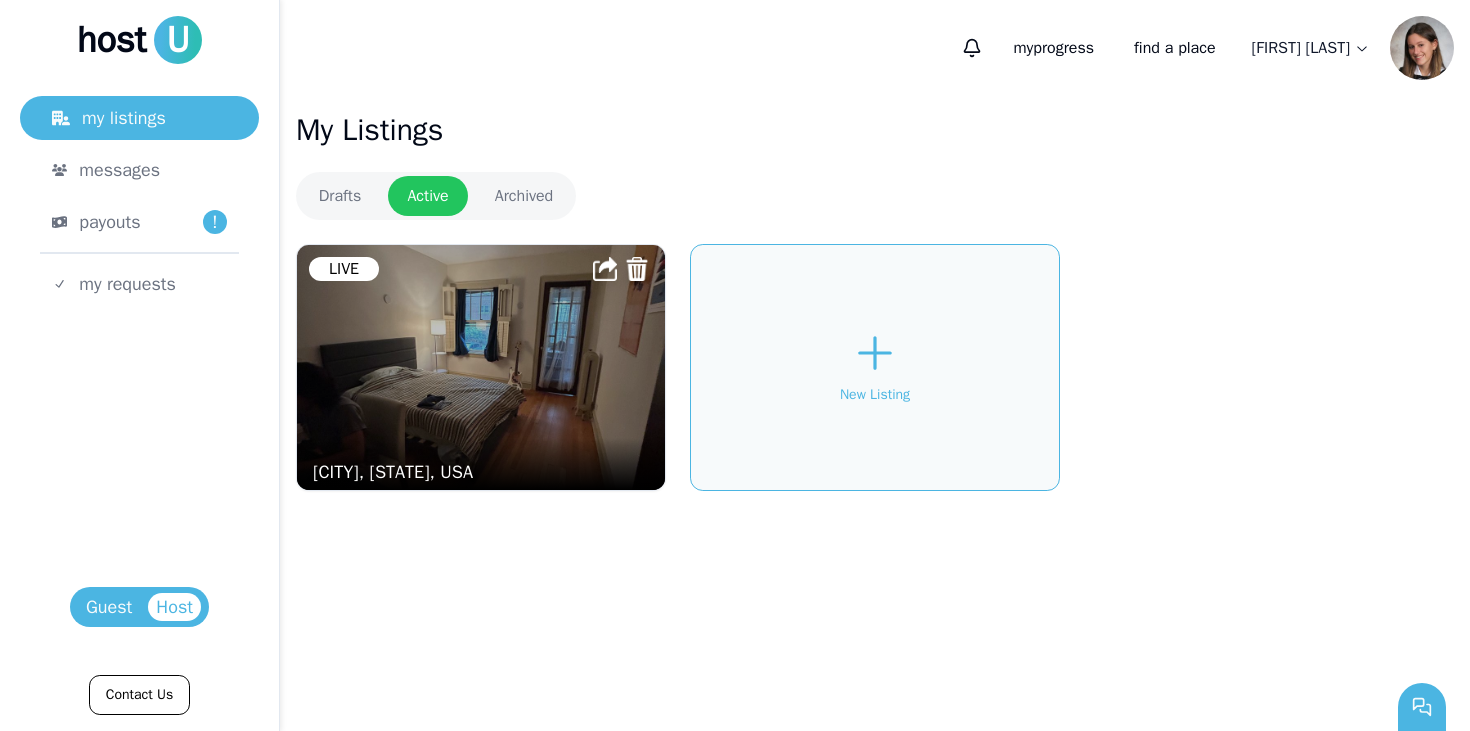 click on "U" at bounding box center (178, 40) 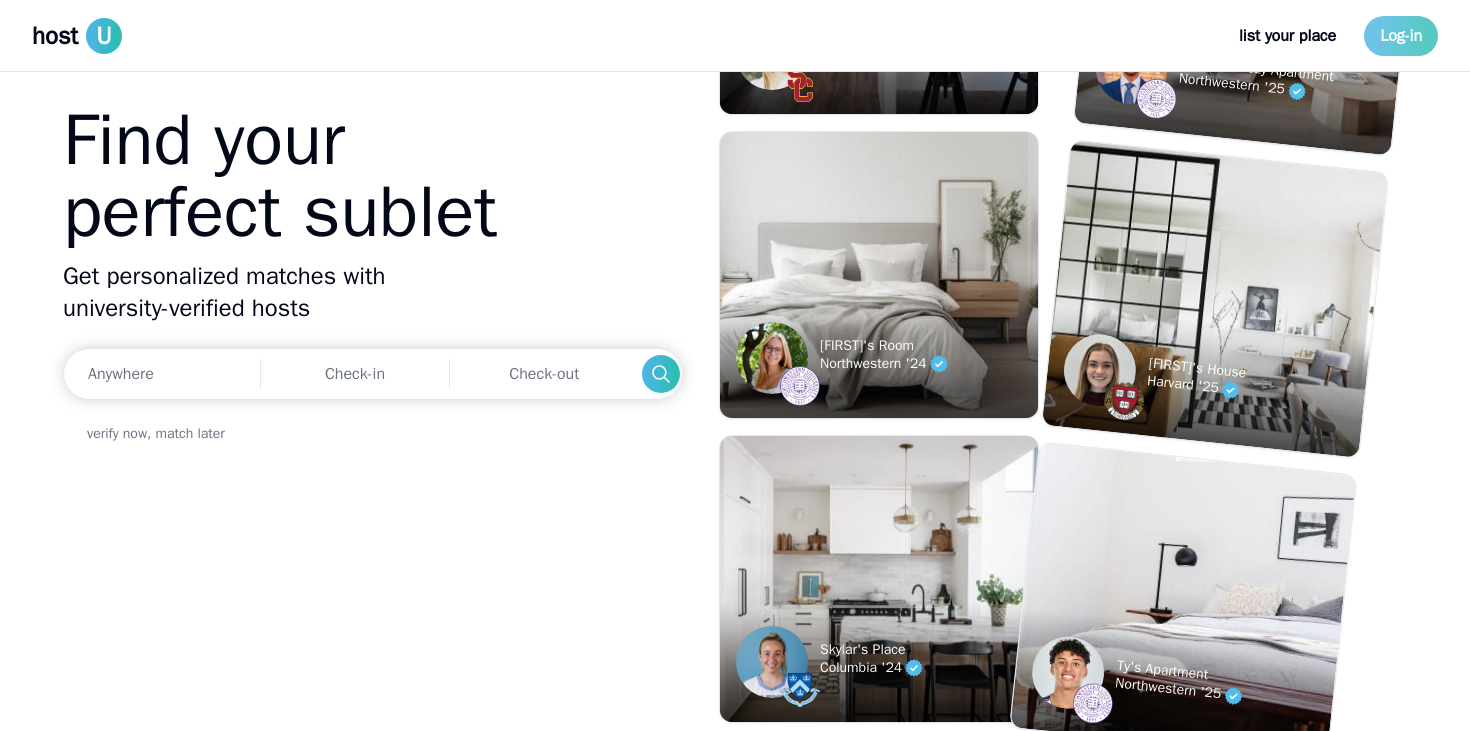 click on "Log-in" at bounding box center (1401, 36) 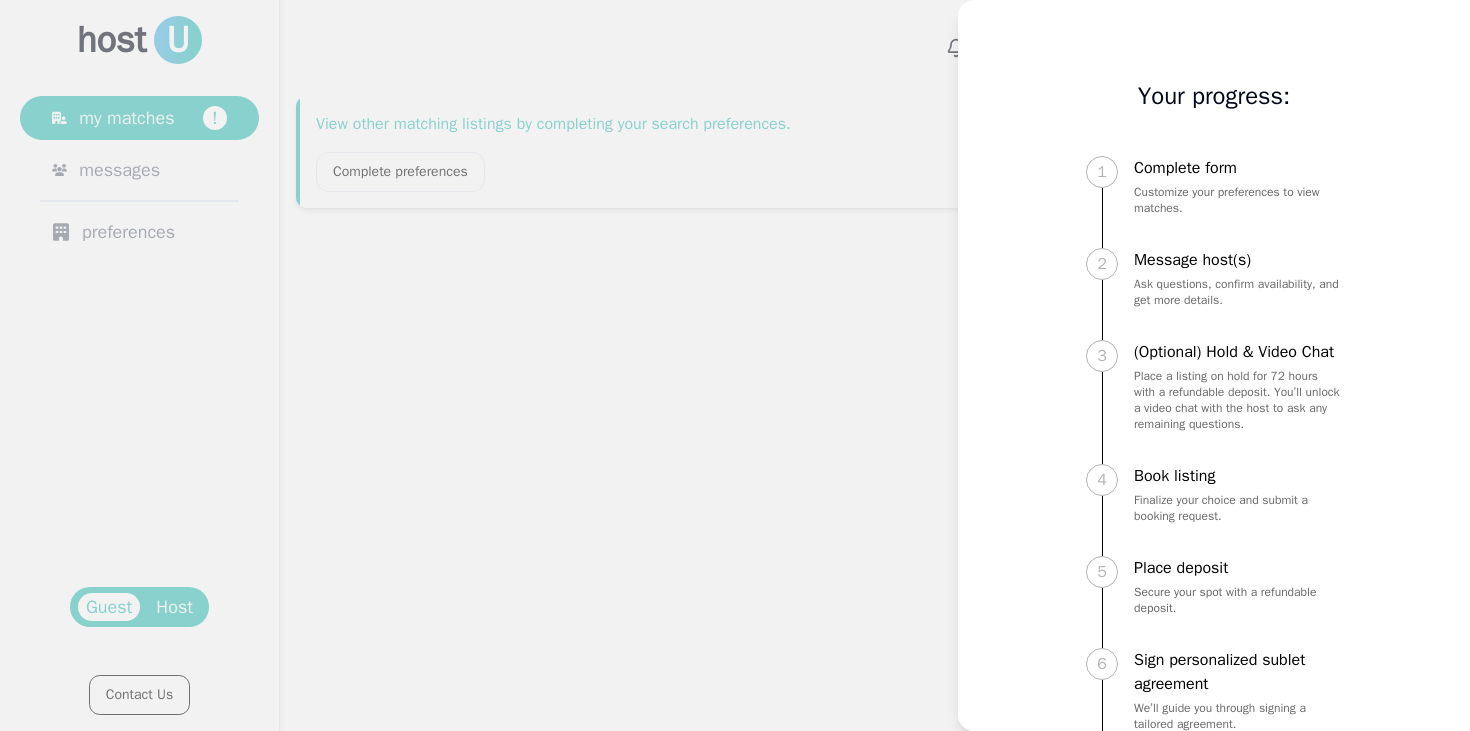 click at bounding box center [735, 365] 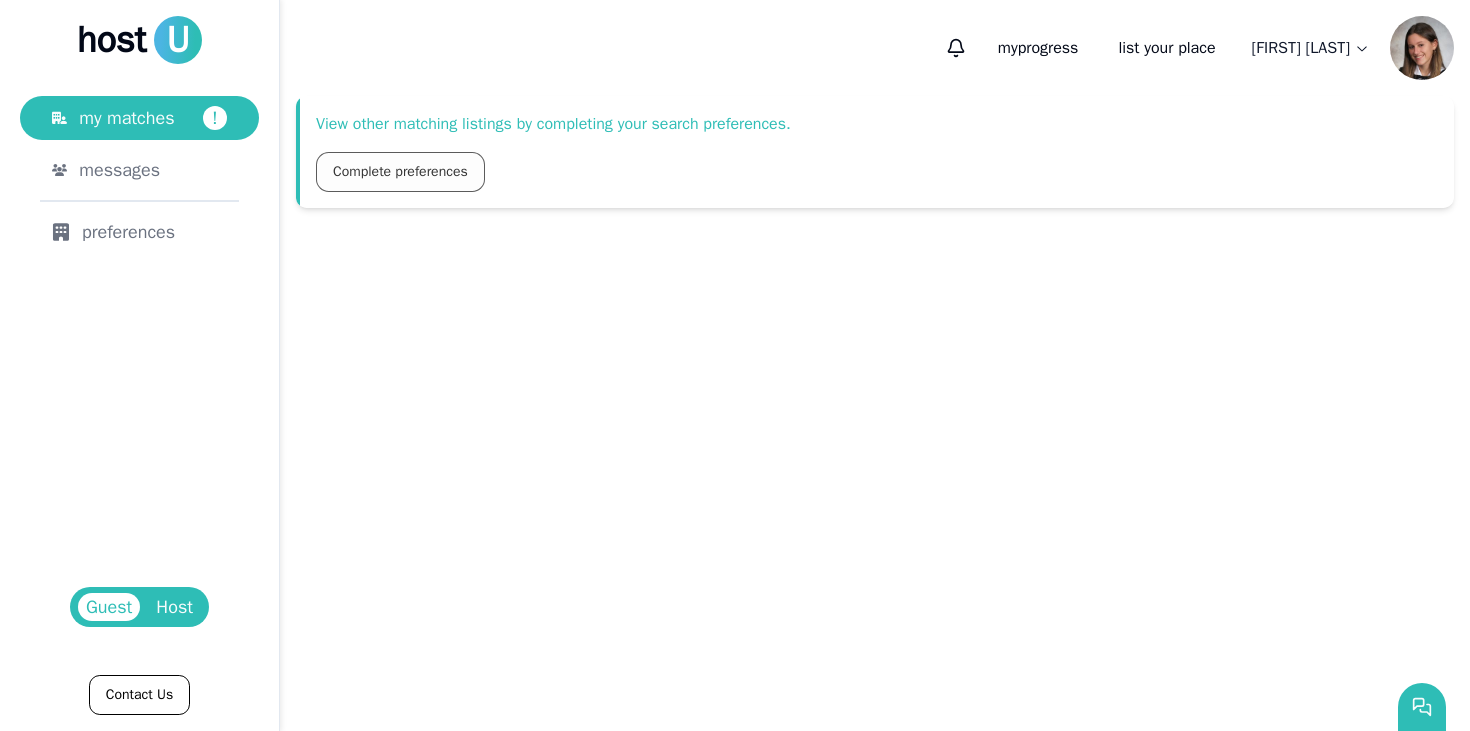 click on "Complete preferences" at bounding box center [400, 172] 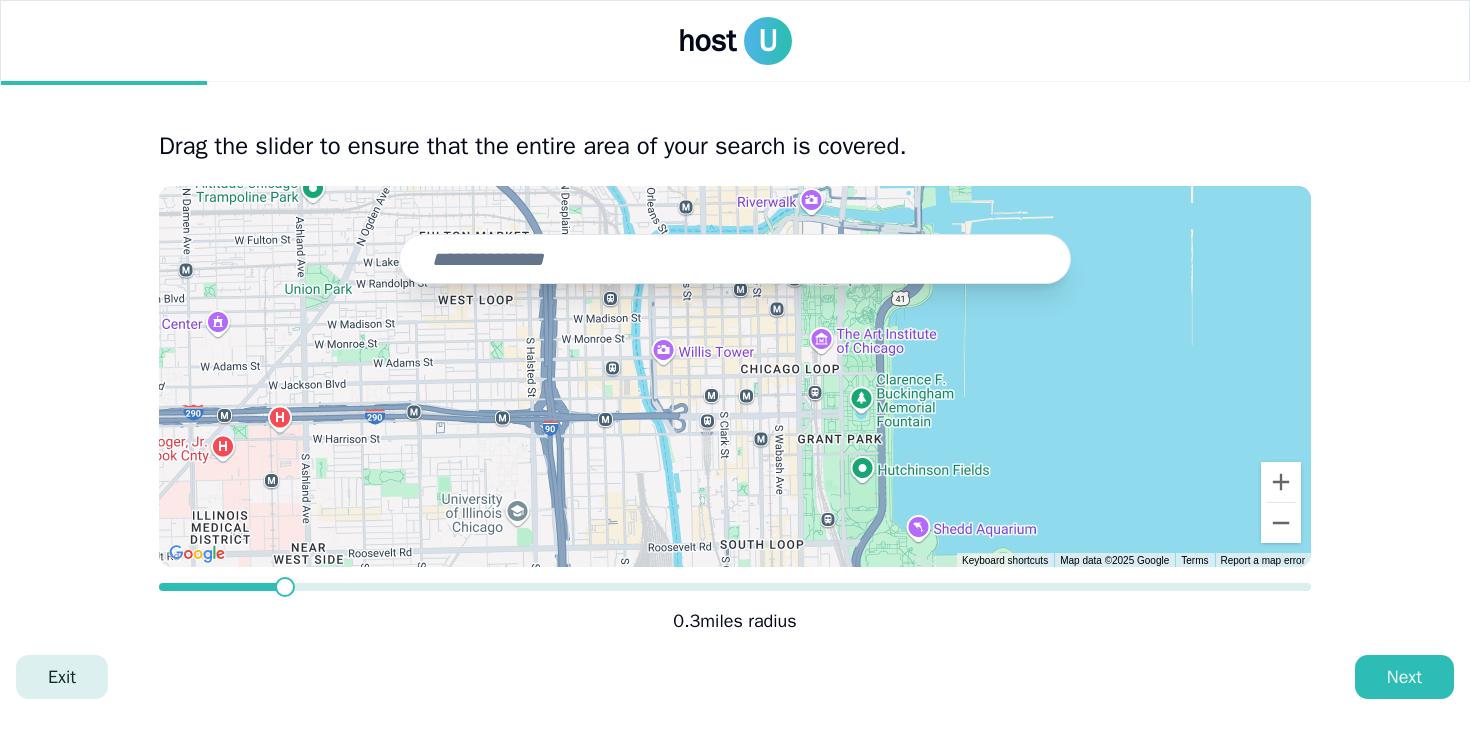 click on "Exit" at bounding box center [62, 677] 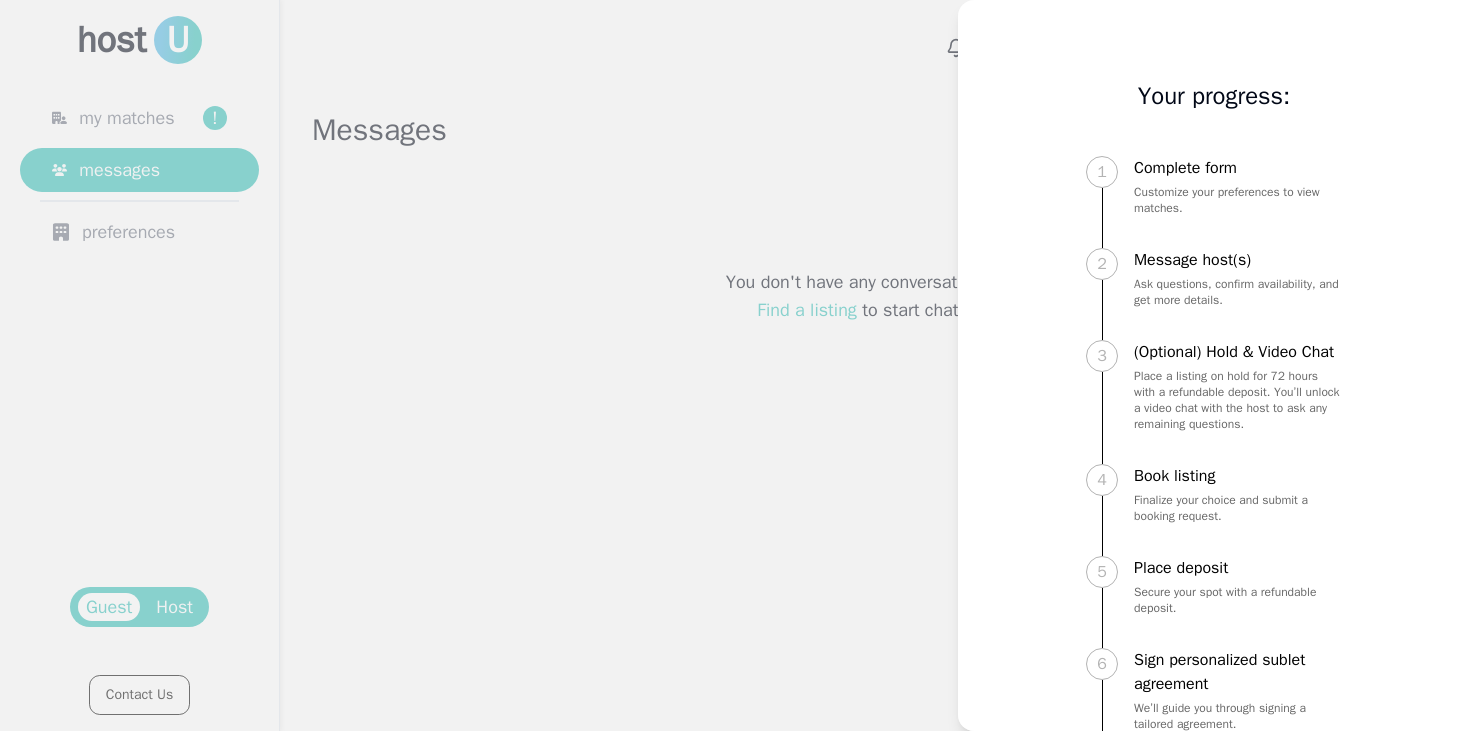 click at bounding box center (735, 365) 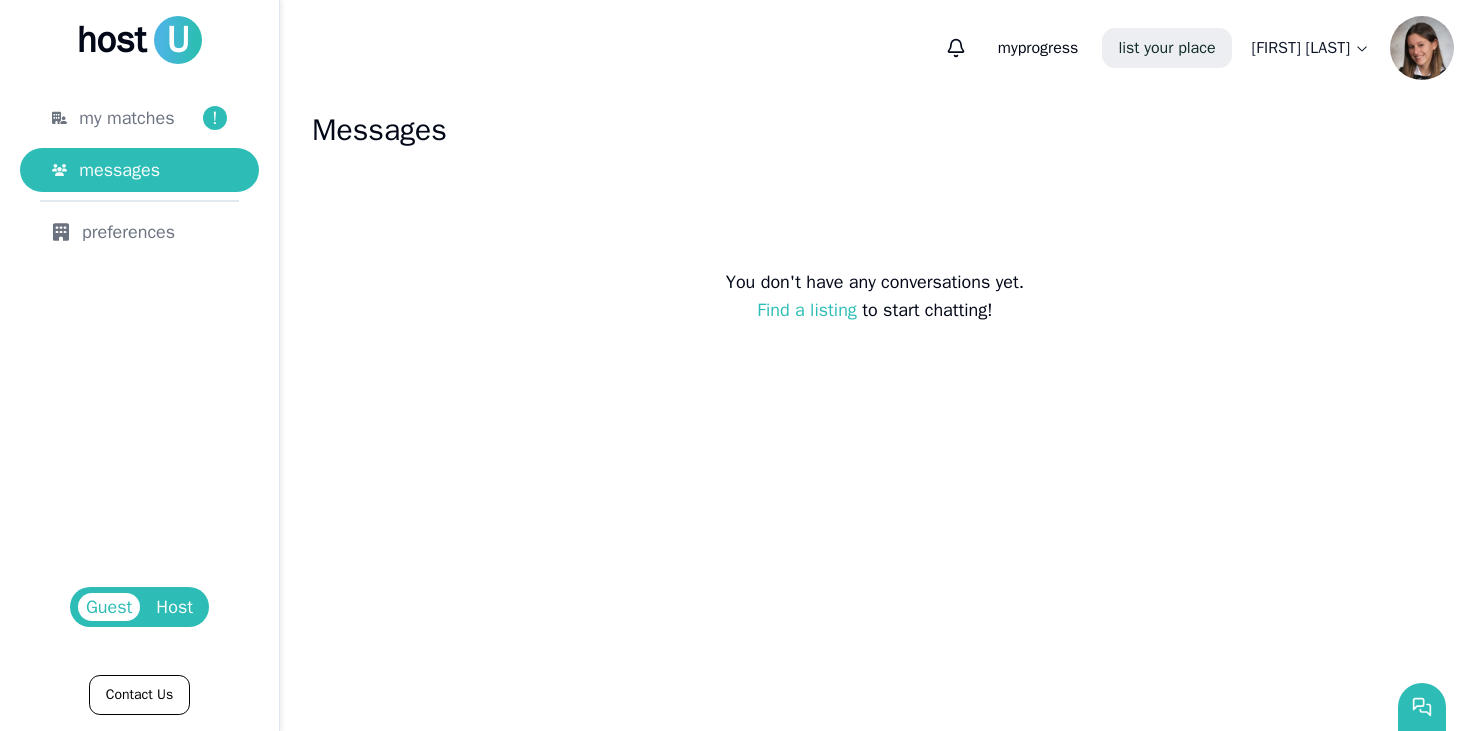 click on "list your place" at bounding box center [1166, 48] 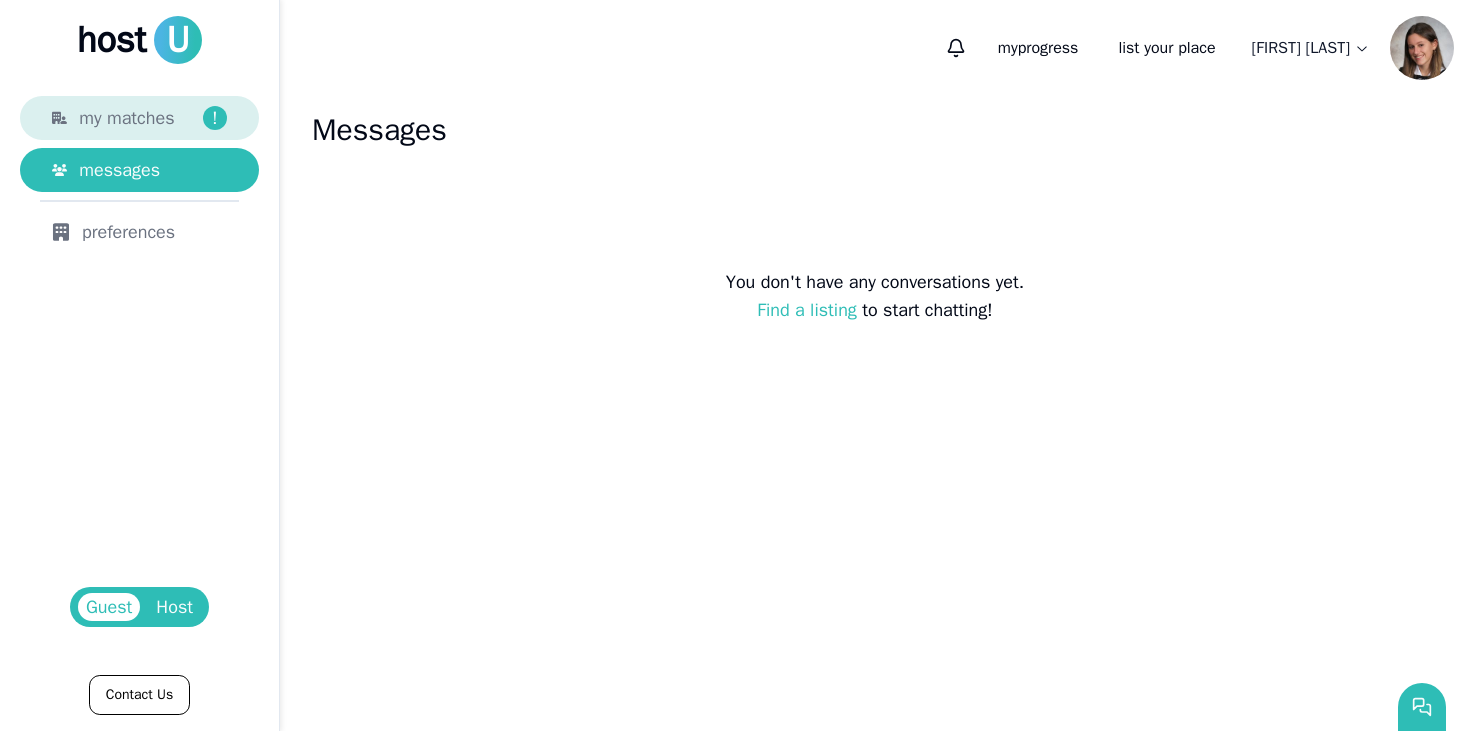 click on "my matches !" at bounding box center [153, 118] 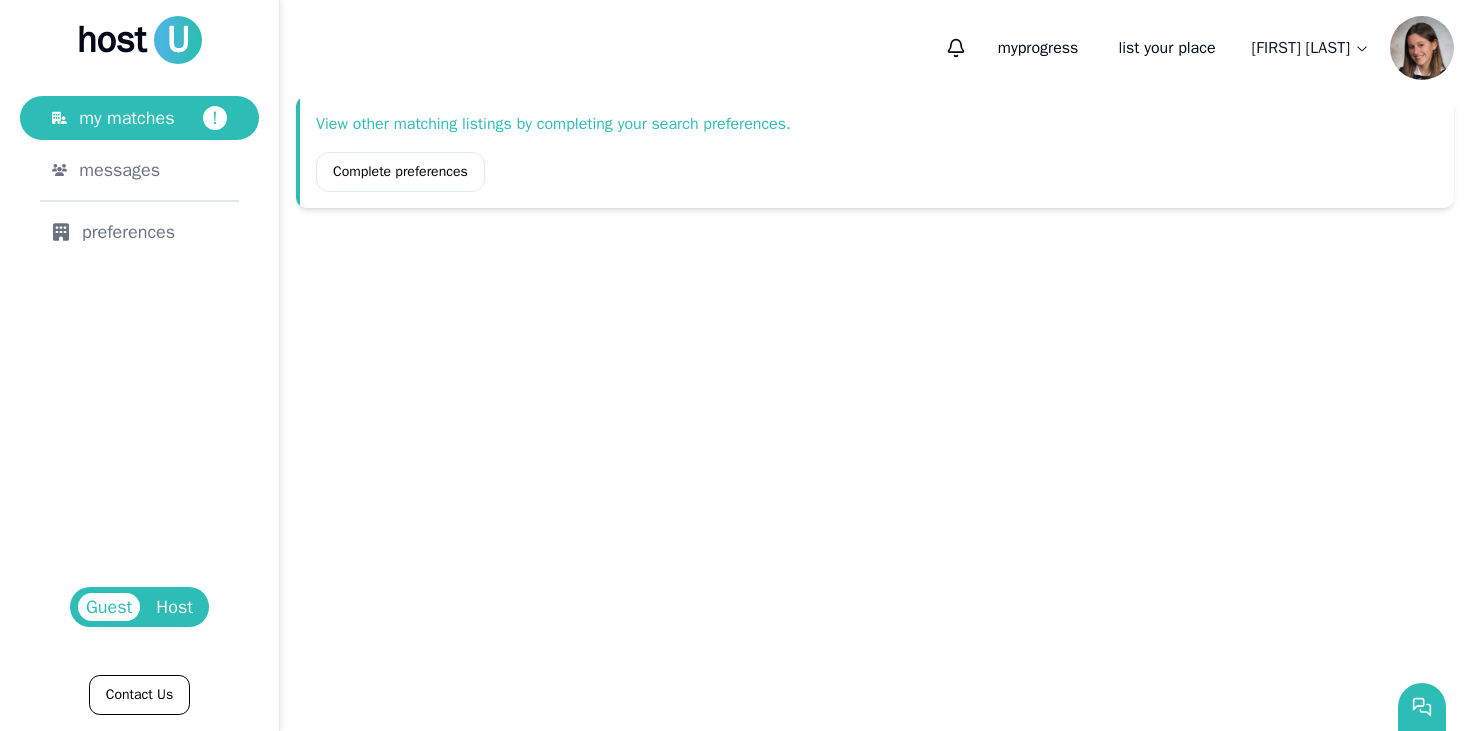 click on "Host" at bounding box center (174, 607) 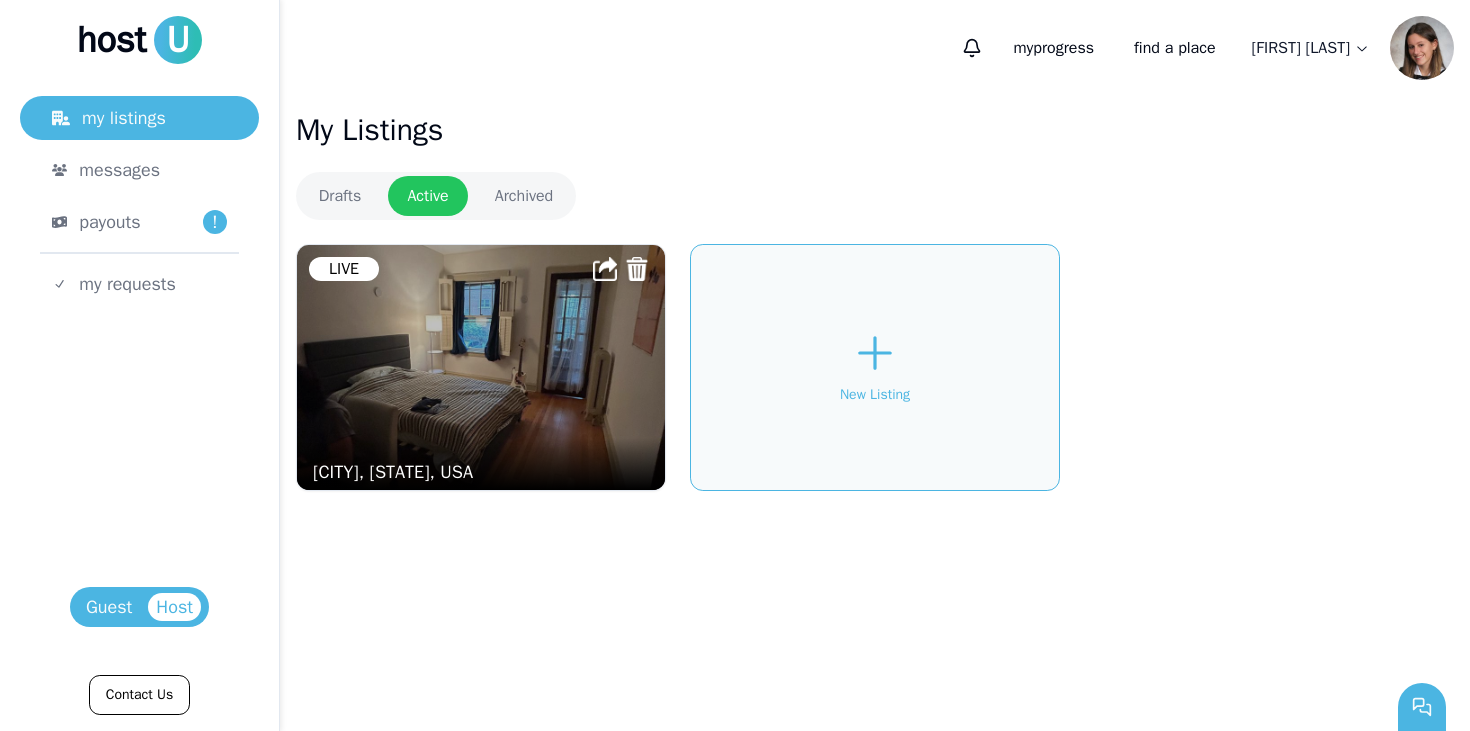 click at bounding box center (481, 367) 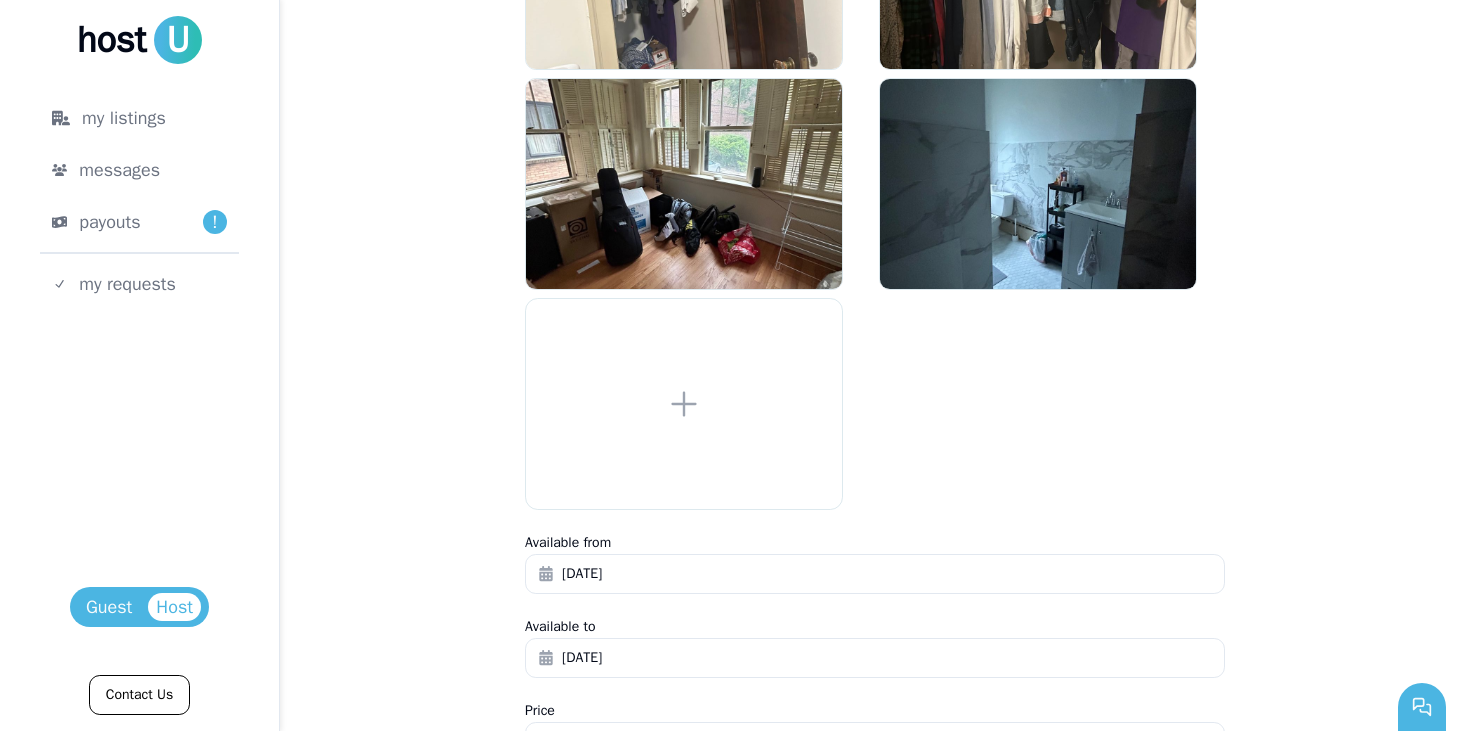 scroll, scrollTop: 1933, scrollLeft: 0, axis: vertical 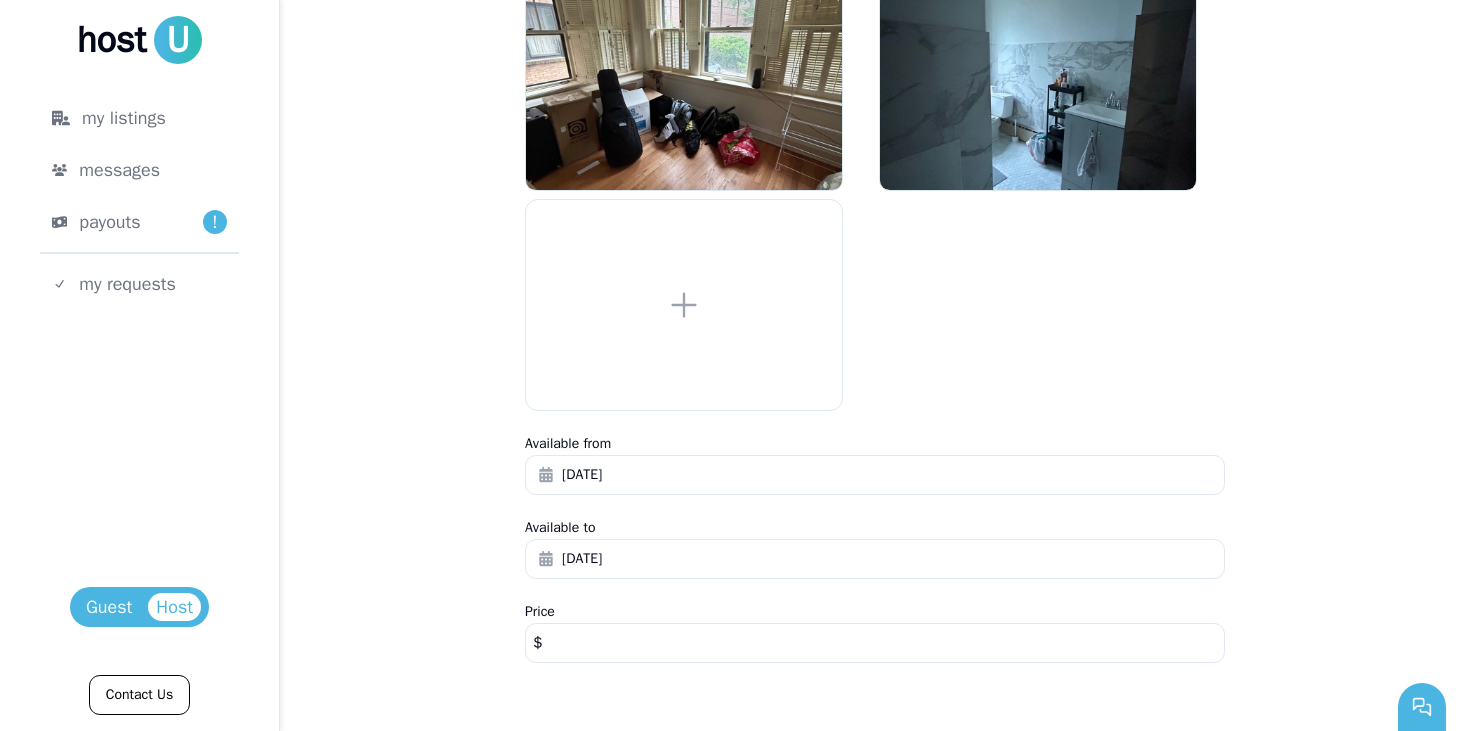 click on "****" at bounding box center [875, 643] 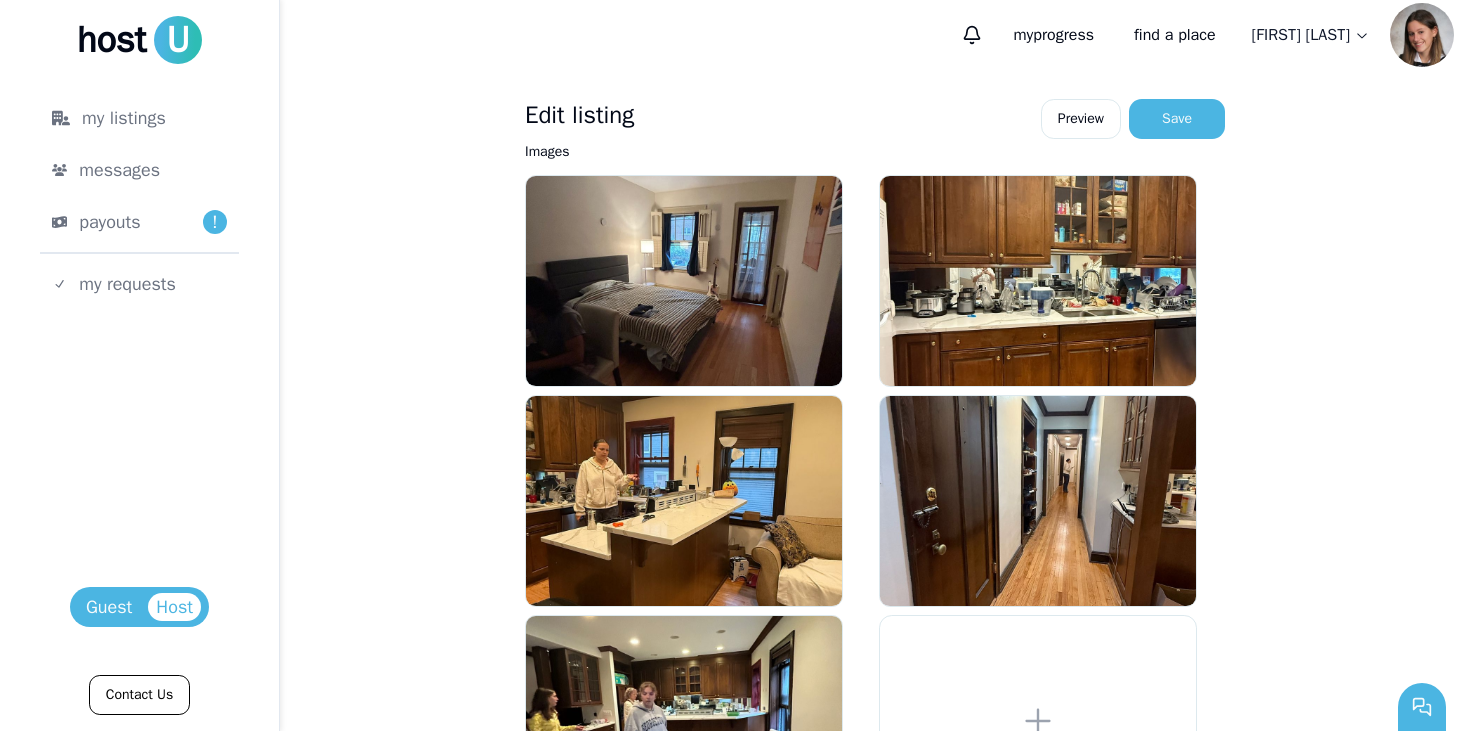 scroll, scrollTop: 0, scrollLeft: 0, axis: both 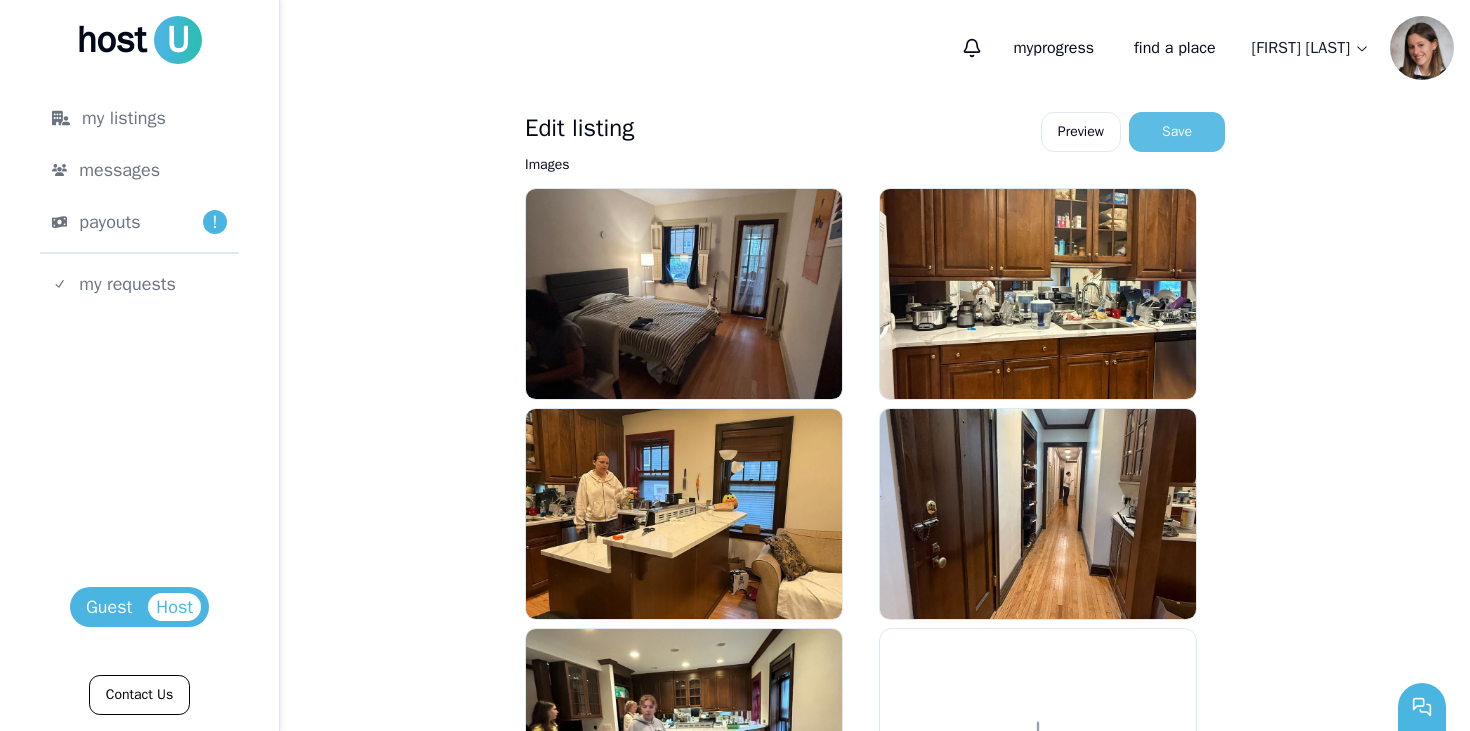 click on "Save" at bounding box center (1177, 132) 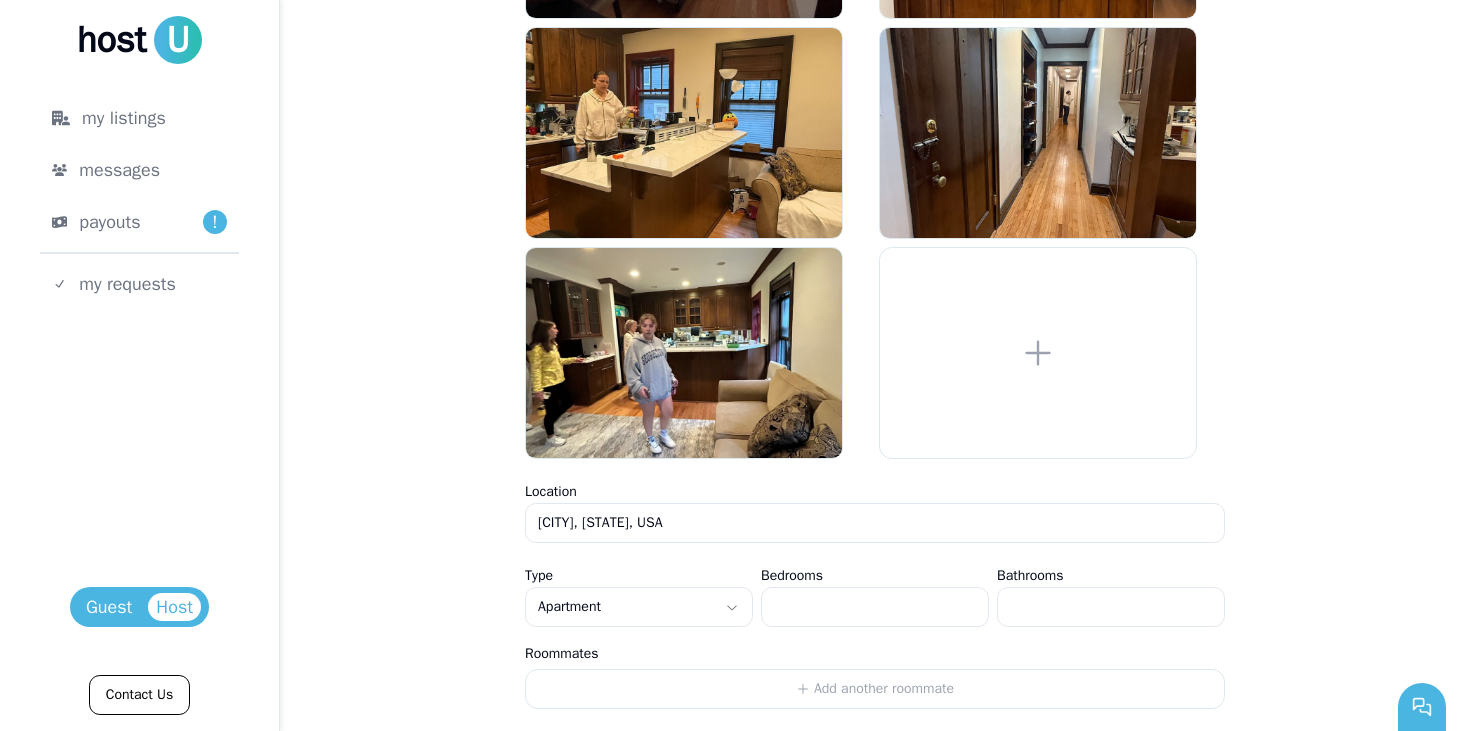 scroll, scrollTop: 0, scrollLeft: 0, axis: both 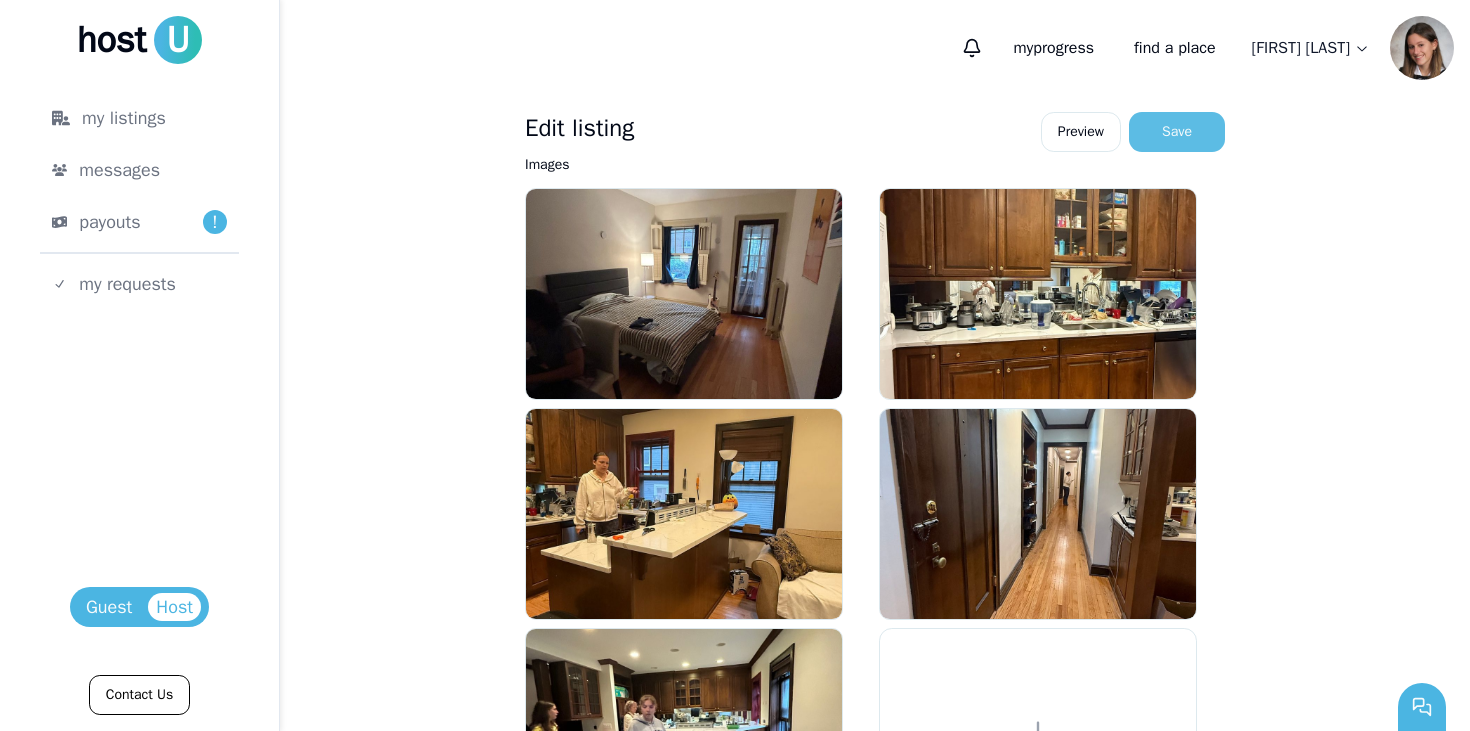 click on "Save" at bounding box center (1177, 132) 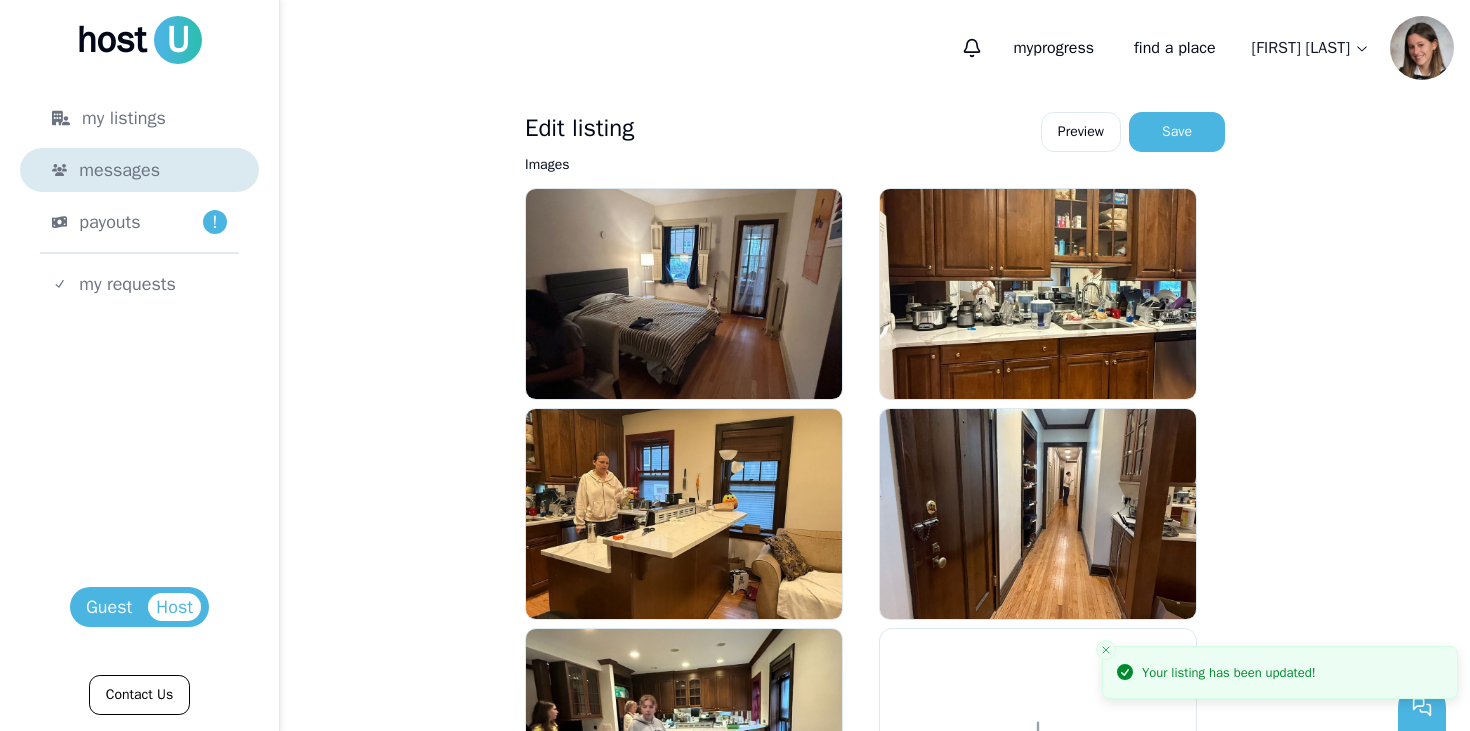 click on "messages" at bounding box center [153, 170] 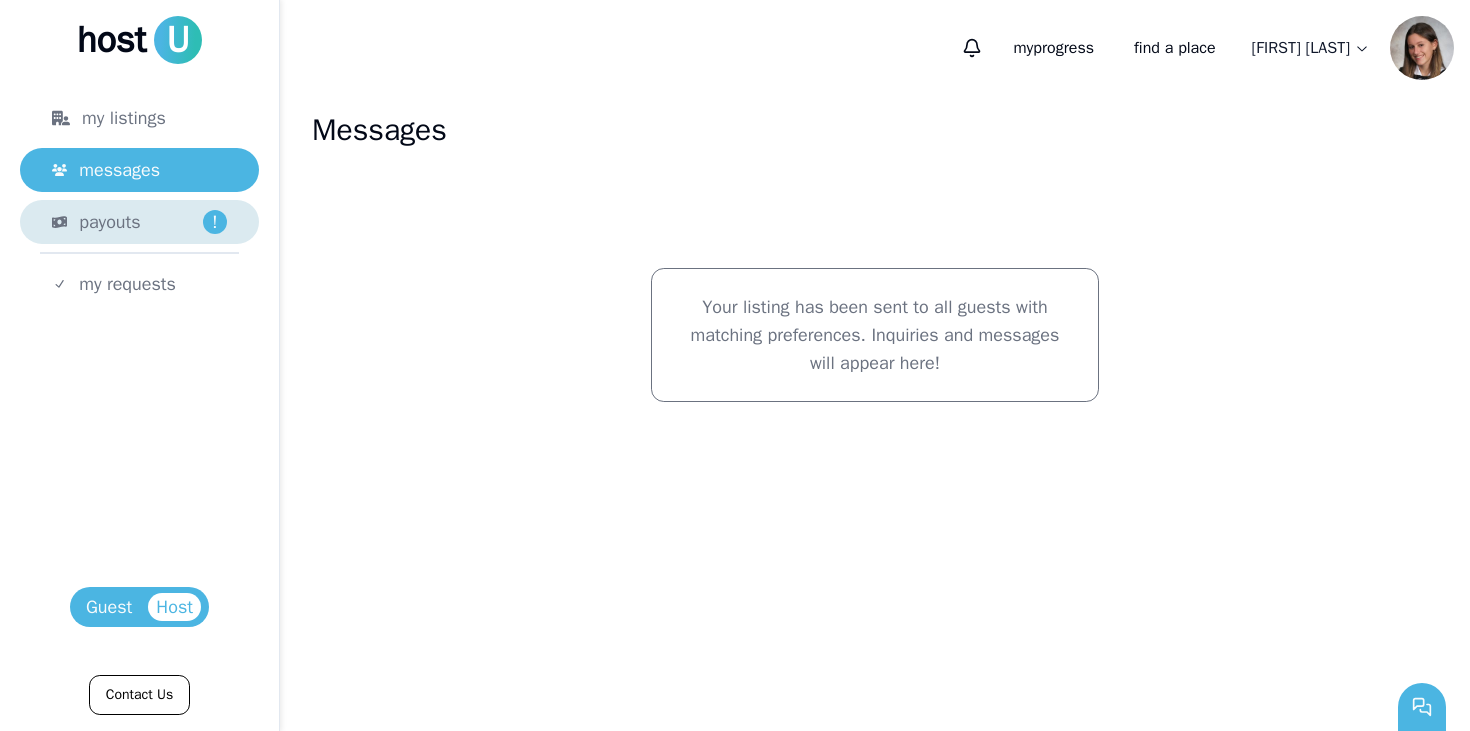 click on "payouts" at bounding box center [109, 222] 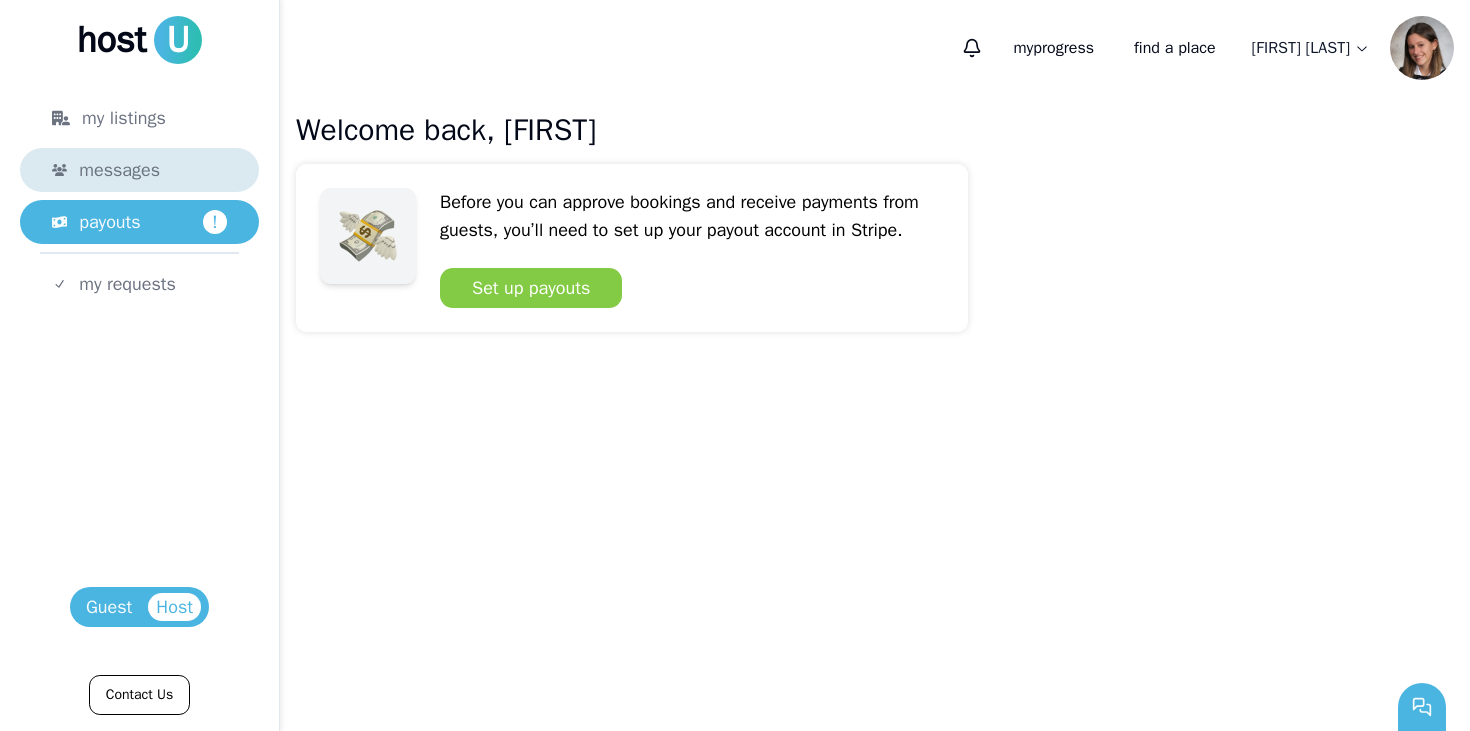 click on "messages" at bounding box center (119, 170) 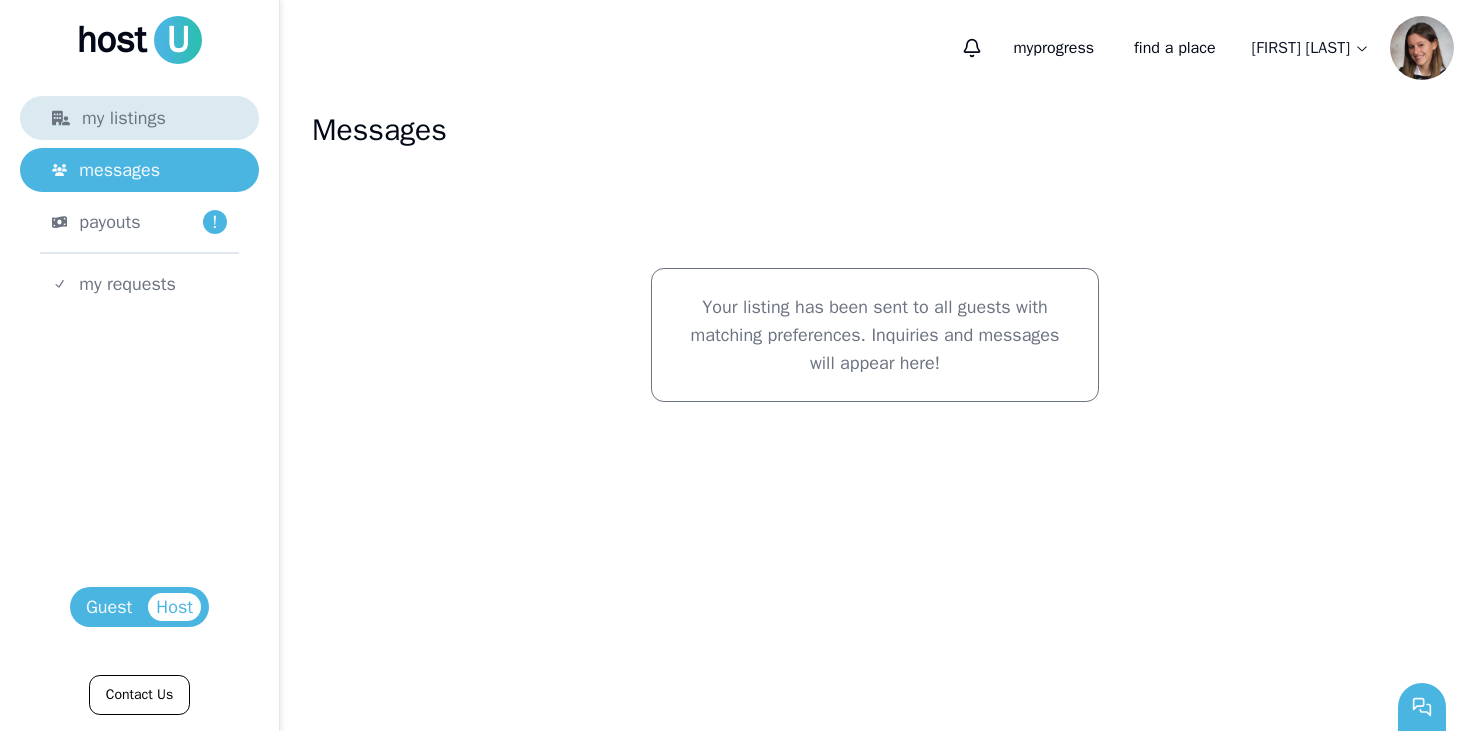 click on "my listings" at bounding box center (139, 118) 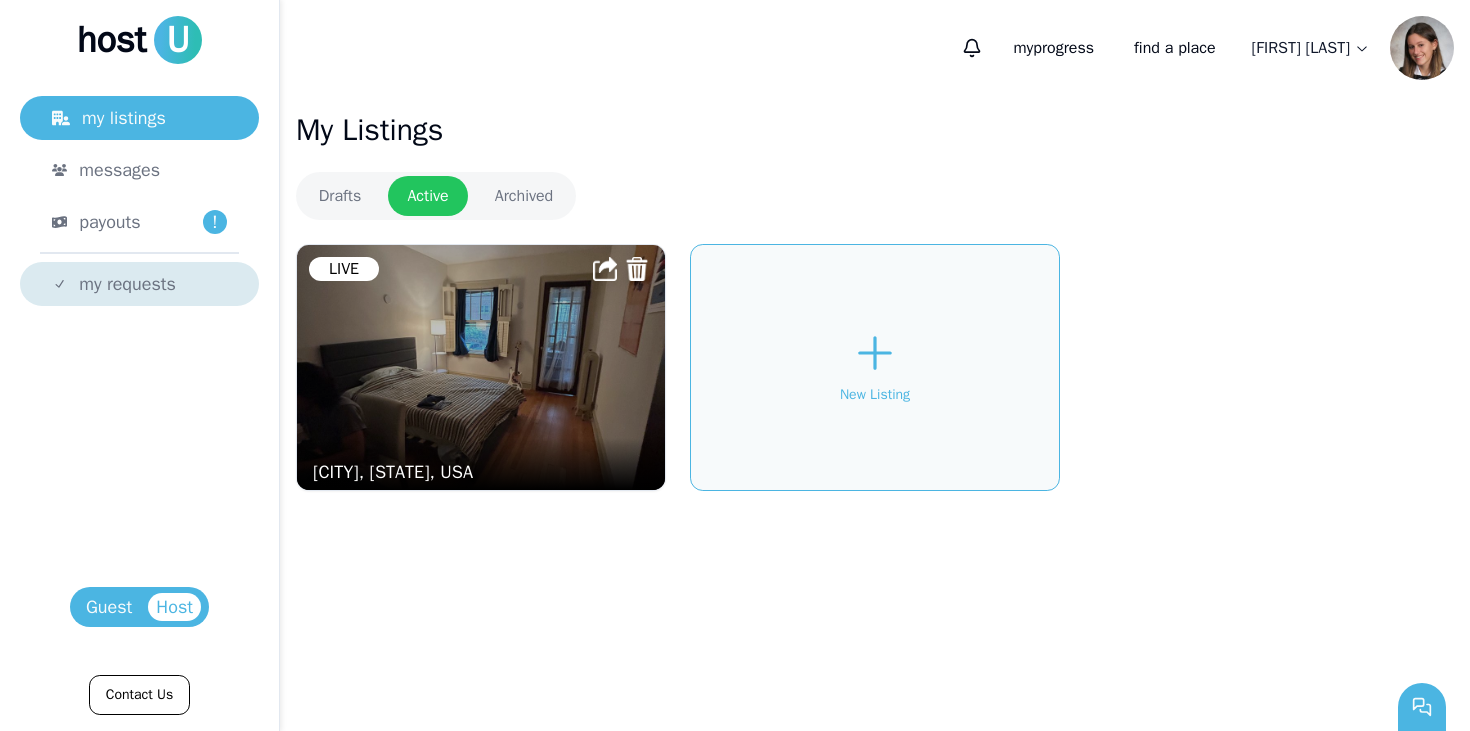 click on "my requests" at bounding box center [127, 284] 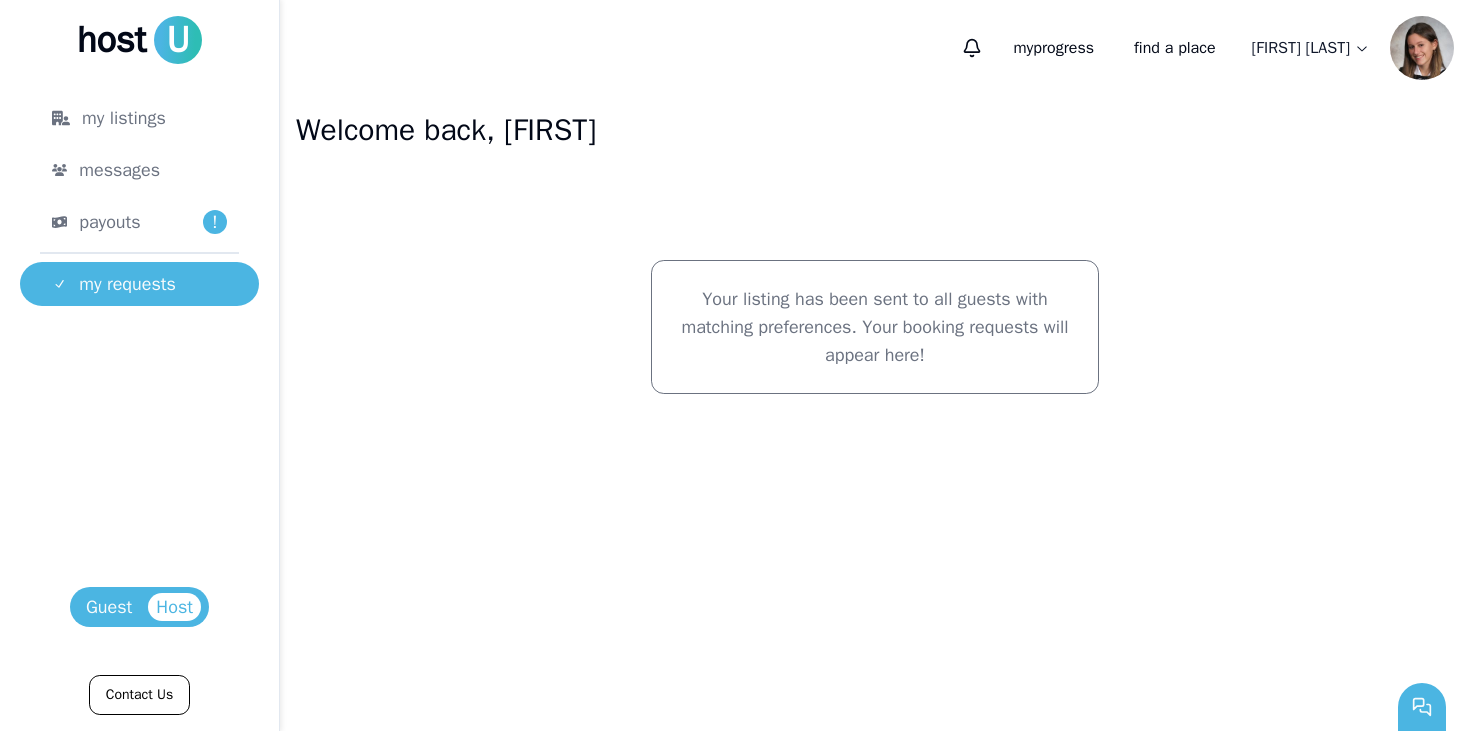 click on "U" at bounding box center (178, 40) 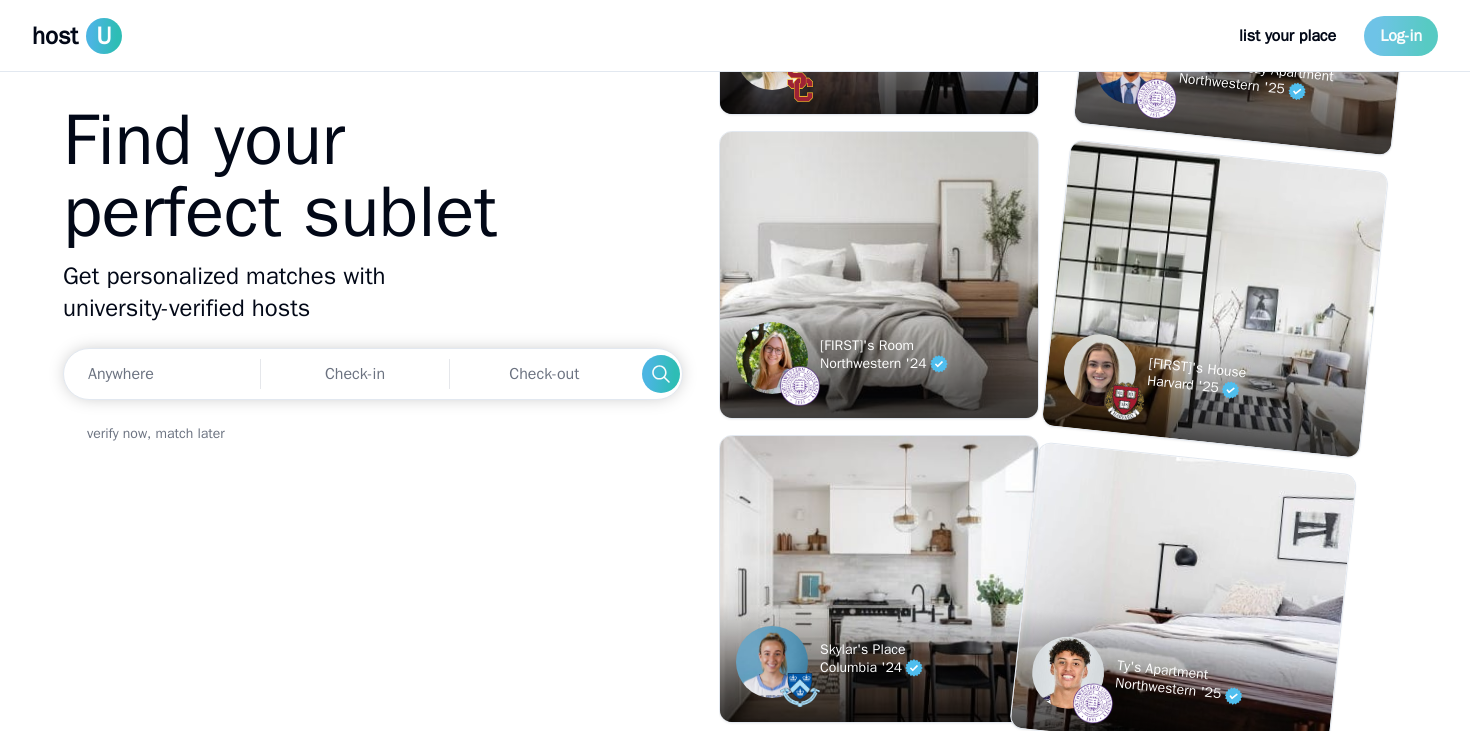click on "Log-in" at bounding box center (1401, 36) 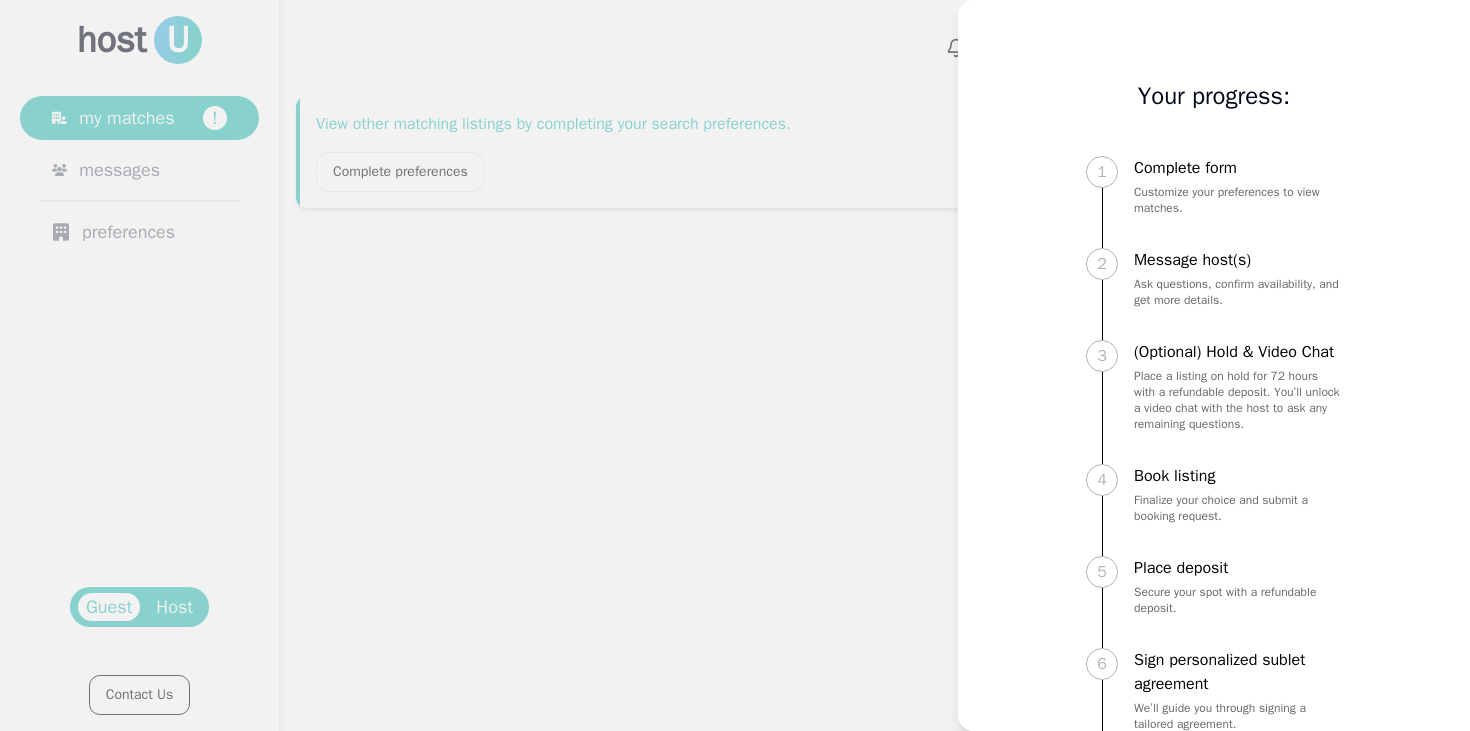 click at bounding box center (735, 365) 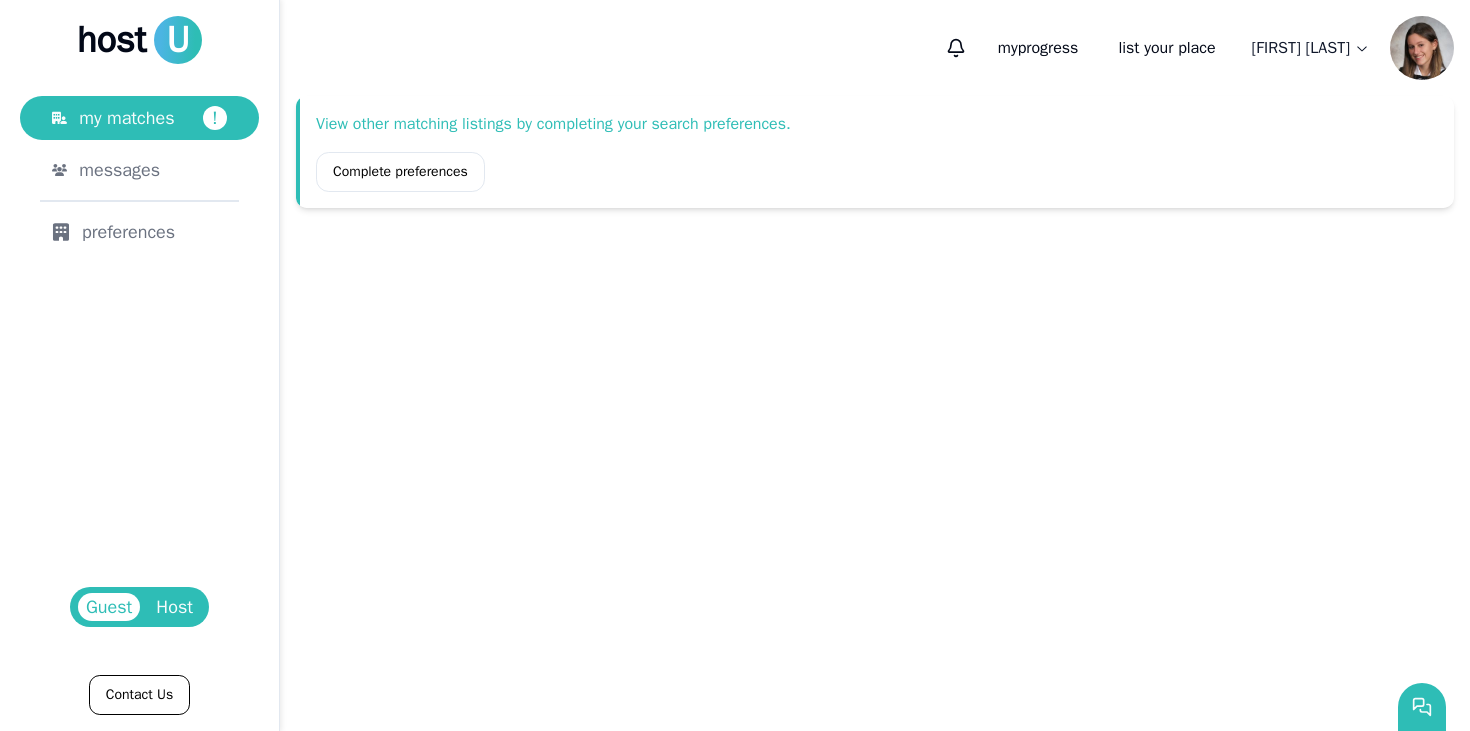 click on "host U my matches ! messages preferences Guest Host Contact Us" at bounding box center (140, 365) 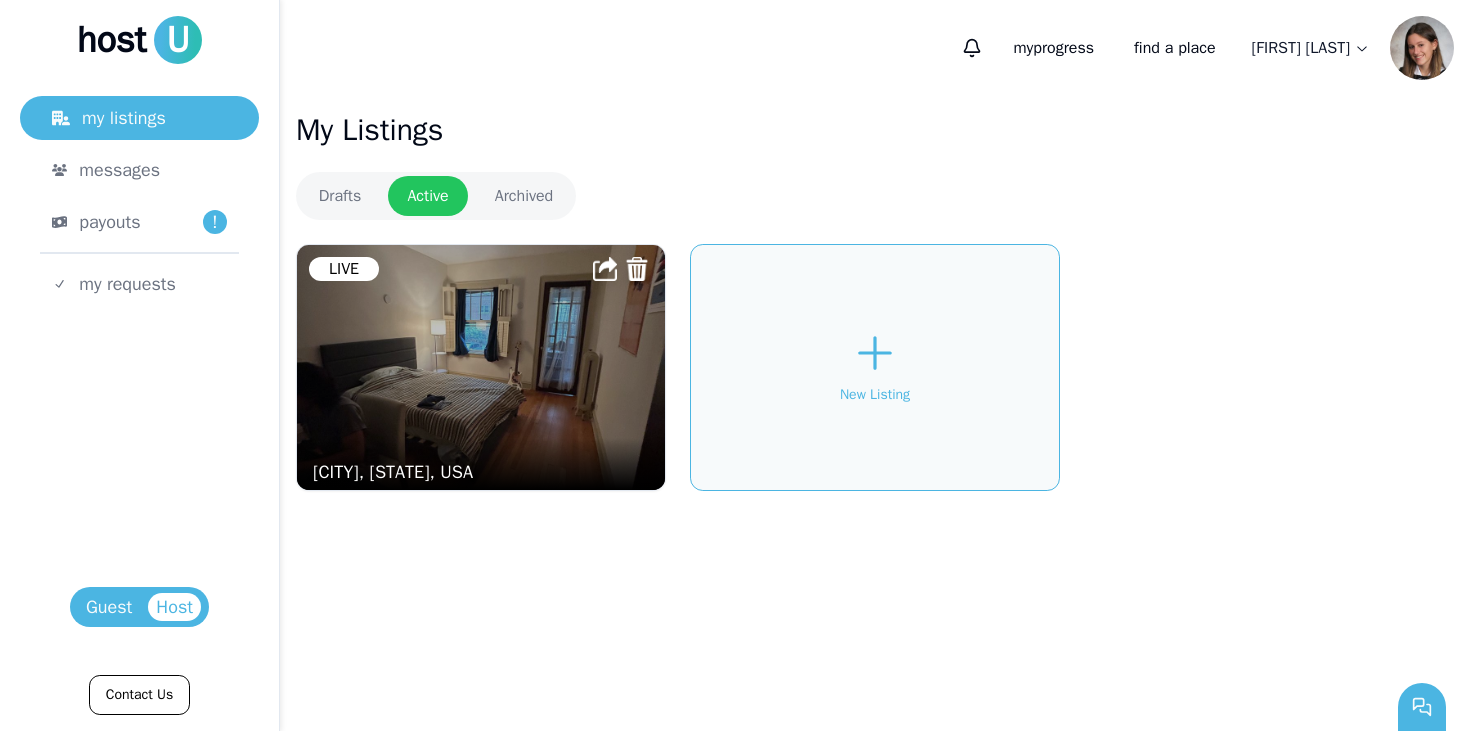 click on "Host" at bounding box center (174, 607) 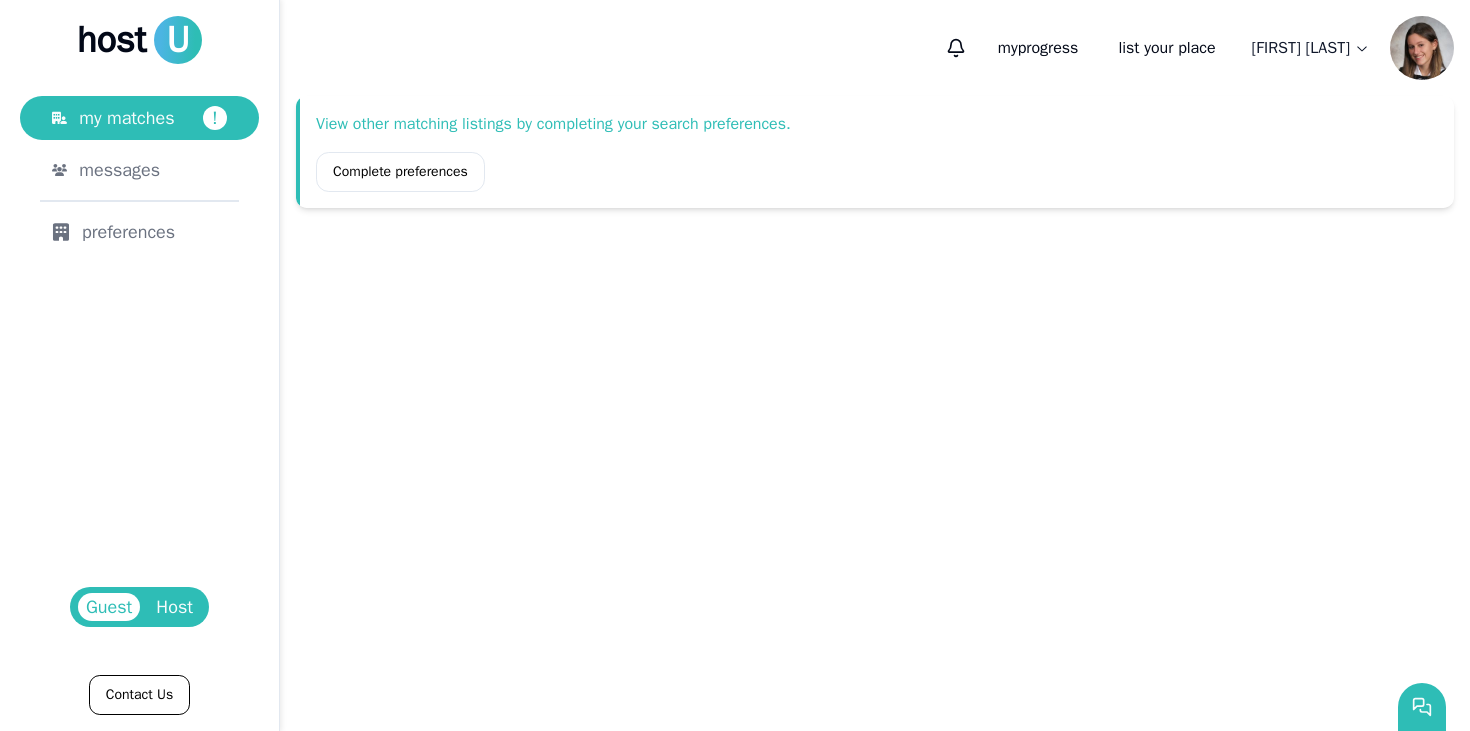 click on "host U my matches ! messages preferences Guest Host Contact Us my progress list your place [FIRST] [LAST] View other matching listings by completing your search preferences. Complete preferences BESbswy" at bounding box center [735, 365] 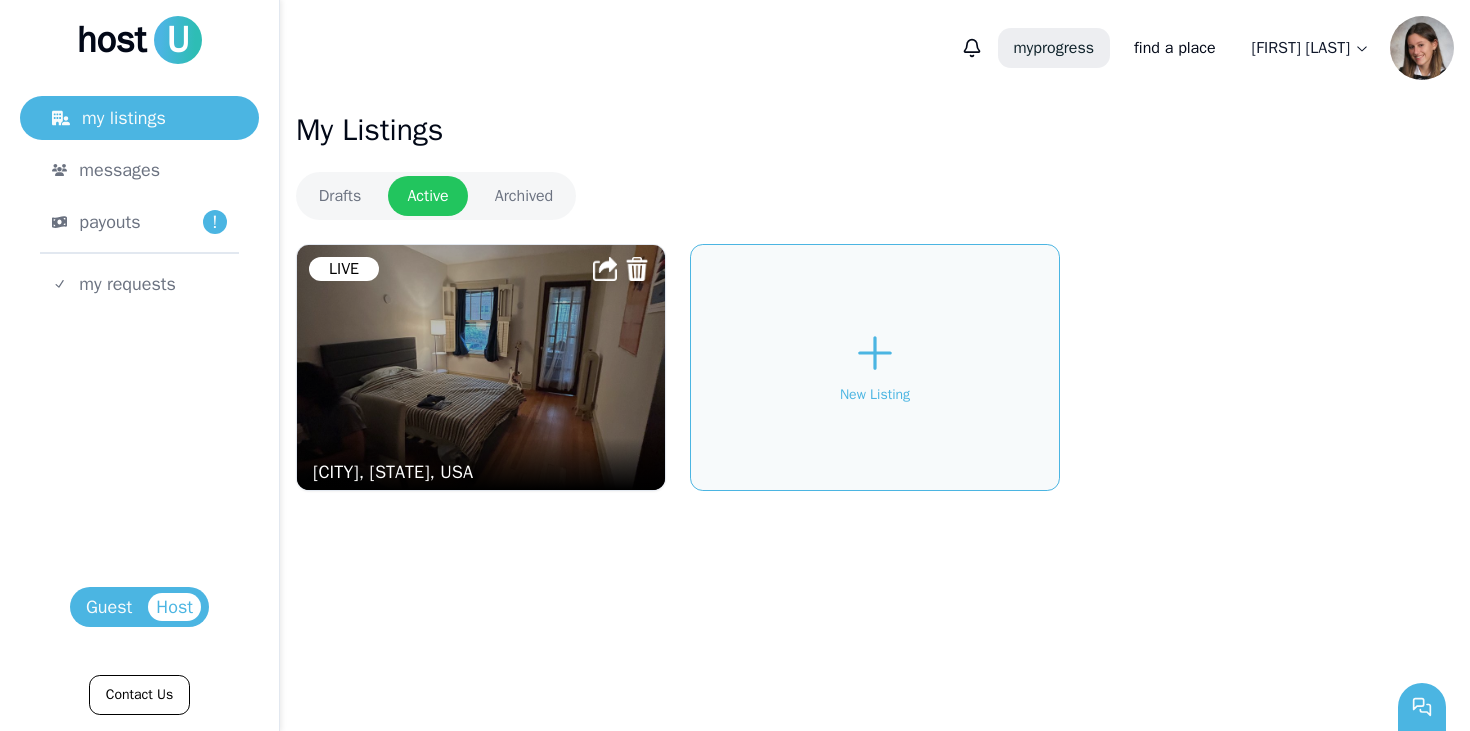 click on "my progress" at bounding box center (1054, 48) 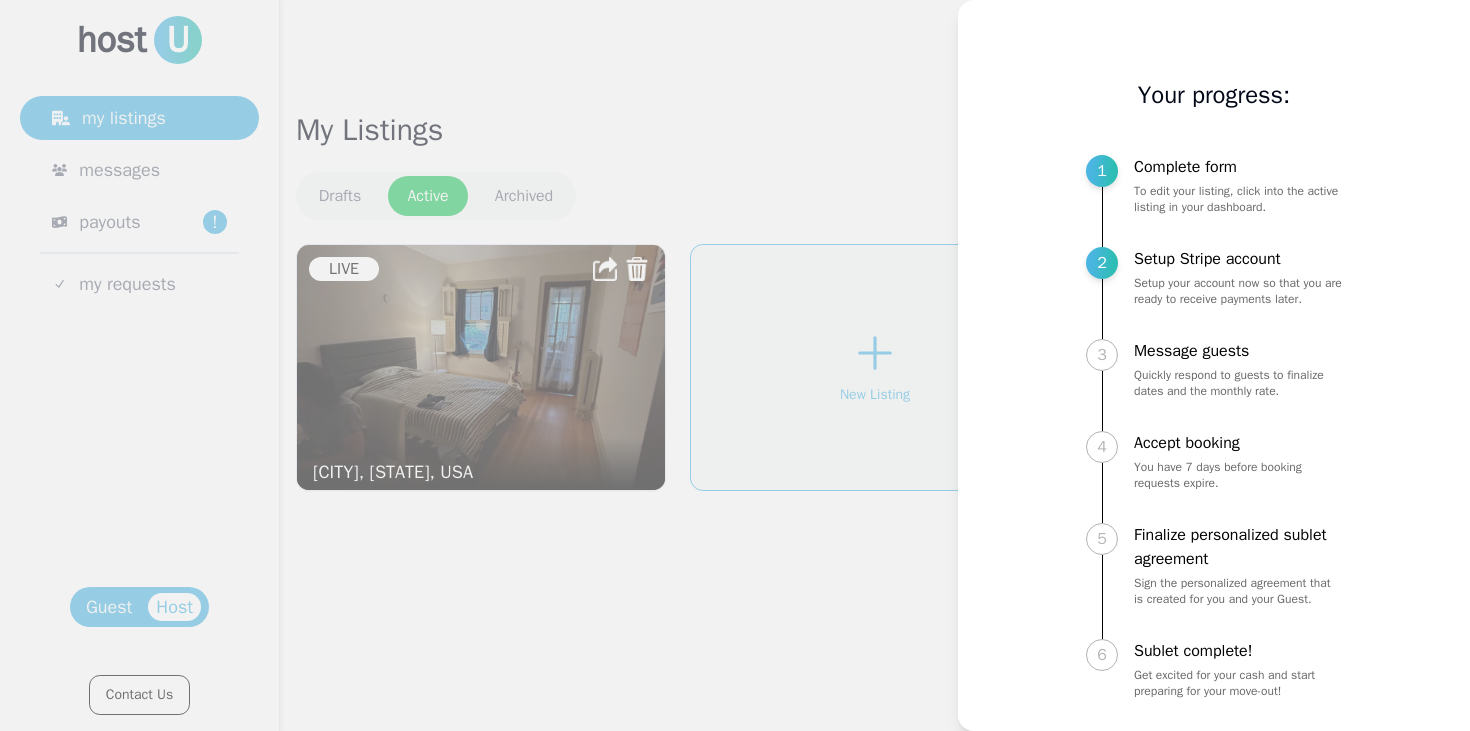 scroll, scrollTop: 17, scrollLeft: 0, axis: vertical 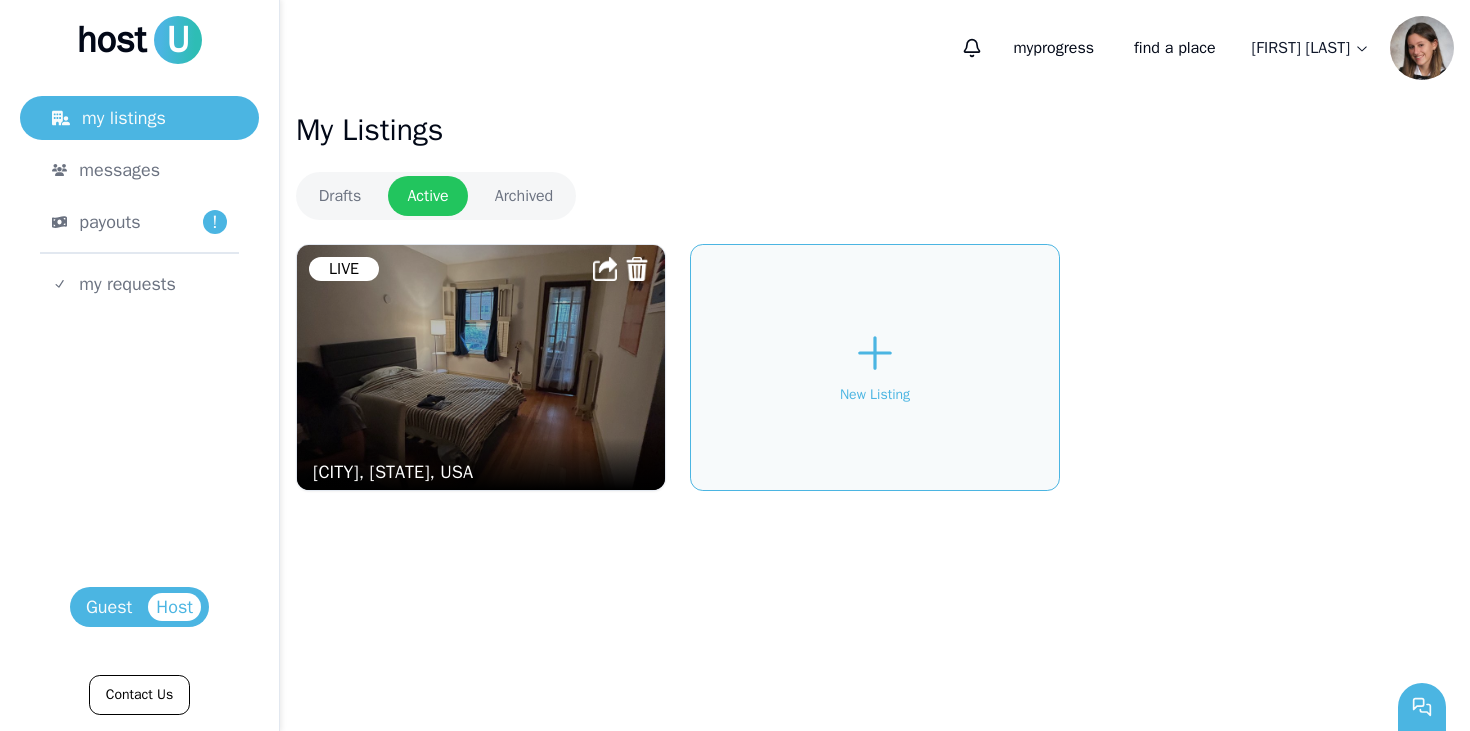click on "Guest" at bounding box center [109, 607] 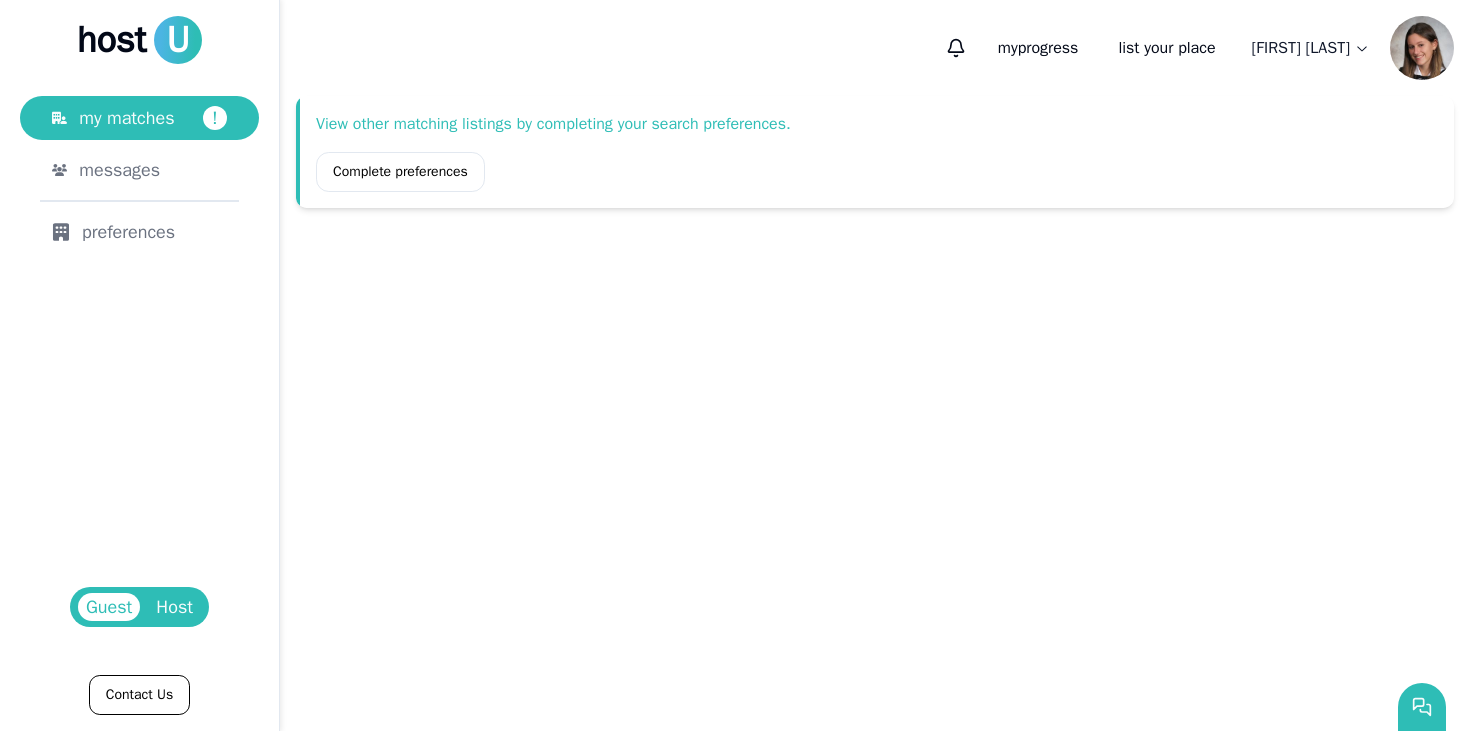 click on "Host" at bounding box center (174, 607) 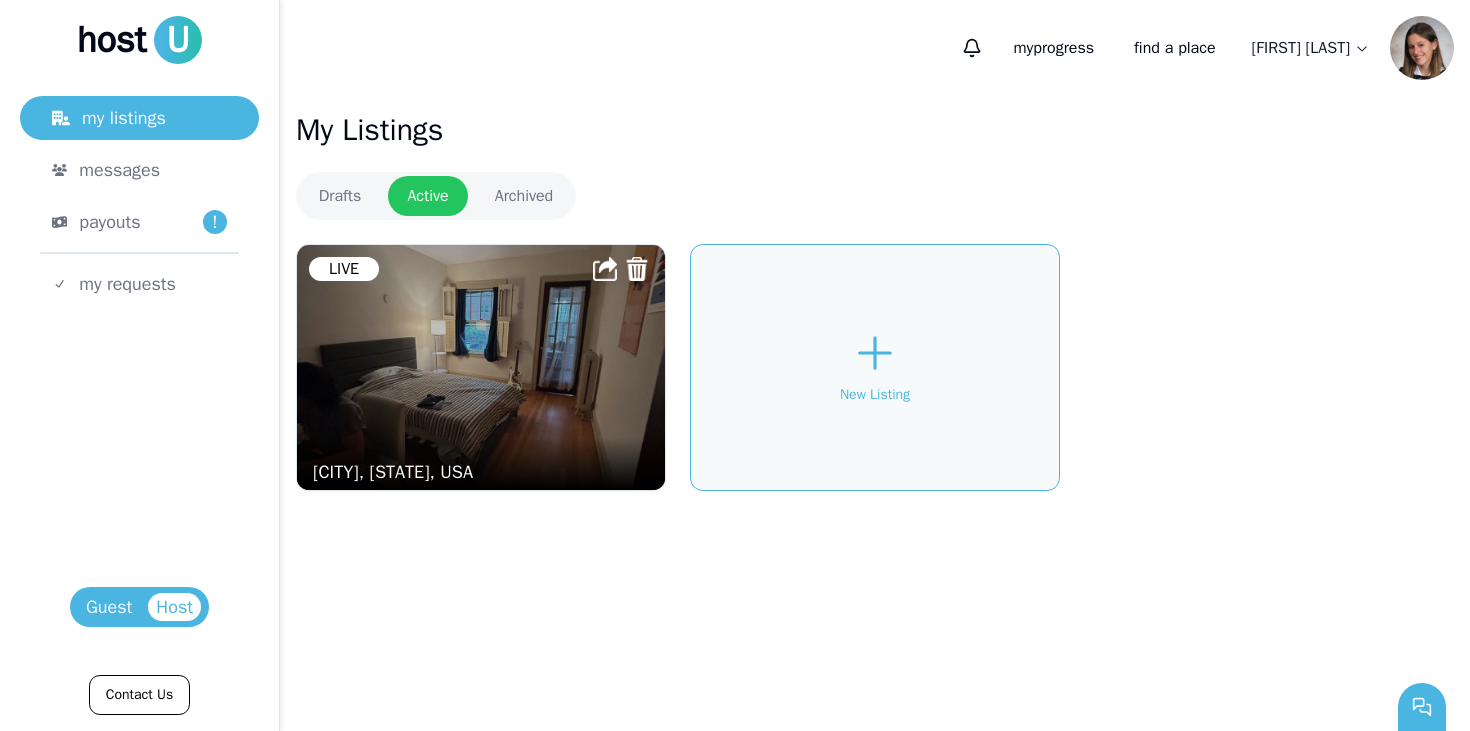 click on "My Listings Drafts Active Archived [CITY], [STATE], USA Live New Listing" at bounding box center [875, 413] 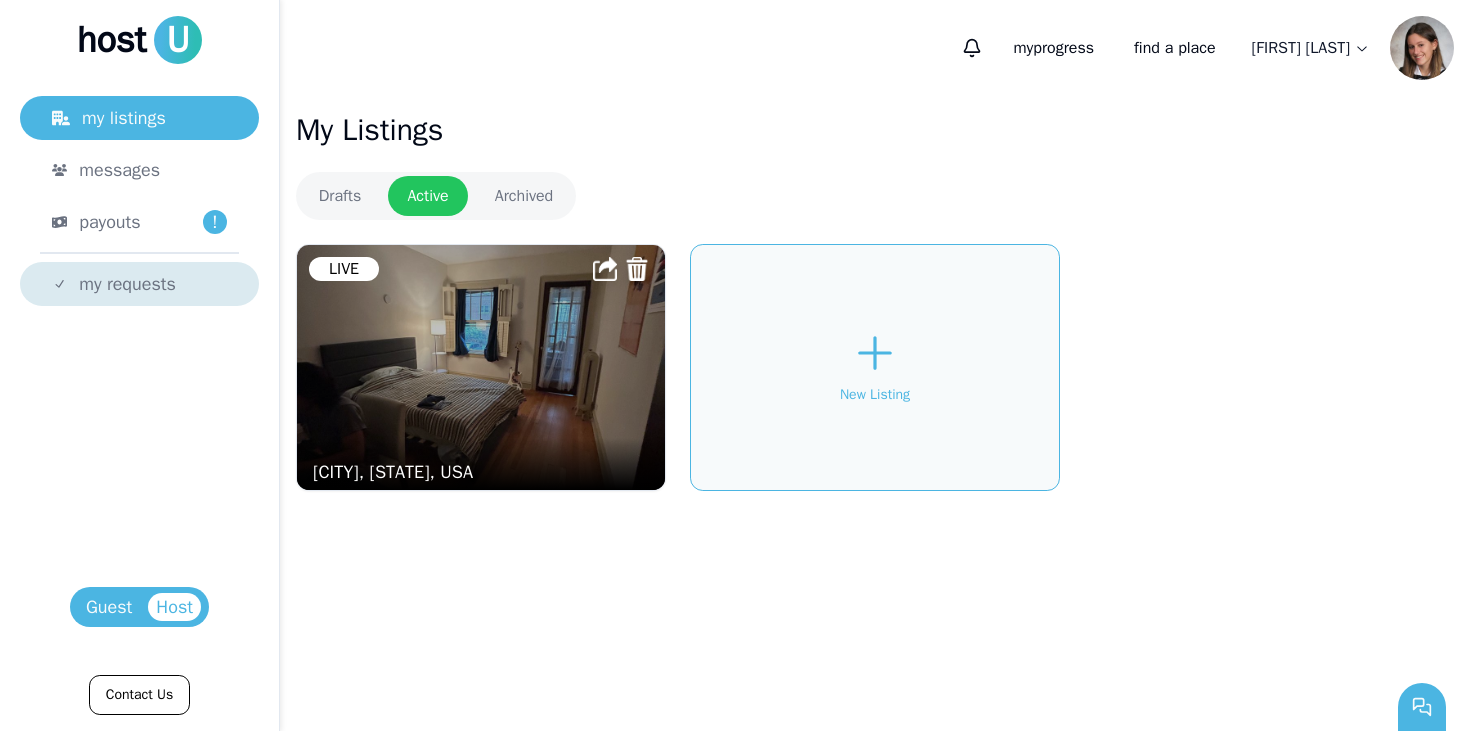 click on "my requests" at bounding box center (139, 284) 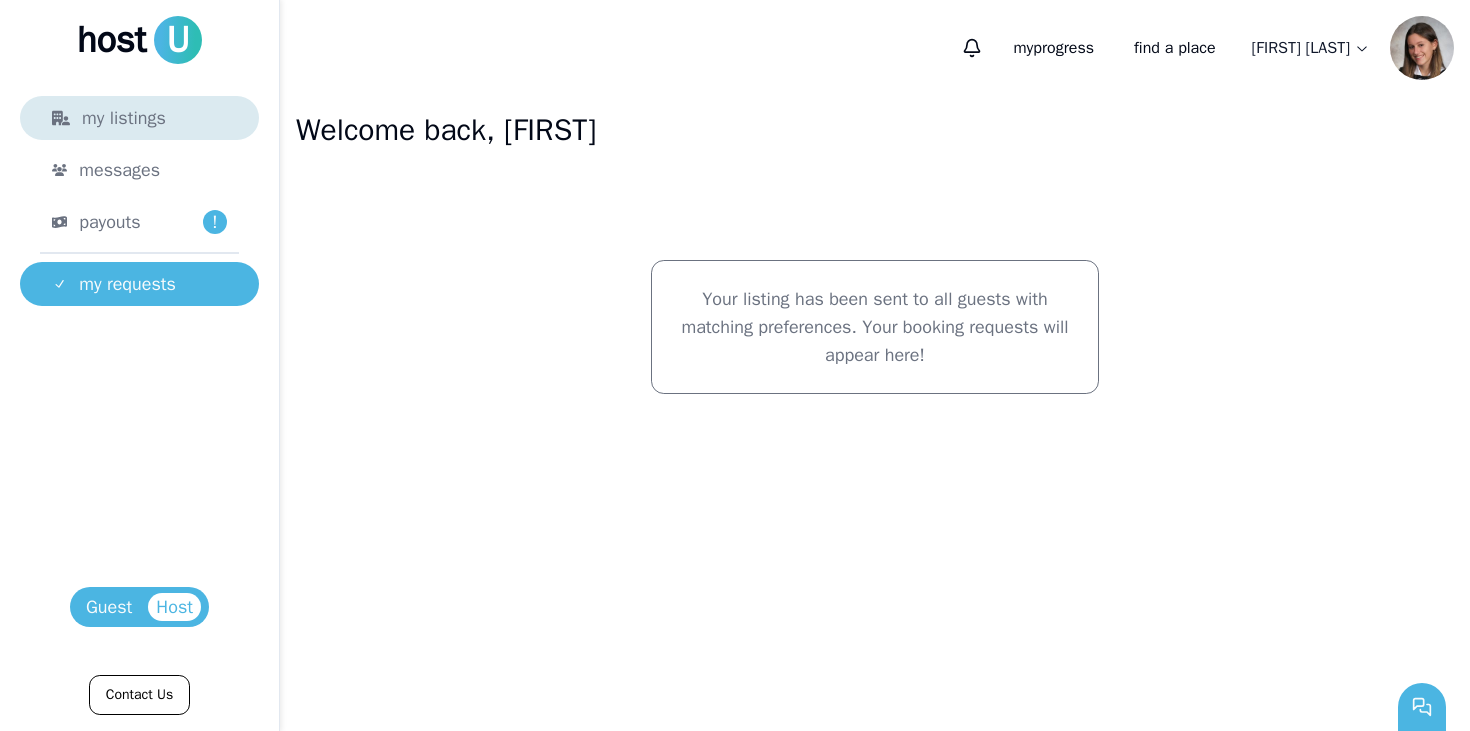 click on "my listings" at bounding box center [139, 118] 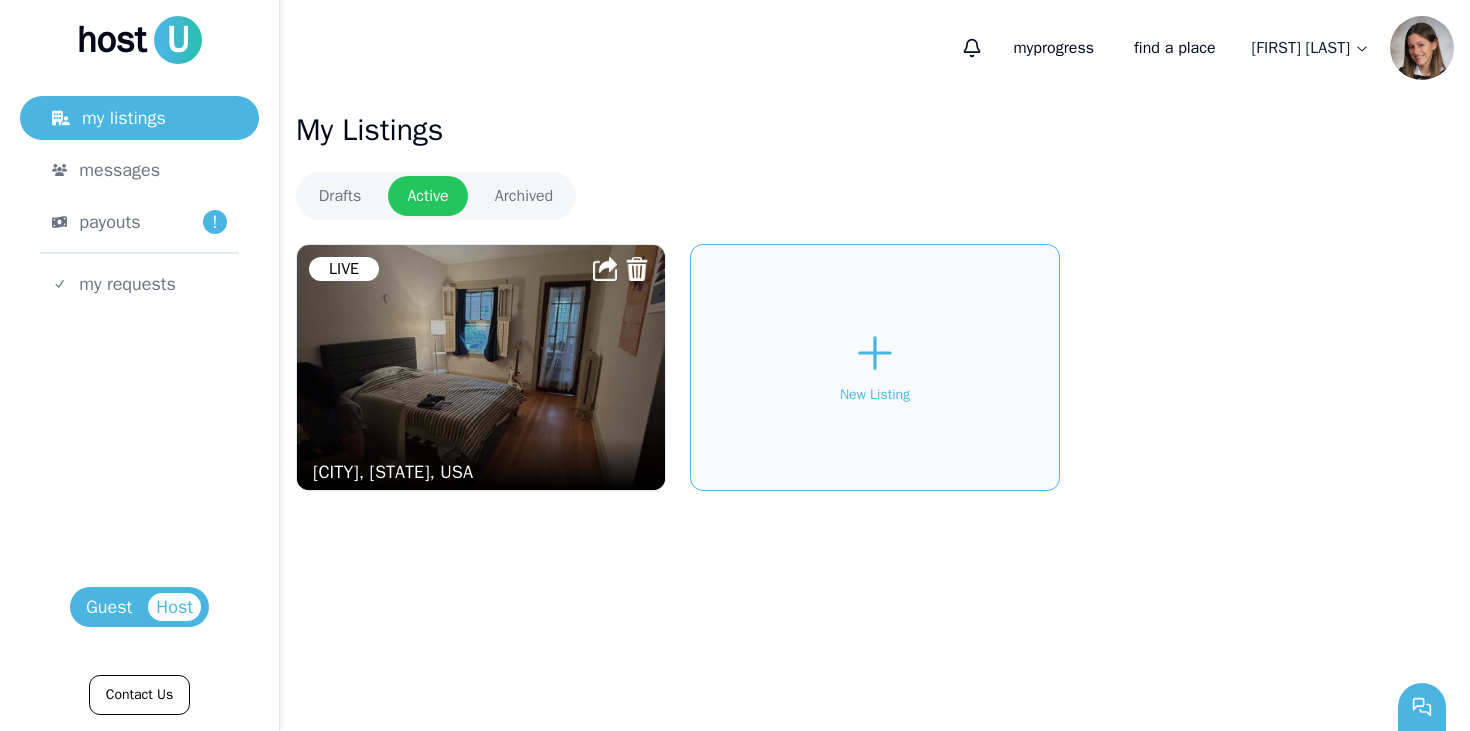 click on "messages" at bounding box center [153, 170] 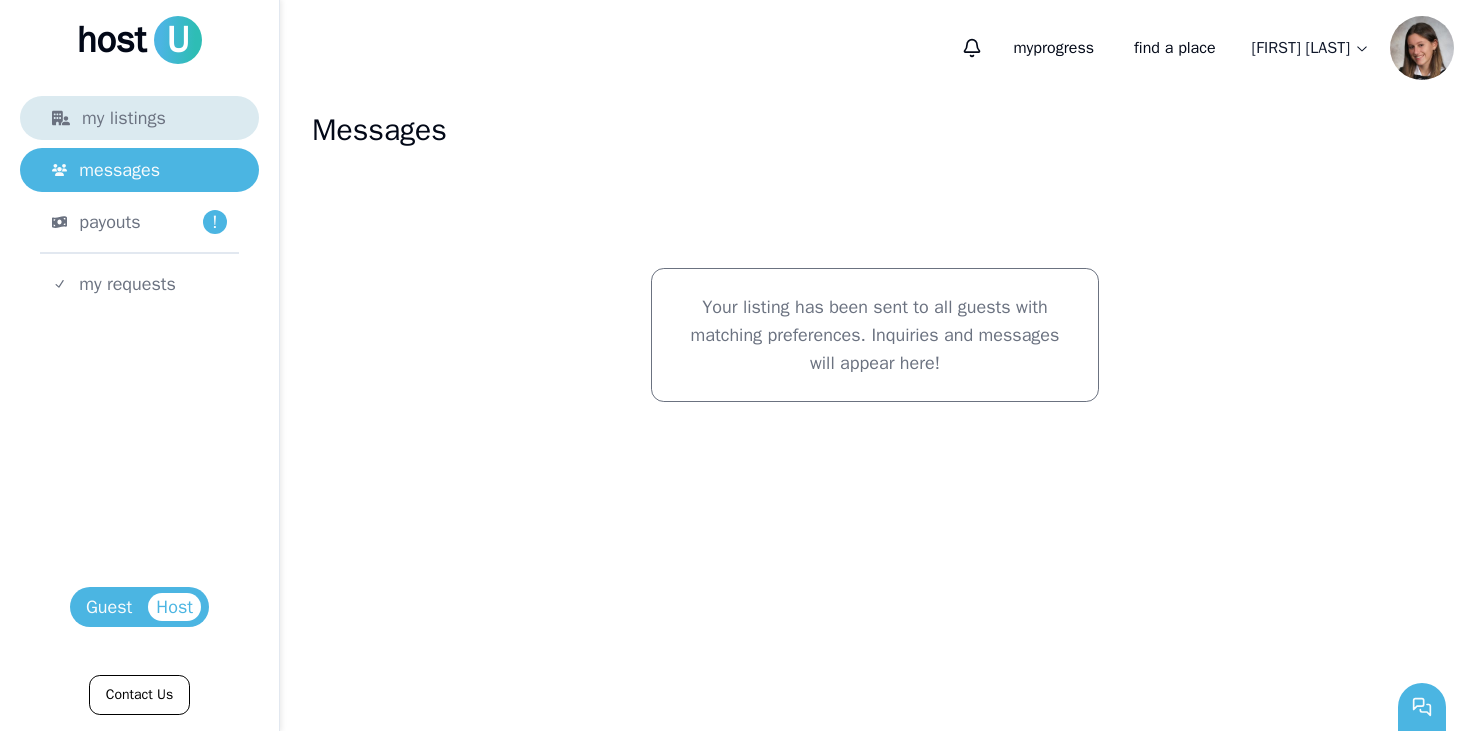 click on "my listings" at bounding box center (139, 118) 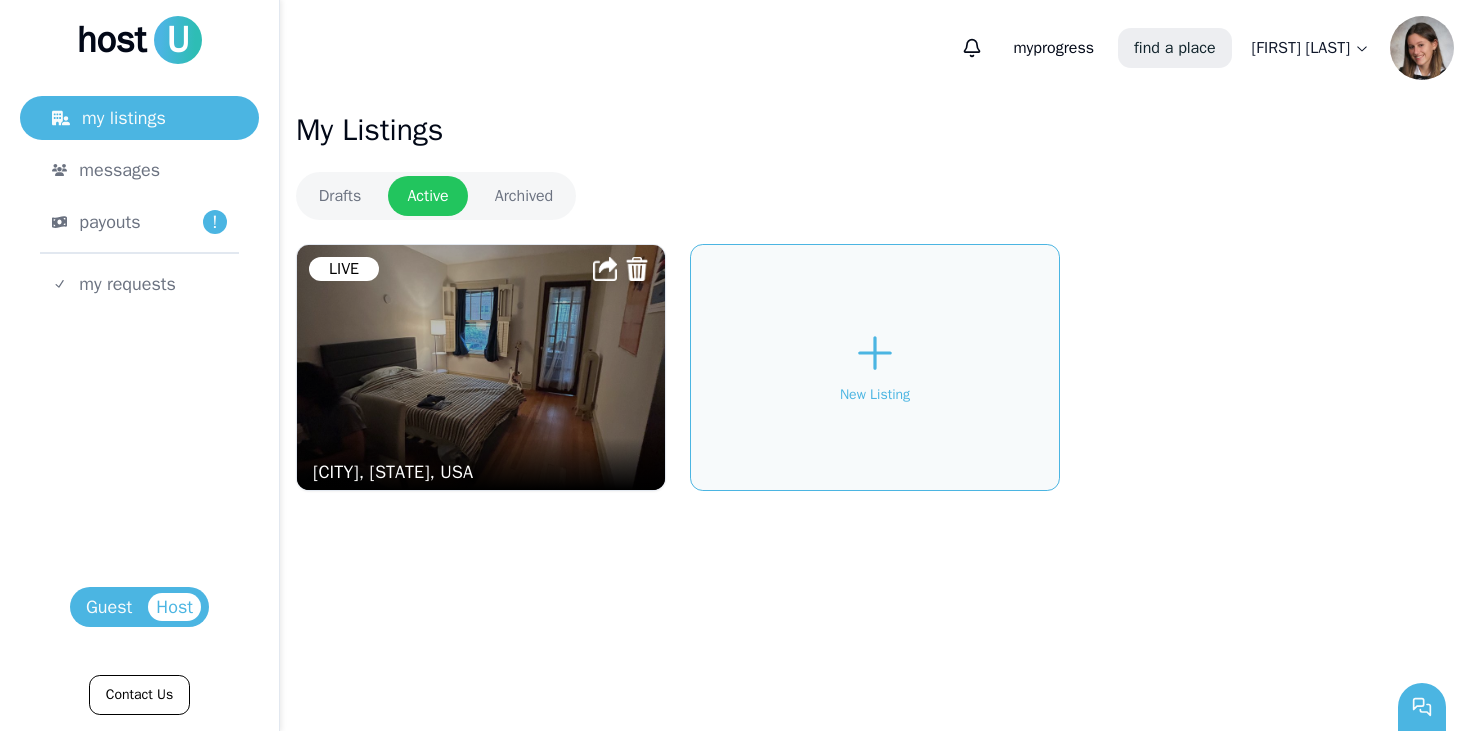 click on "find a place" at bounding box center (1174, 48) 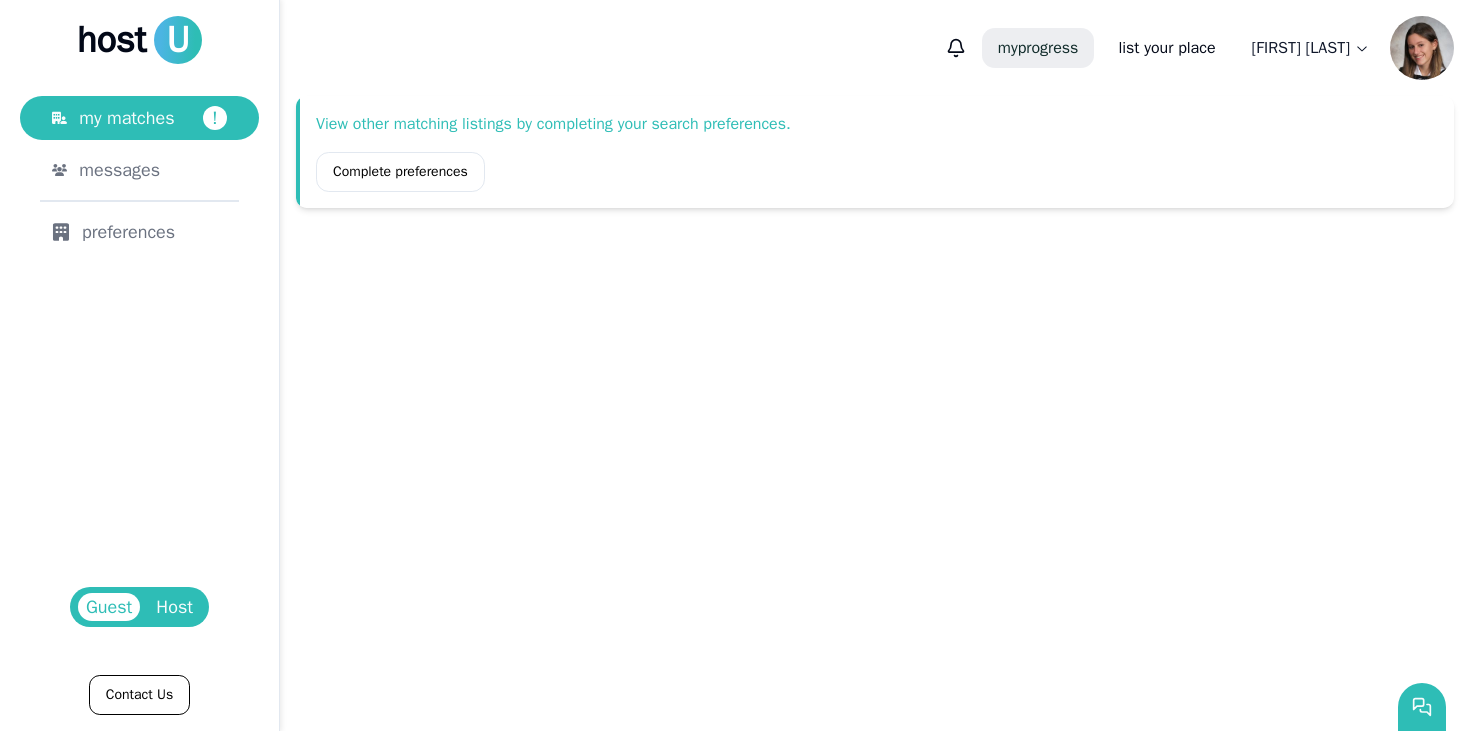 click on "my progress" at bounding box center [1038, 48] 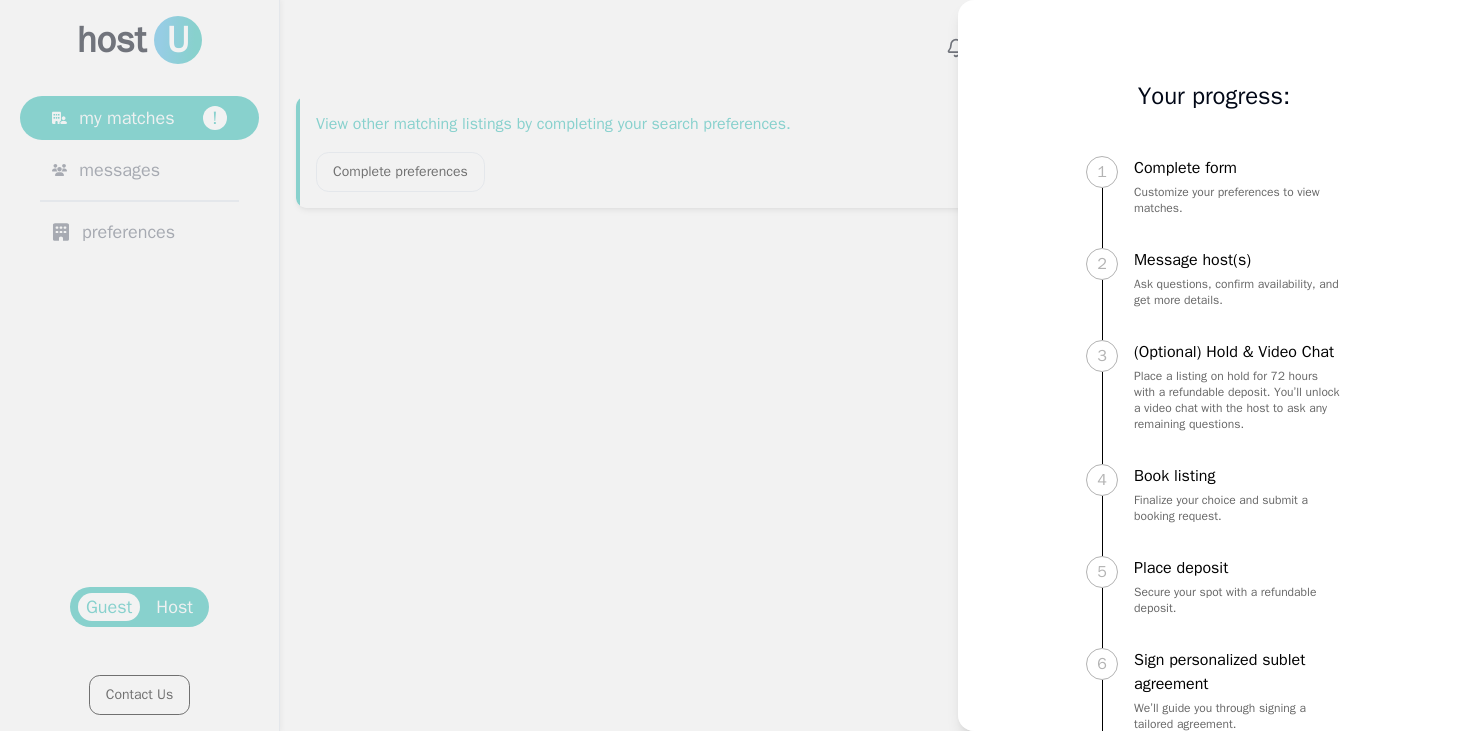 click at bounding box center (735, 365) 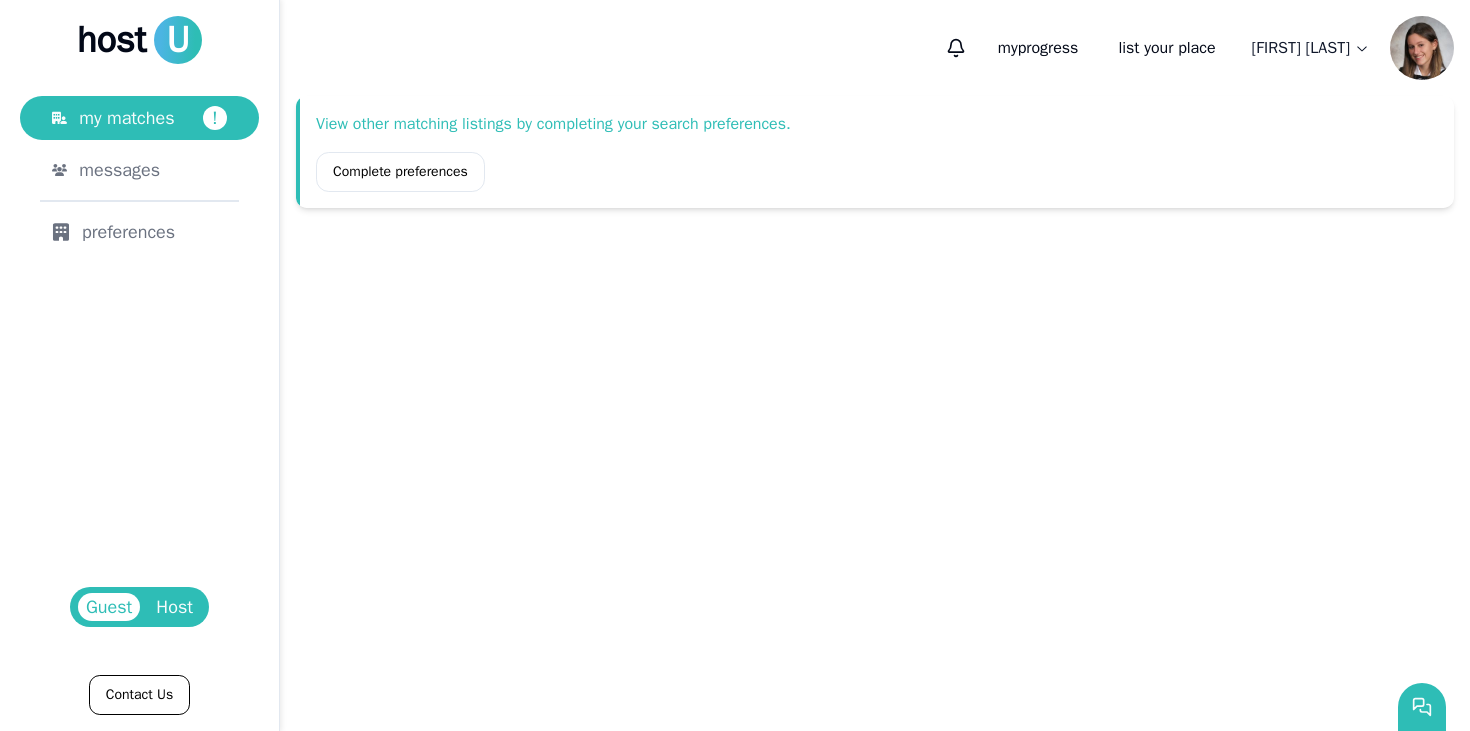 click on "Host" at bounding box center [174, 607] 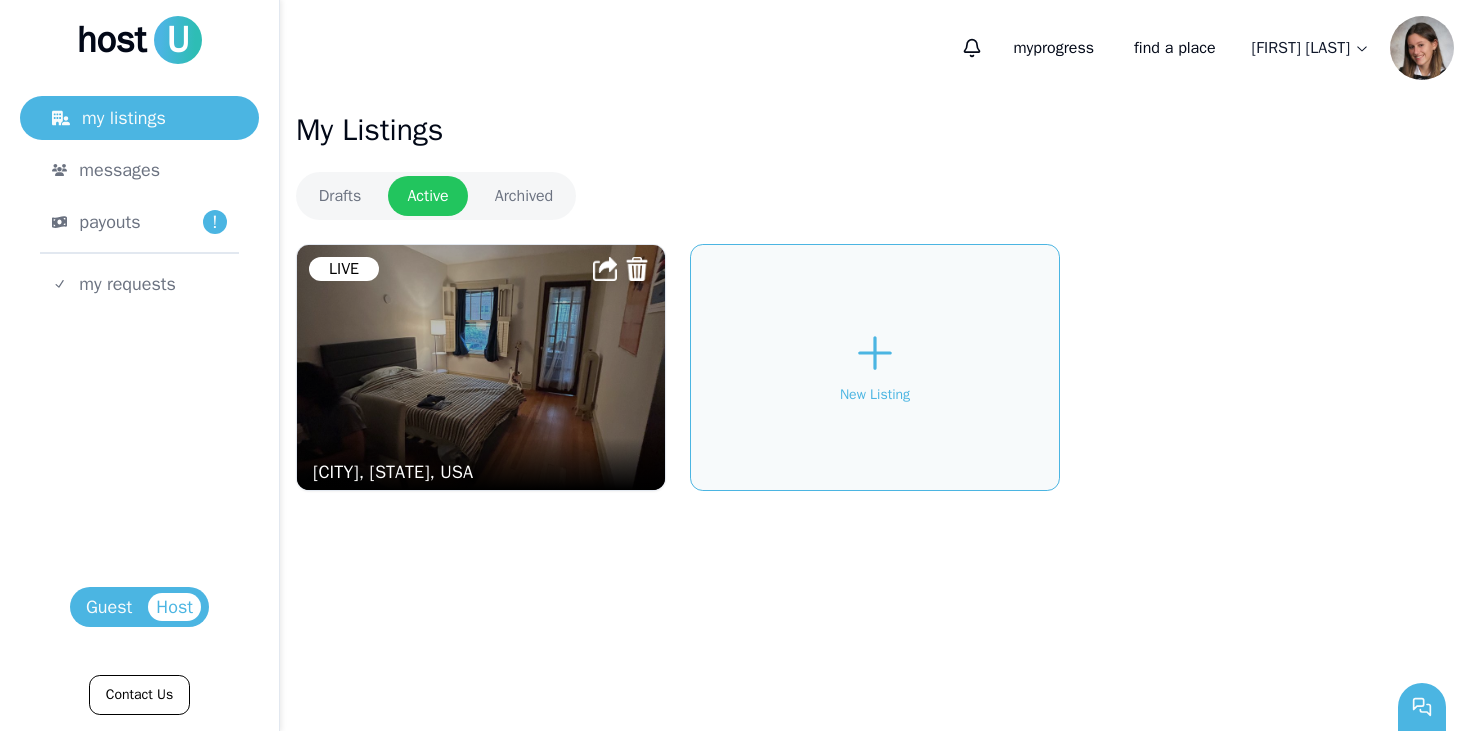 click on "[CITY], [STATE], USA Live New Listing" at bounding box center (875, 387) 